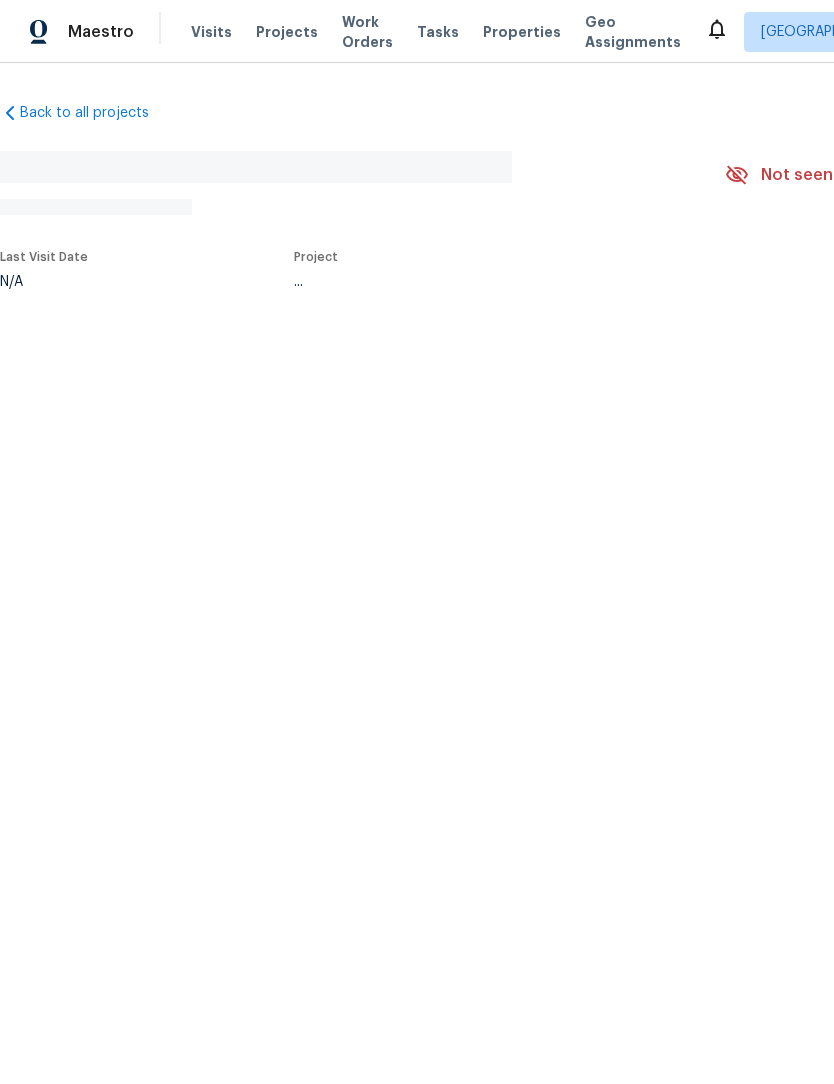 scroll, scrollTop: 0, scrollLeft: 0, axis: both 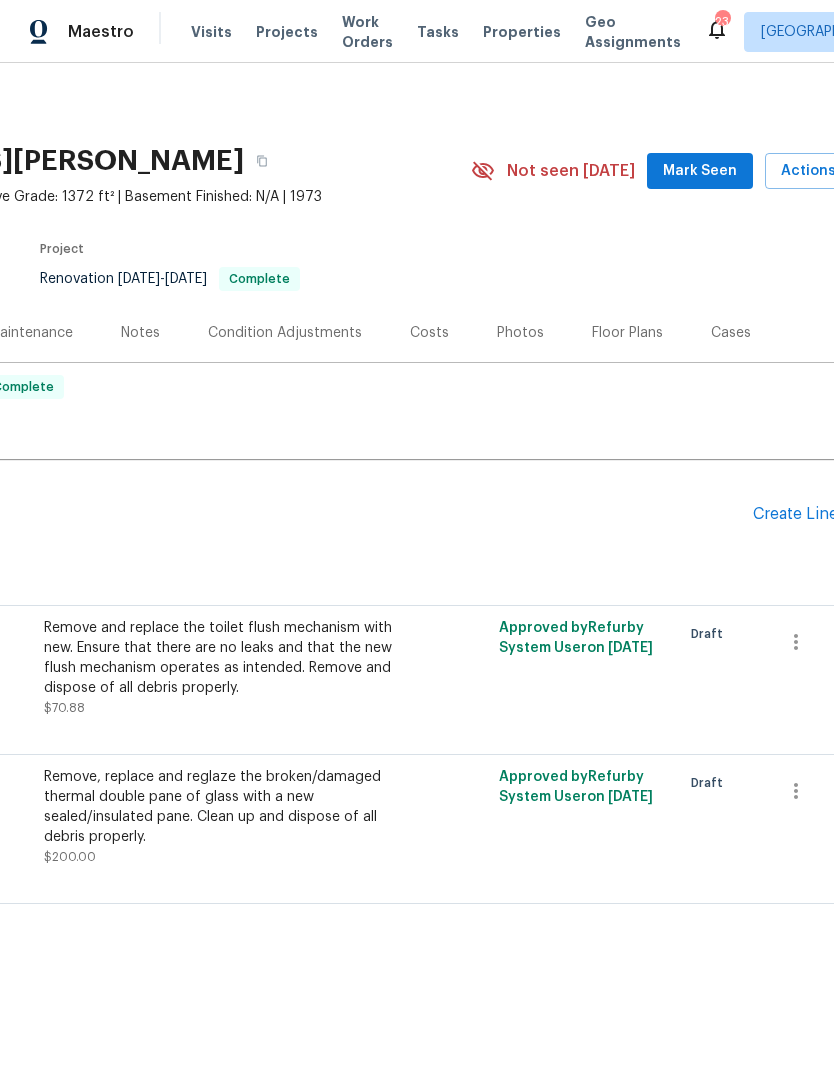 click on "Create Line Item" at bounding box center (814, 514) 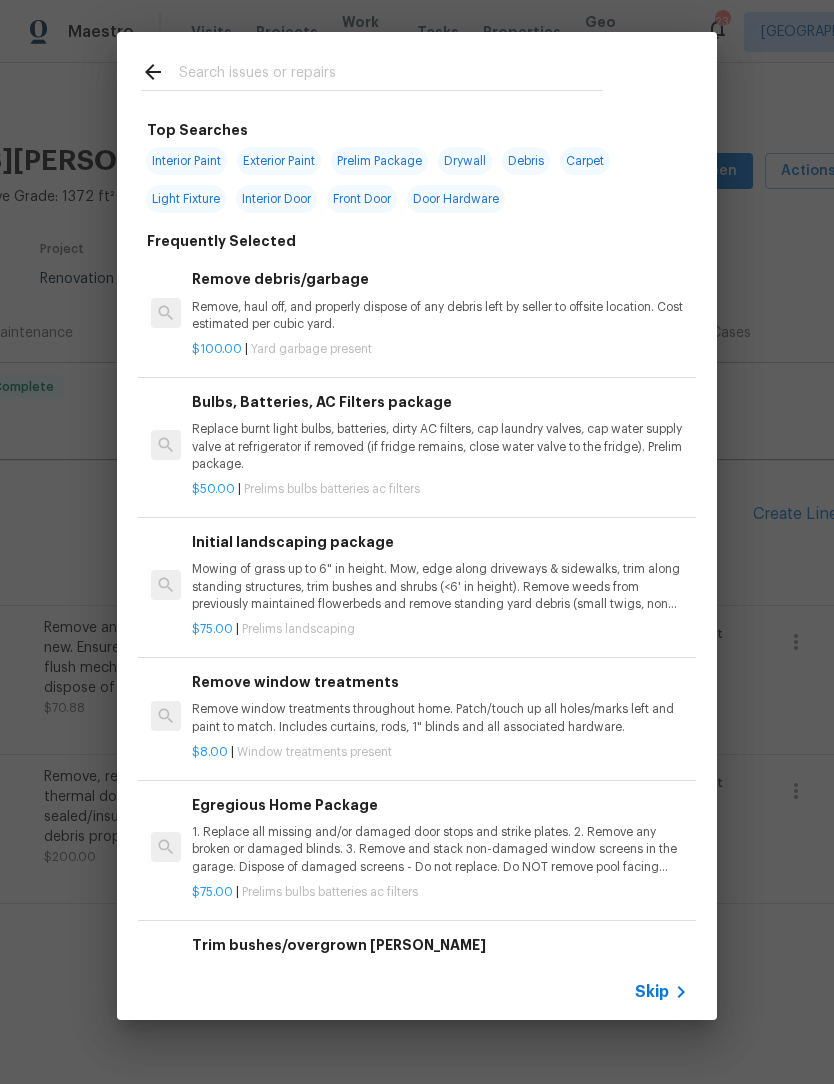 click at bounding box center [391, 75] 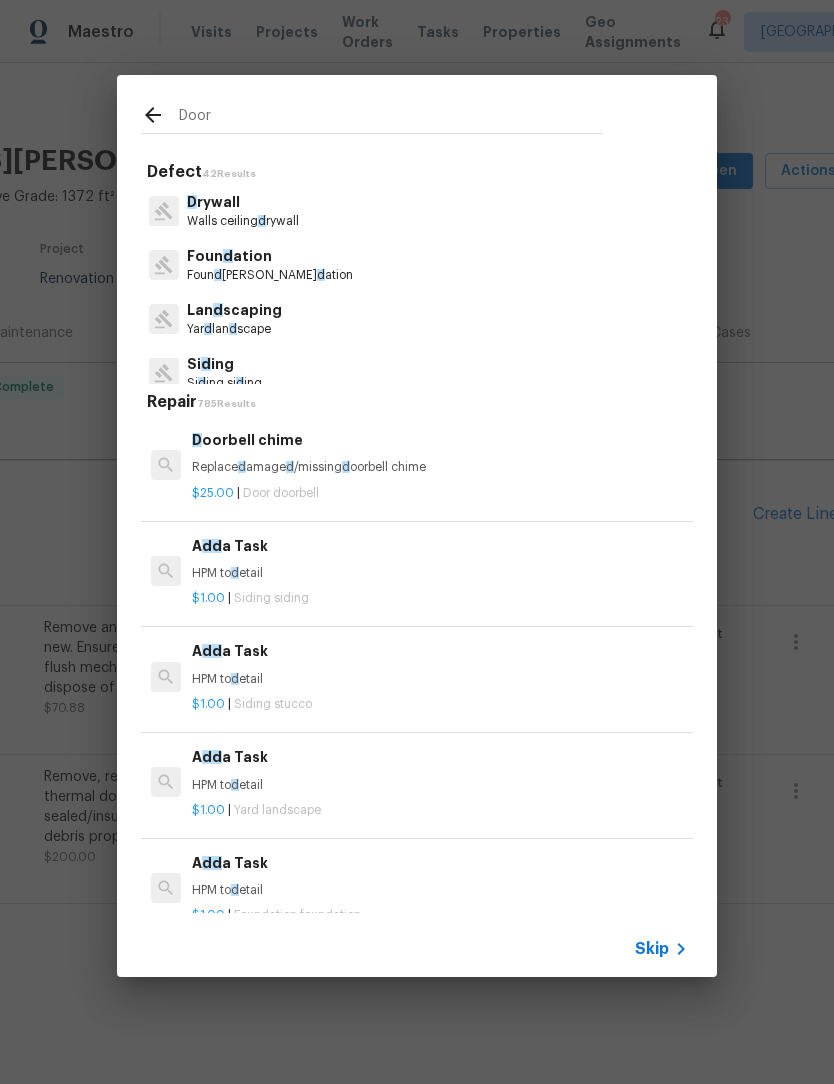 scroll, scrollTop: 0, scrollLeft: 0, axis: both 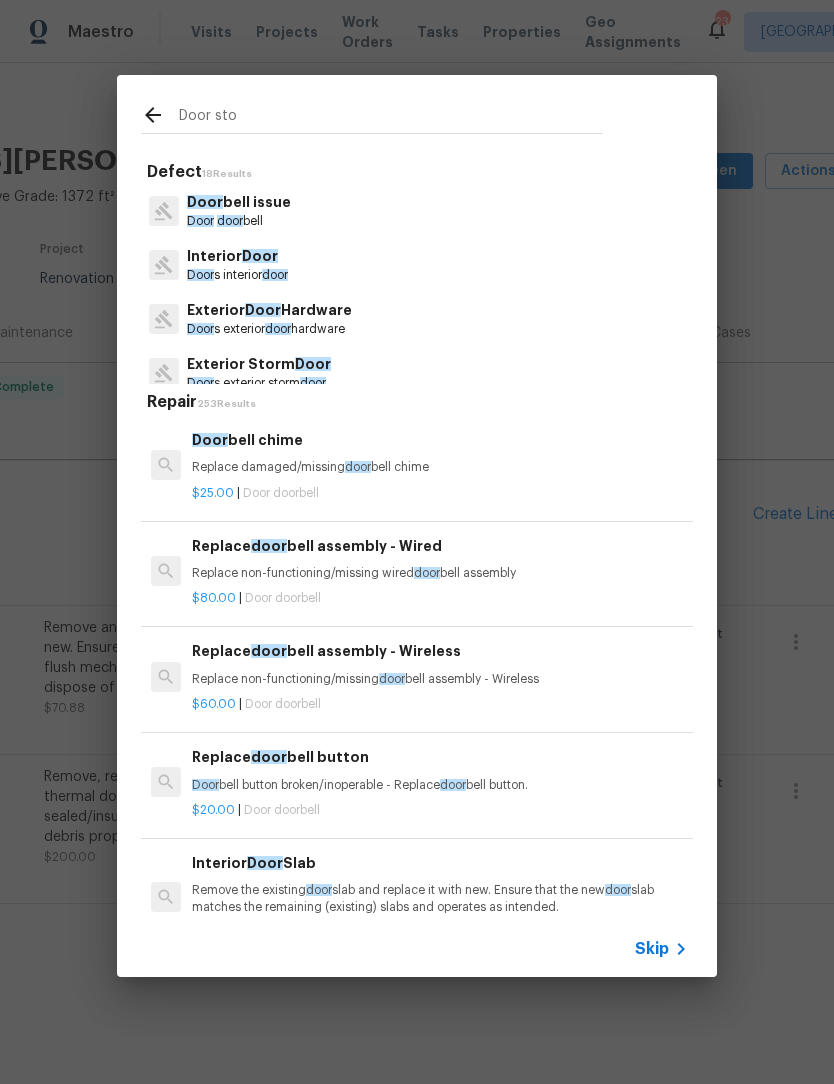 type on "Door stop" 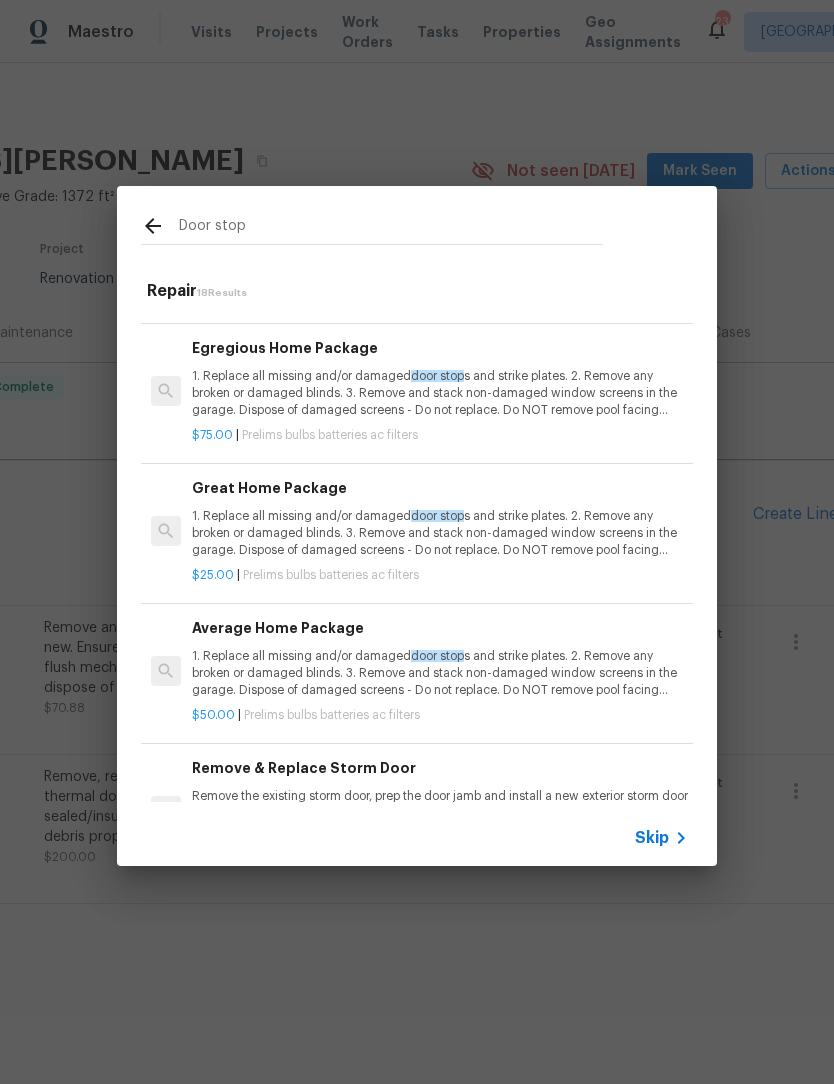 scroll, scrollTop: 310, scrollLeft: 2, axis: both 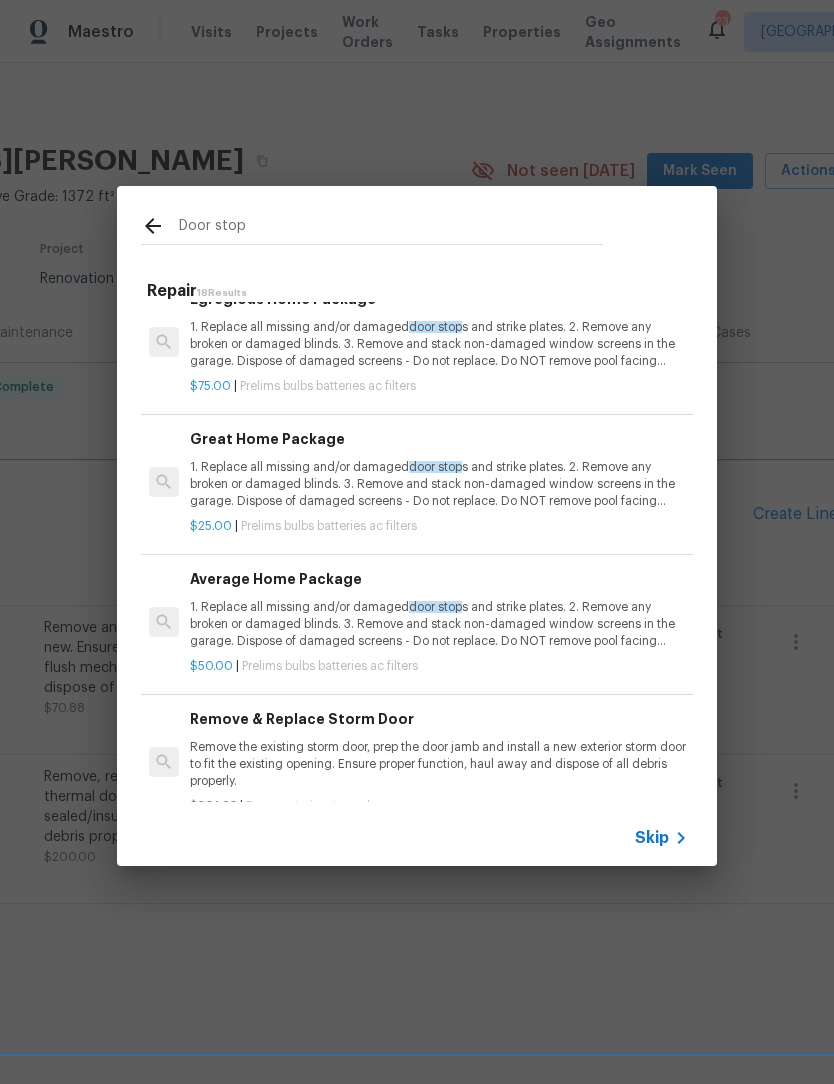 click on "1. Replace all missing and/or damaged  door stop s and strike plates.  2. Remove any broken or damaged blinds.  3. Remove and stack non-damaged window screens in the garage. Dispose of damaged screens - Do not replace. Do NOT remove pool facing window screens.  4. Replace any missing, broken, or inconsistent color switch plates/receptacle cover plates with appropriate color. If all plates in an area/room are a unique style but matching – request approval to keep.  5. Replace all burnt out light bulbs. Bulbs in fixtures should be matching (both style and color). All vanity fixtures must have vanity bulbs. This includes microwave and oven bulbs.  6. Replace all batteries and test all smoke detectors for functionality. Pictures with date printed on batteries needed for approval.  7. Cap all unused water and gas lines (i.e. refrigerator, water heater, washer supply hot/cold, gas line for dryer, etc).  8. Install new pleated HVAC air filters" at bounding box center [438, 484] 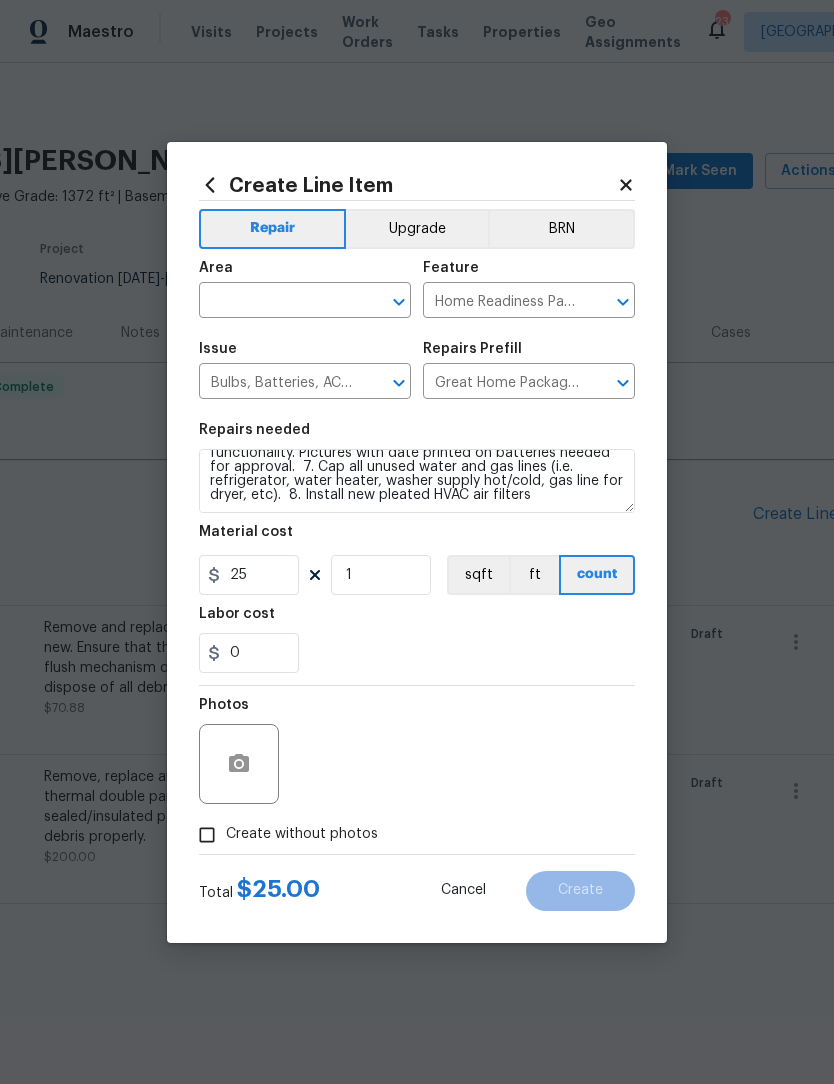 scroll, scrollTop: 182, scrollLeft: 0, axis: vertical 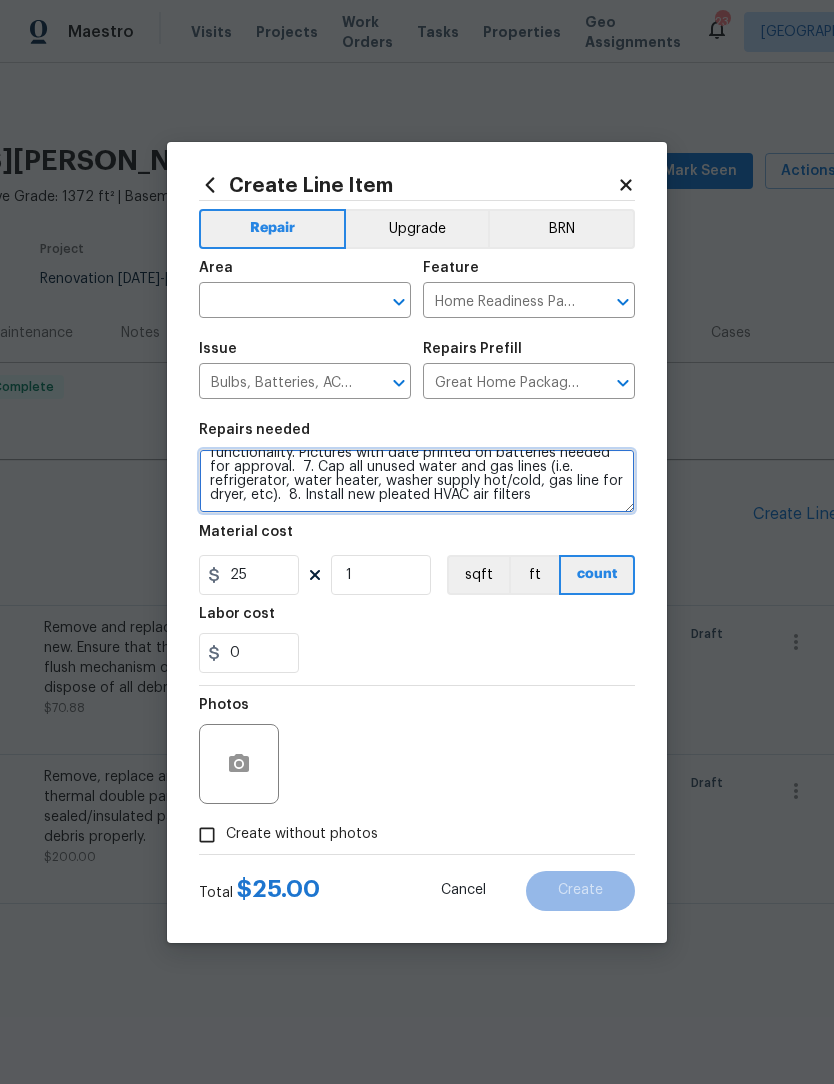 click on "1. Replace all missing and/or damaged door stops and strike plates.  2. Remove any broken or damaged blinds.  3. Remove and stack non-damaged window screens in the garage. Dispose of damaged screens - Do not replace. Do NOT remove pool facing window screens.  4. Replace any missing, broken, or inconsistent color switch plates/receptacle cover plates with appropriate color. If all plates in an area/room are a unique style but matching – request approval to keep.  5. Replace all burnt out light bulbs. Bulbs in fixtures should be matching (both style and color). All vanity fixtures must have vanity bulbs. This includes microwave and oven bulbs.  6. Replace all batteries and test all smoke detectors for functionality. Pictures with date printed on batteries needed for approval.  7. Cap all unused water and gas lines (i.e. refrigerator, water heater, washer supply hot/cold, gas line for dryer, etc).  8. Install new pleated HVAC air filters" at bounding box center (417, 481) 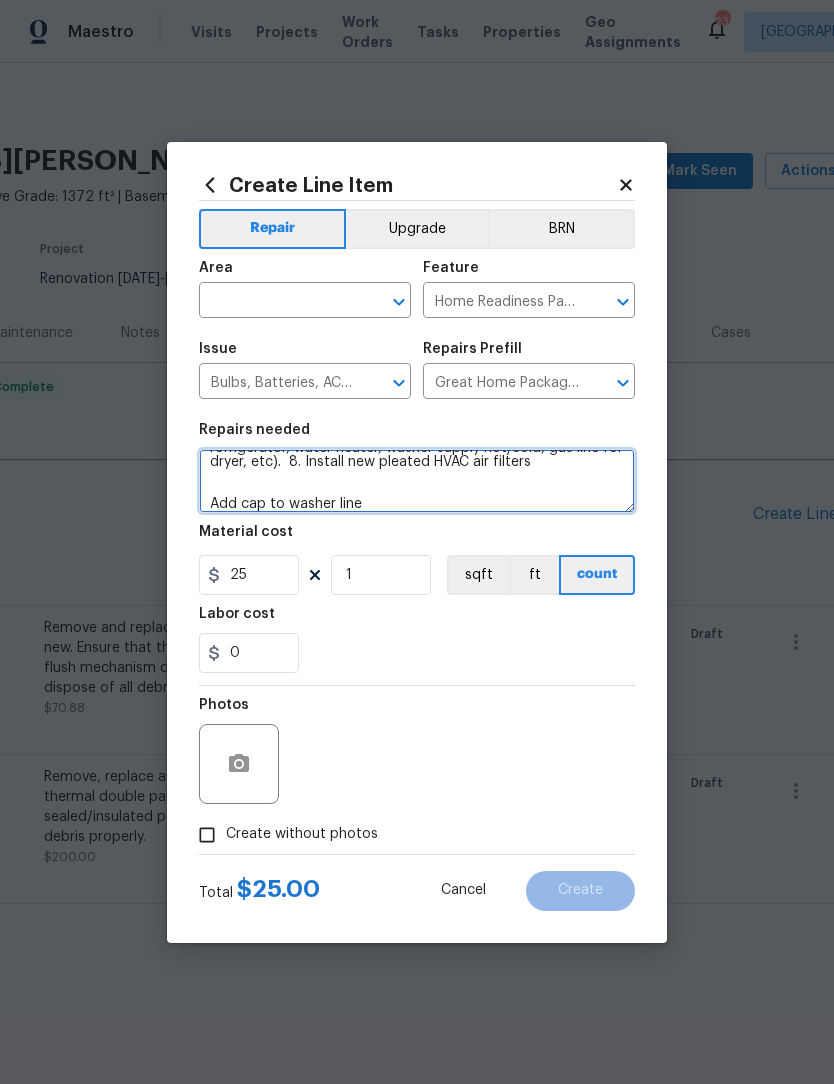 scroll, scrollTop: 215, scrollLeft: 0, axis: vertical 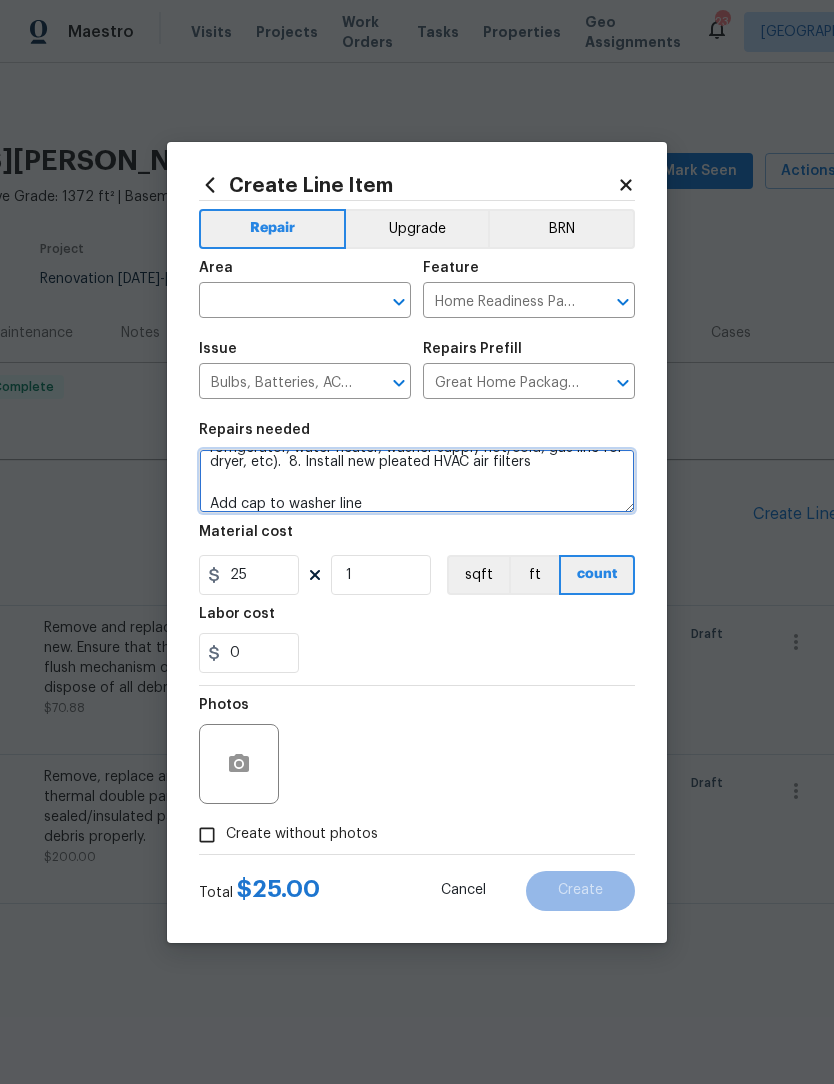 type on "1. Replace all missing and/or damaged door stops and strike plates.  2. Remove any broken or damaged blinds.  3. Remove and stack non-damaged window screens in the garage. Dispose of damaged screens - Do not replace. Do NOT remove pool facing window screens.  4. Replace any missing, broken, or inconsistent color switch plates/receptacle cover plates with appropriate color. If all plates in an area/room are a unique style but matching – request approval to keep.  5. Replace all burnt out light bulbs. Bulbs in fixtures should be matching (both style and color). All vanity fixtures must have vanity bulbs. This includes microwave and oven bulbs.  6. Replace all batteries and test all smoke detectors for functionality. Pictures with date printed on batteries needed for approval.  7. Cap all unused water and gas lines (i.e. refrigerator, water heater, washer supply hot/cold, gas line for dryer, etc).  8. Install new pleated HVAC air filters
Add cap to washer line" 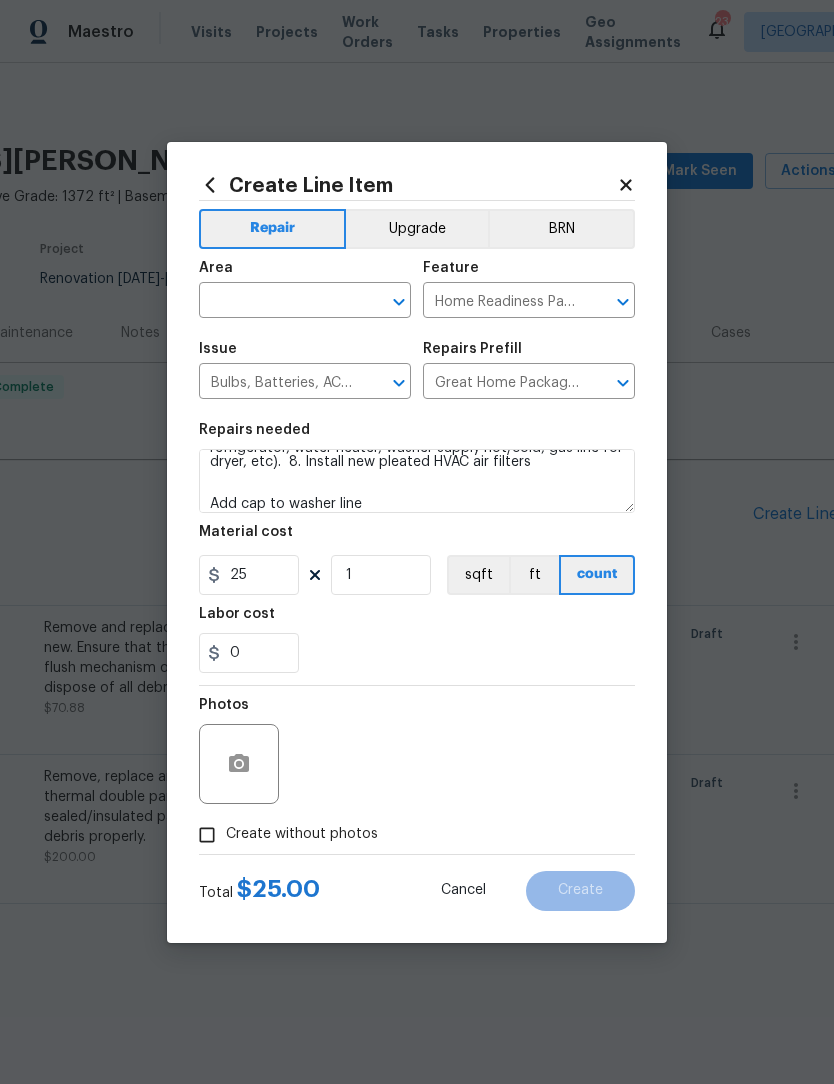 click on "Create without photos" at bounding box center [207, 835] 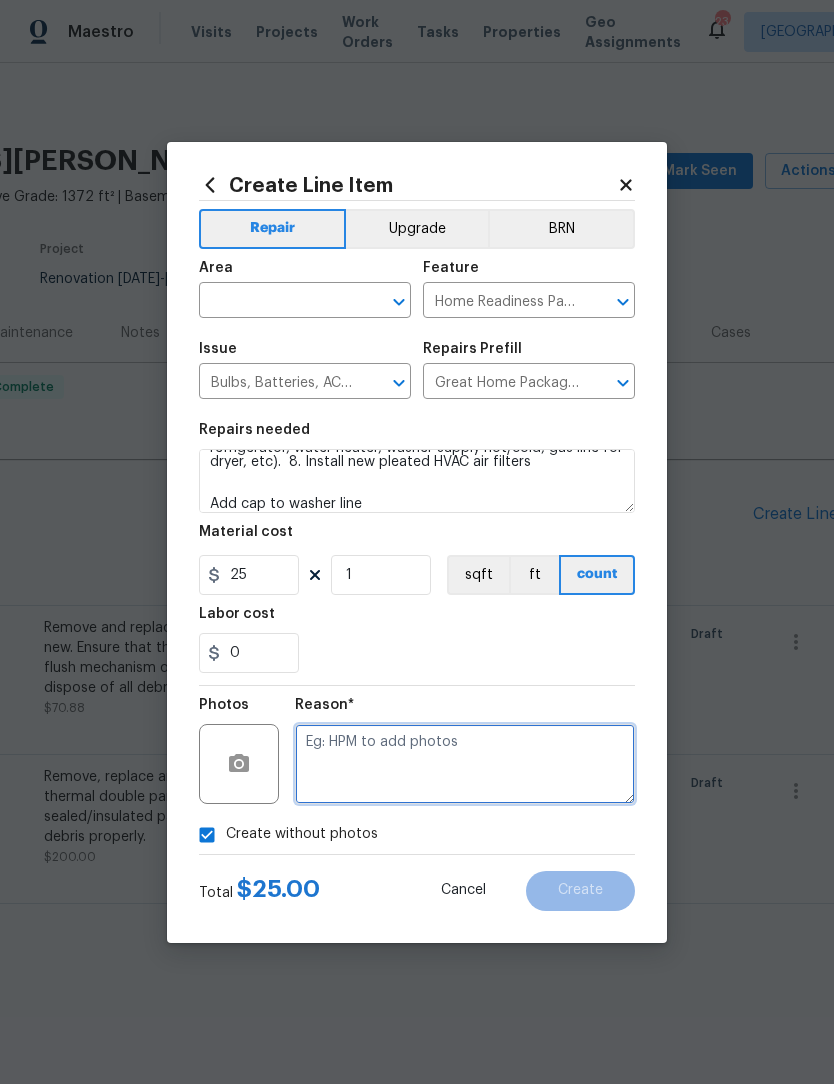click at bounding box center [465, 764] 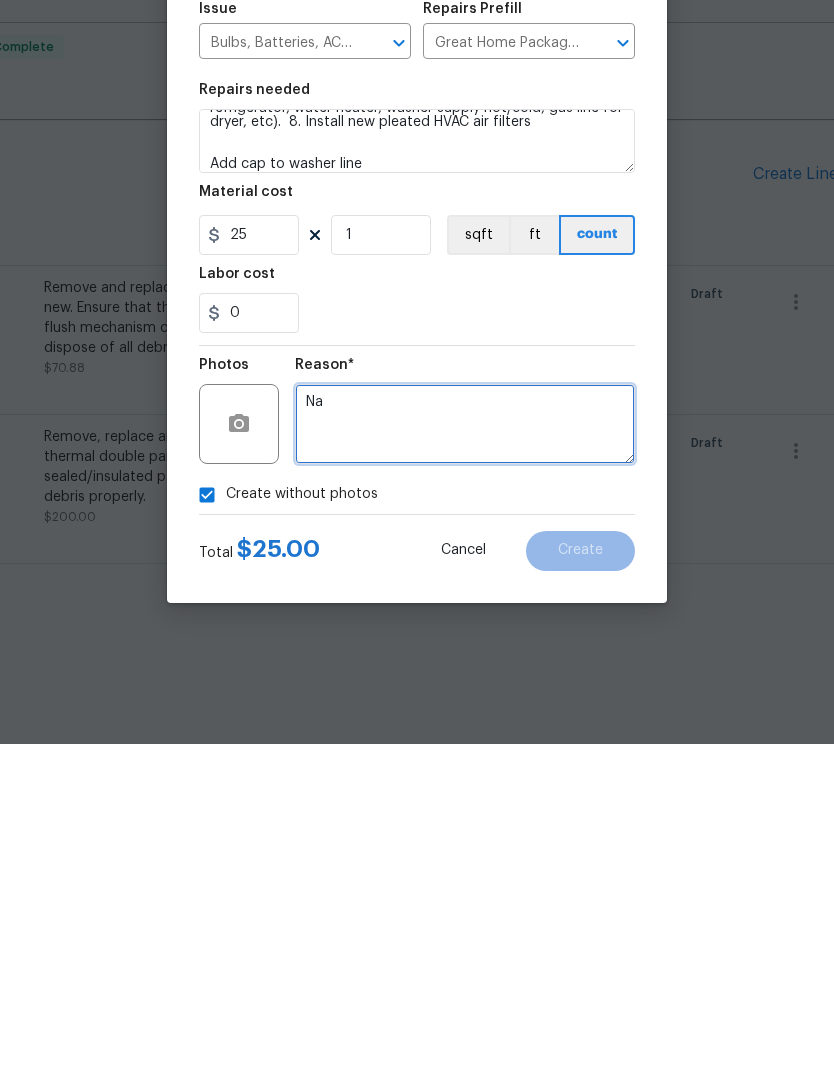 scroll, scrollTop: 0, scrollLeft: 0, axis: both 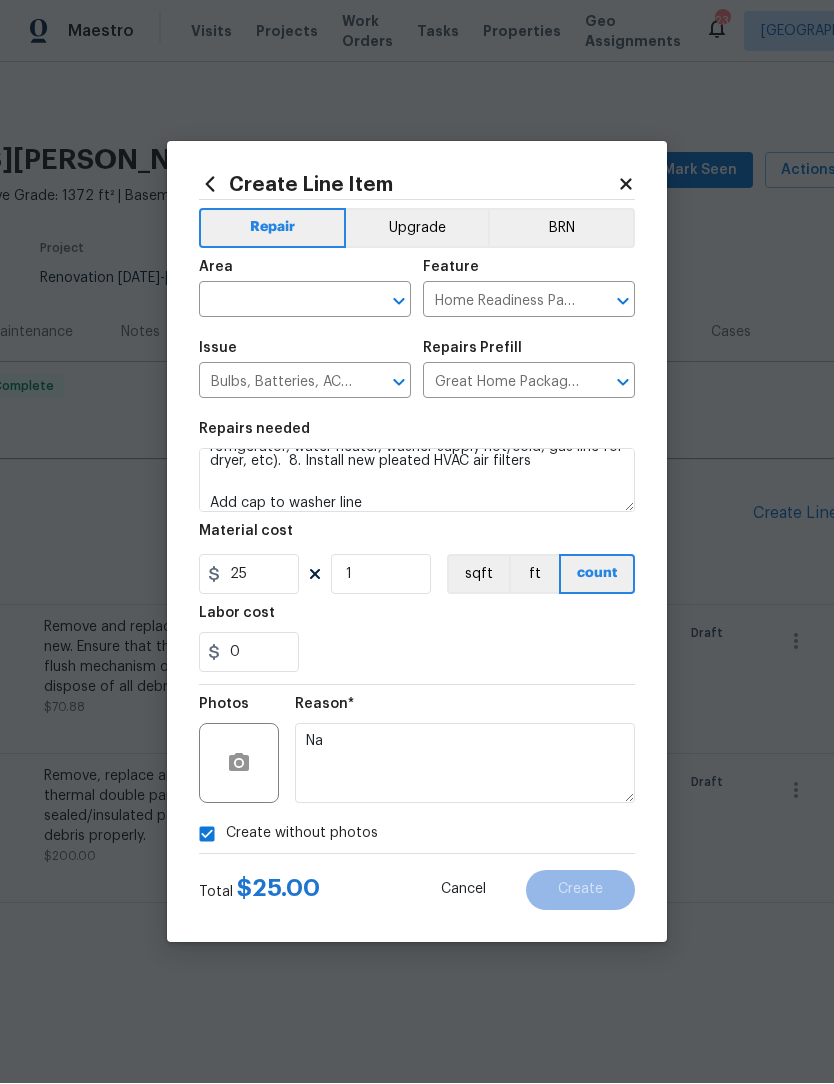 click at bounding box center [277, 302] 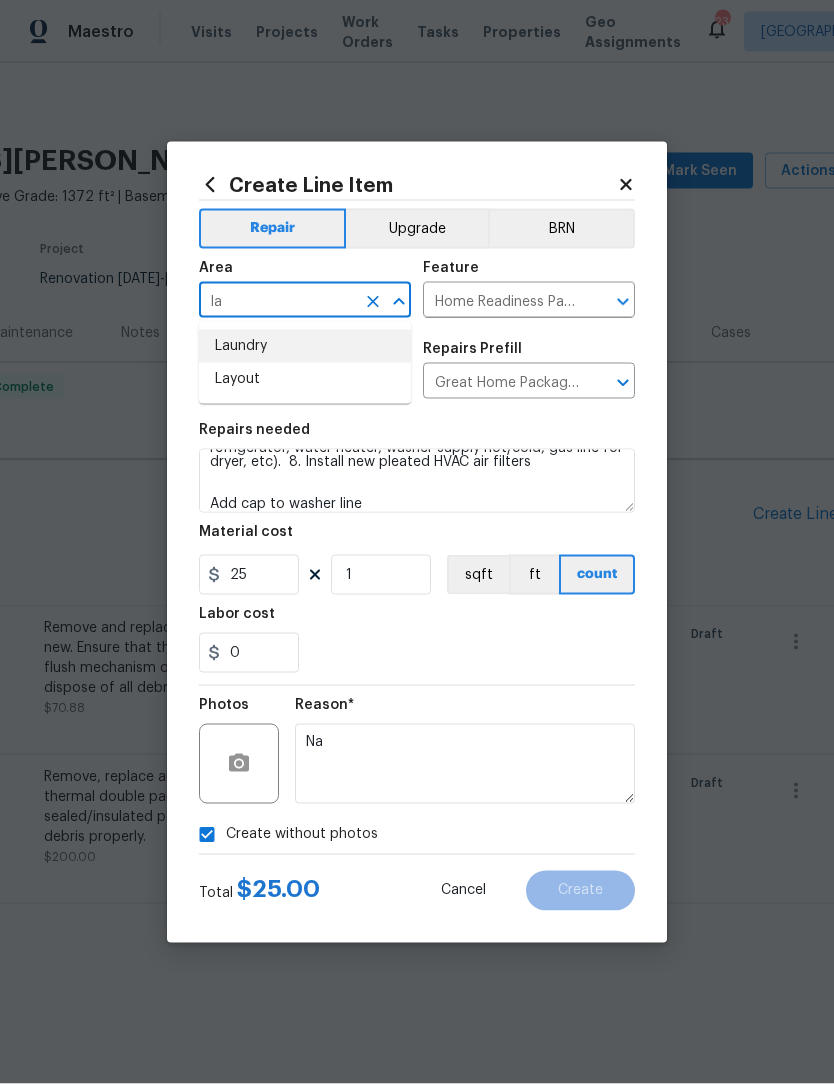 click on "Laundry" at bounding box center (305, 346) 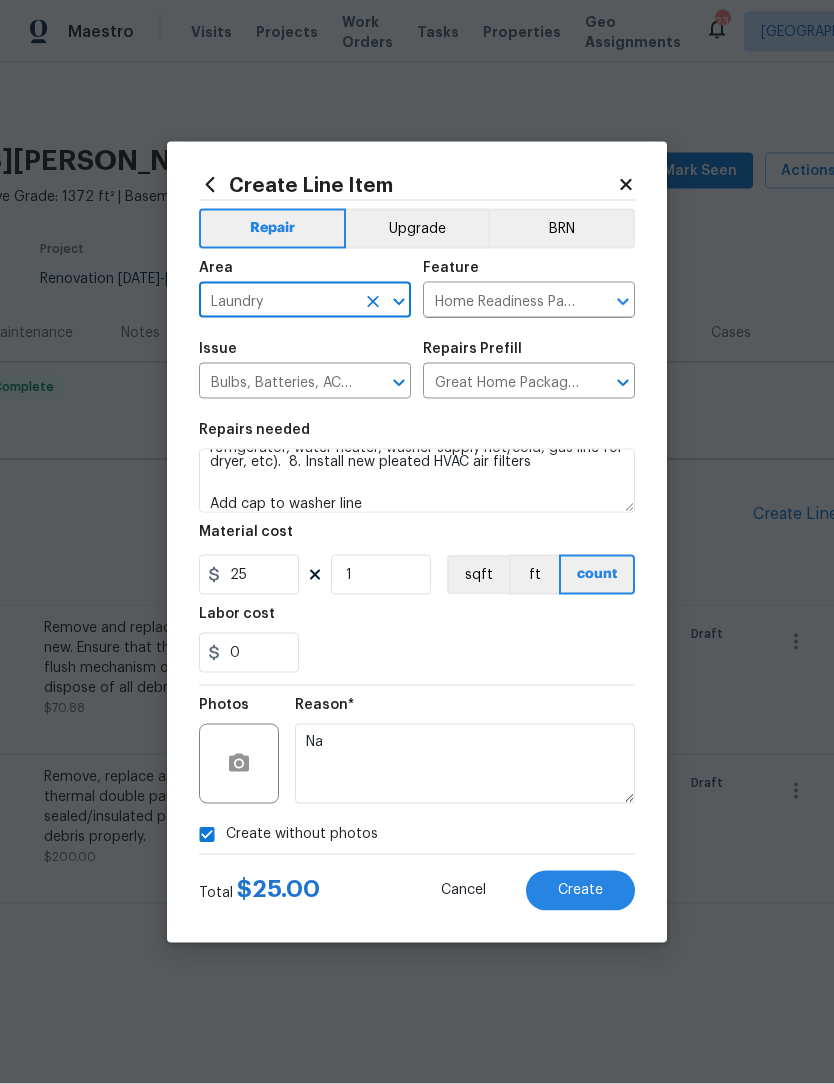 click on "Create" at bounding box center (580, 891) 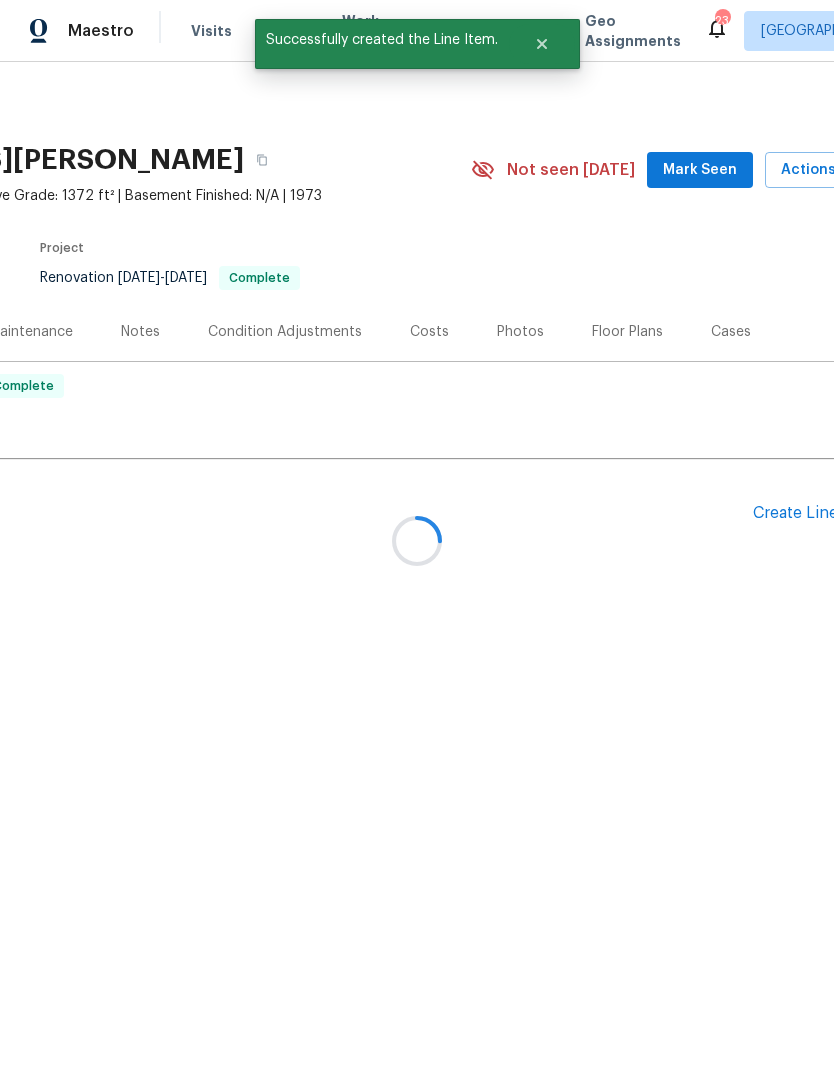 scroll, scrollTop: 1, scrollLeft: 0, axis: vertical 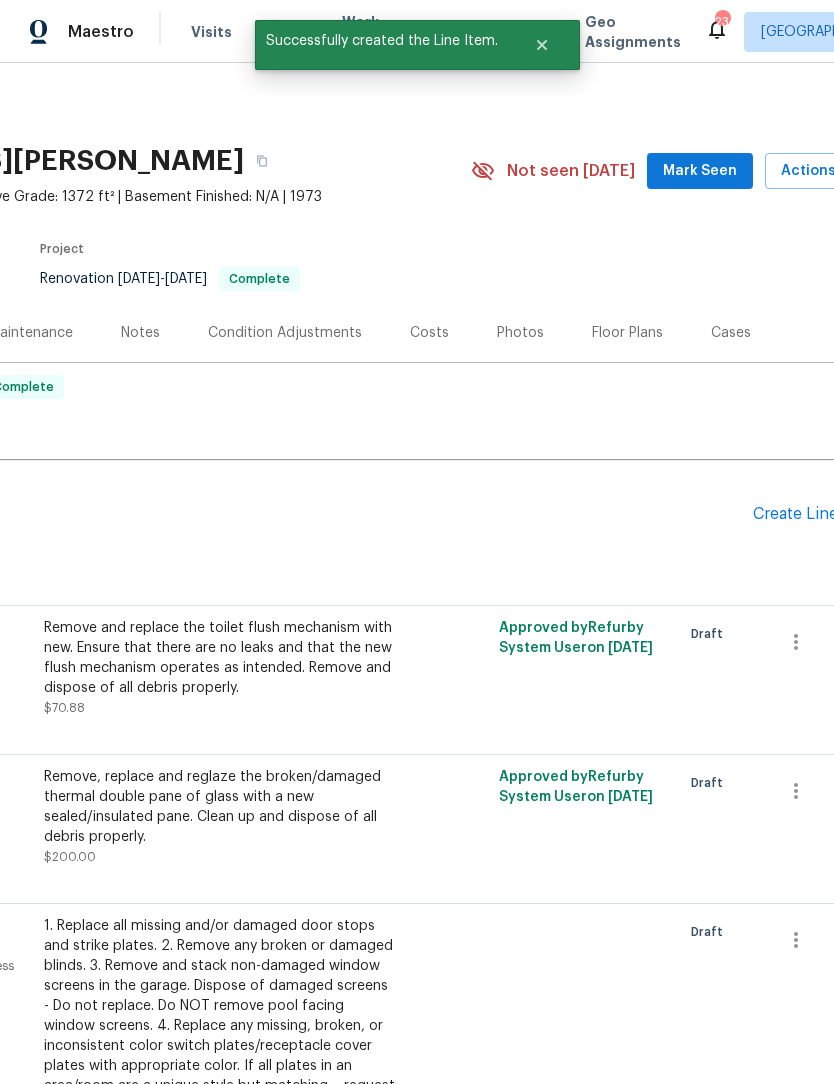 click on "Mark Seen" at bounding box center [700, 171] 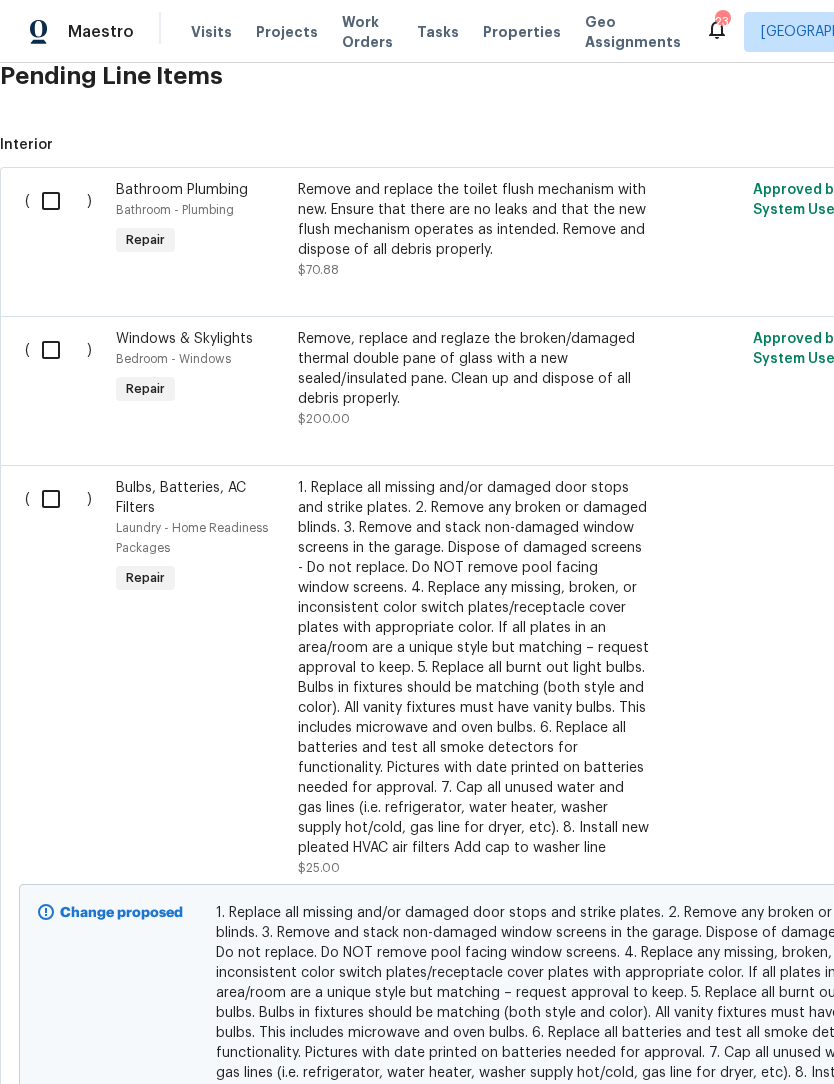 scroll, scrollTop: 434, scrollLeft: 0, axis: vertical 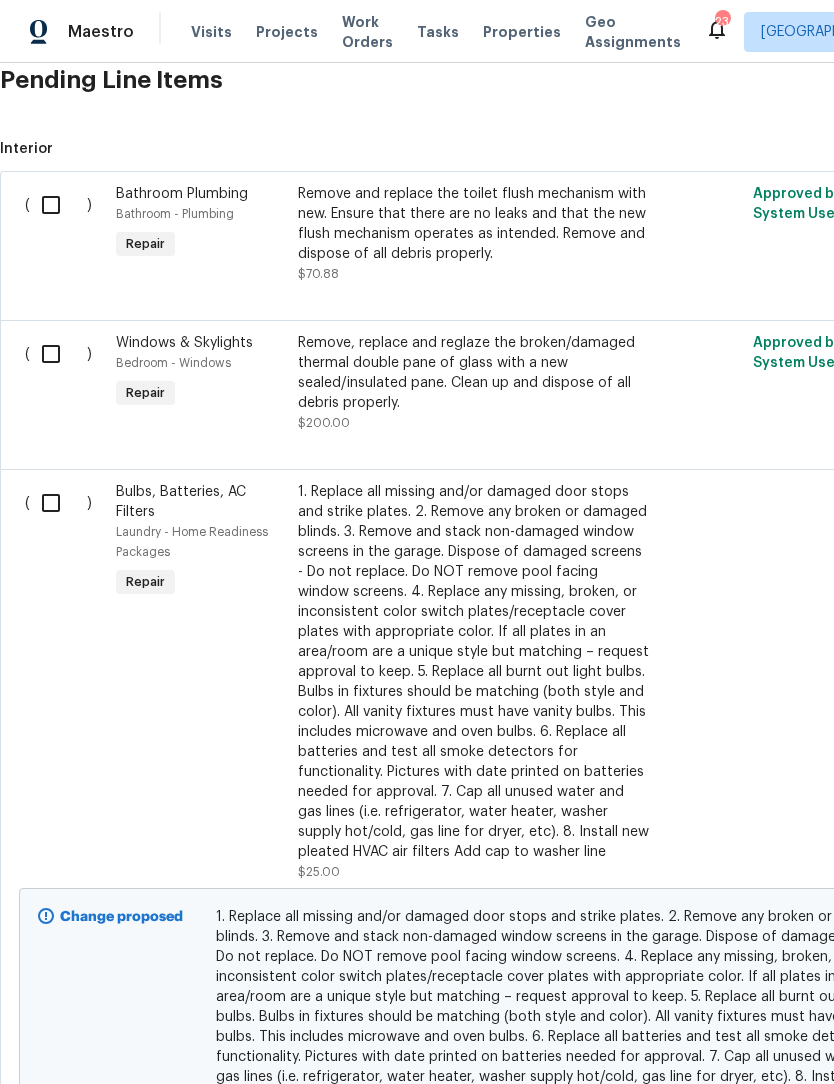 click at bounding box center [58, 354] 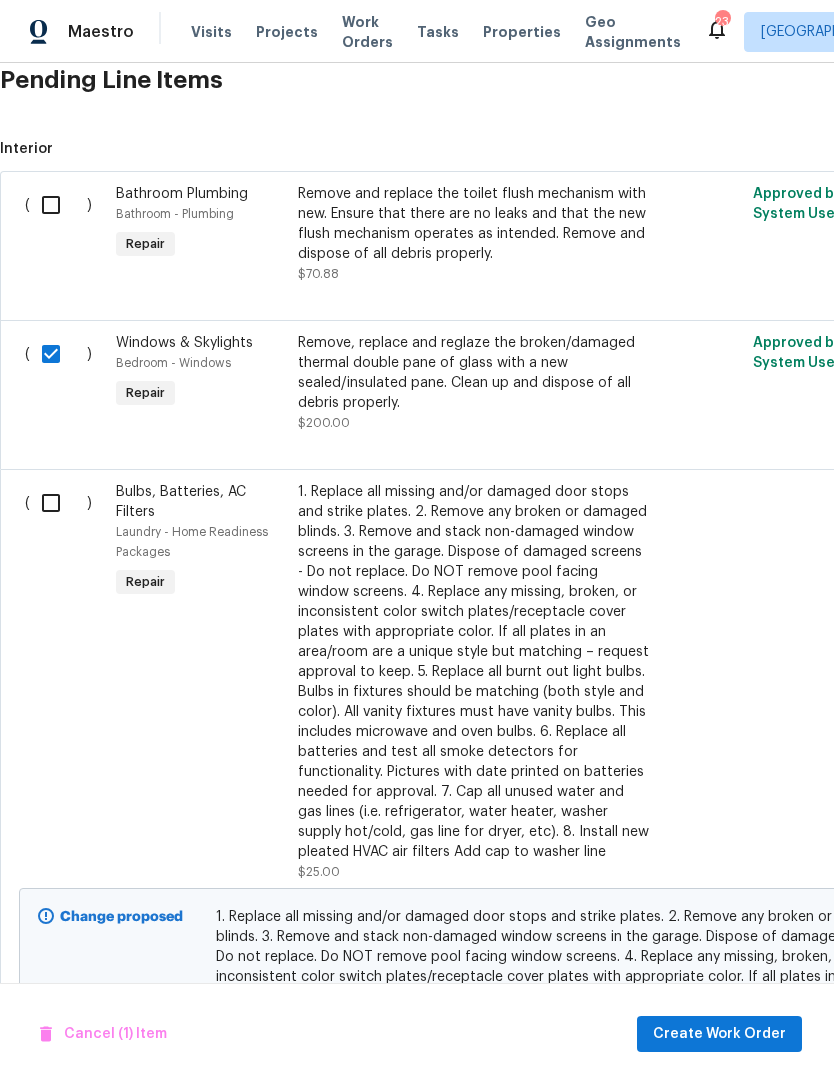 click at bounding box center [58, 205] 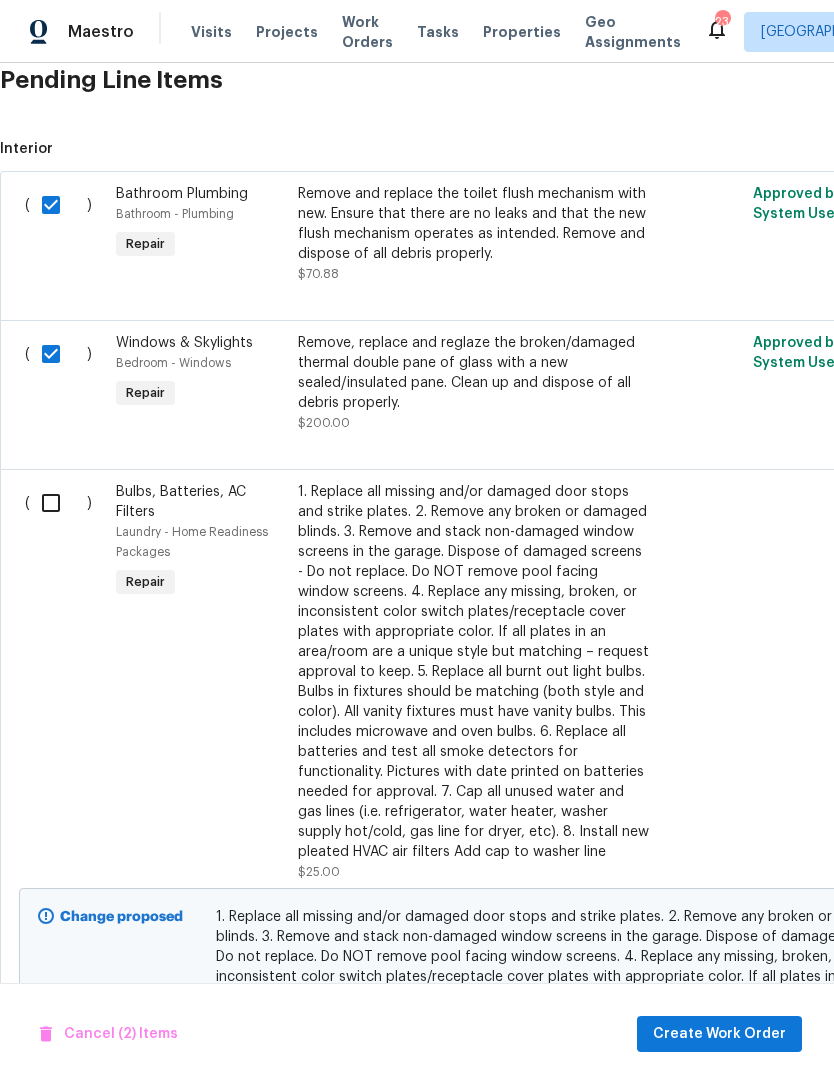 click at bounding box center [58, 503] 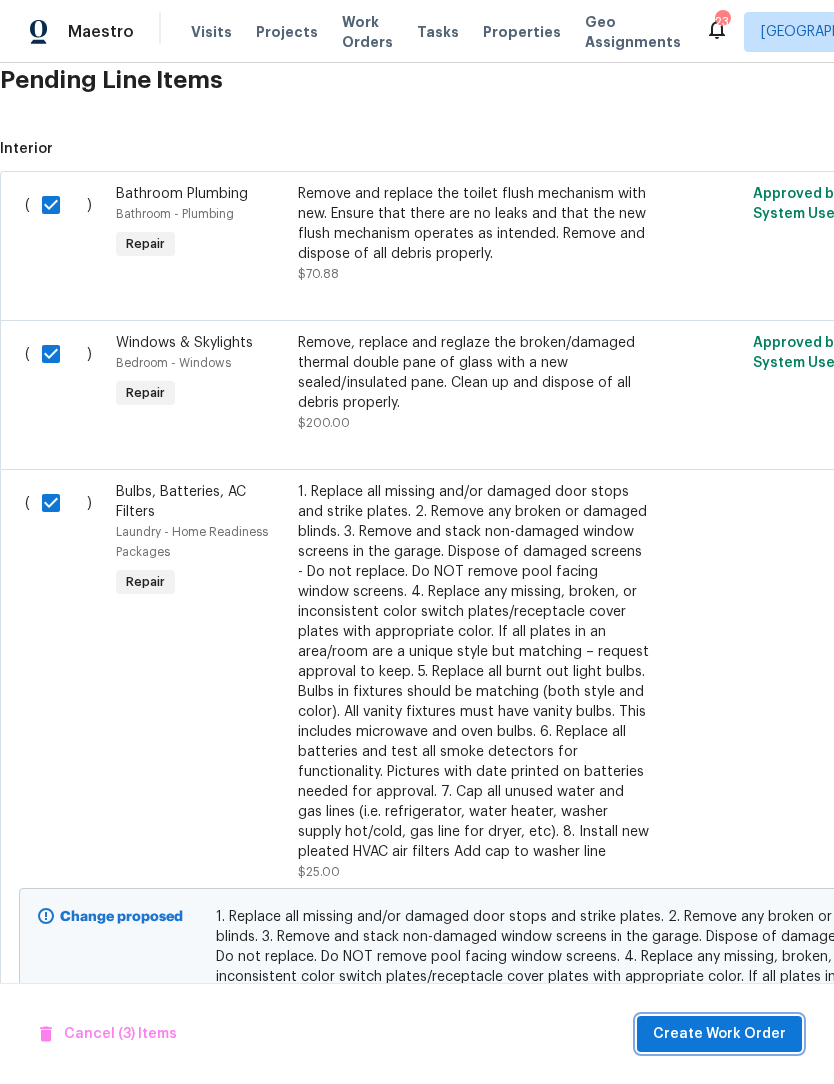 click on "Create Work Order" at bounding box center [719, 1034] 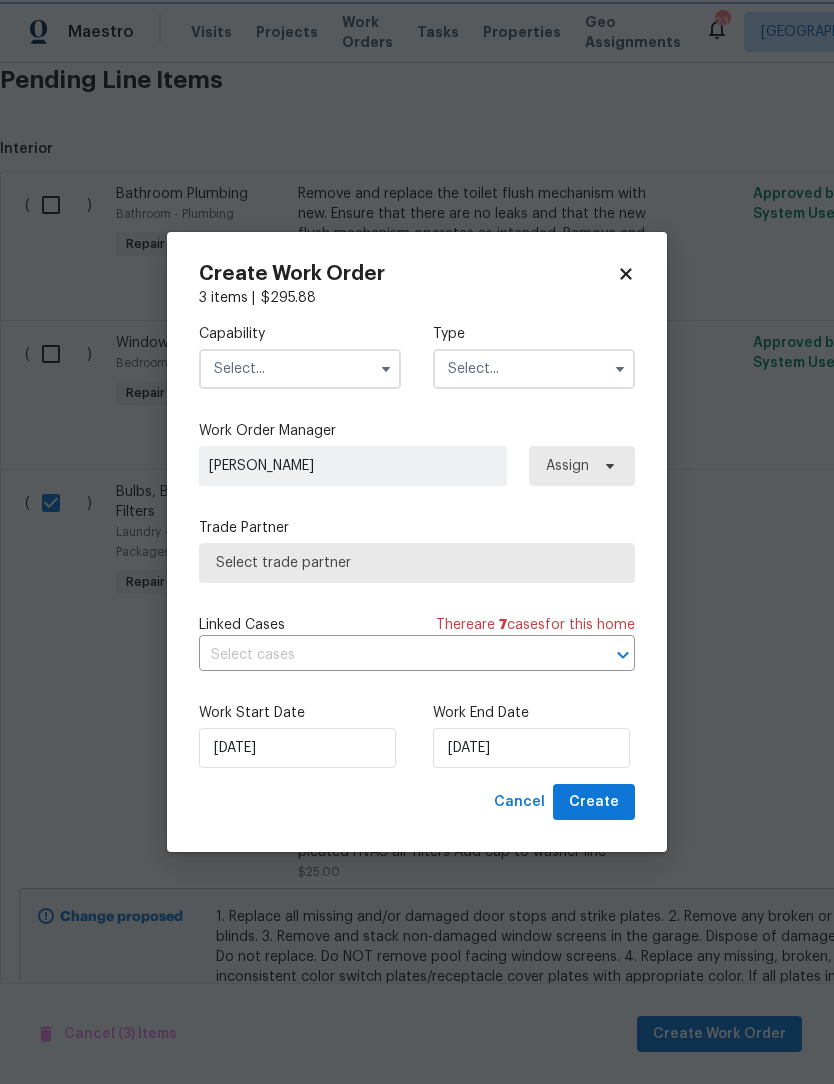 checkbox on "false" 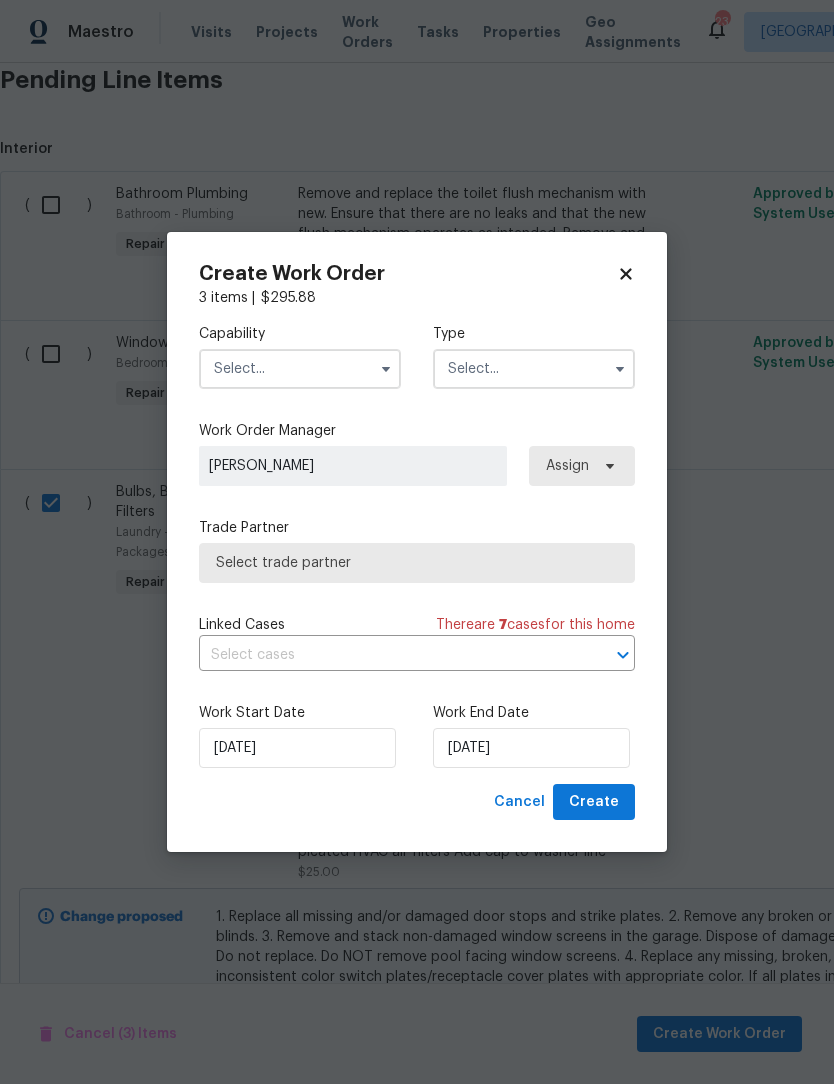 click at bounding box center [300, 369] 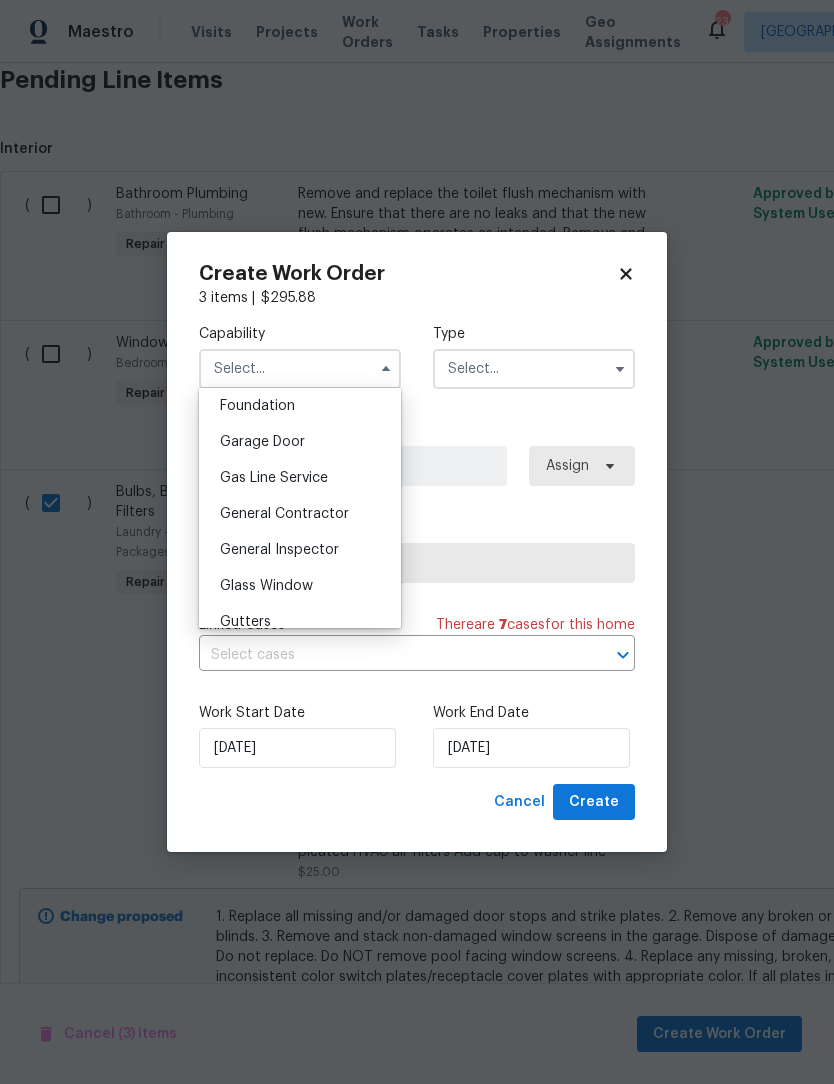 scroll, scrollTop: 881, scrollLeft: 0, axis: vertical 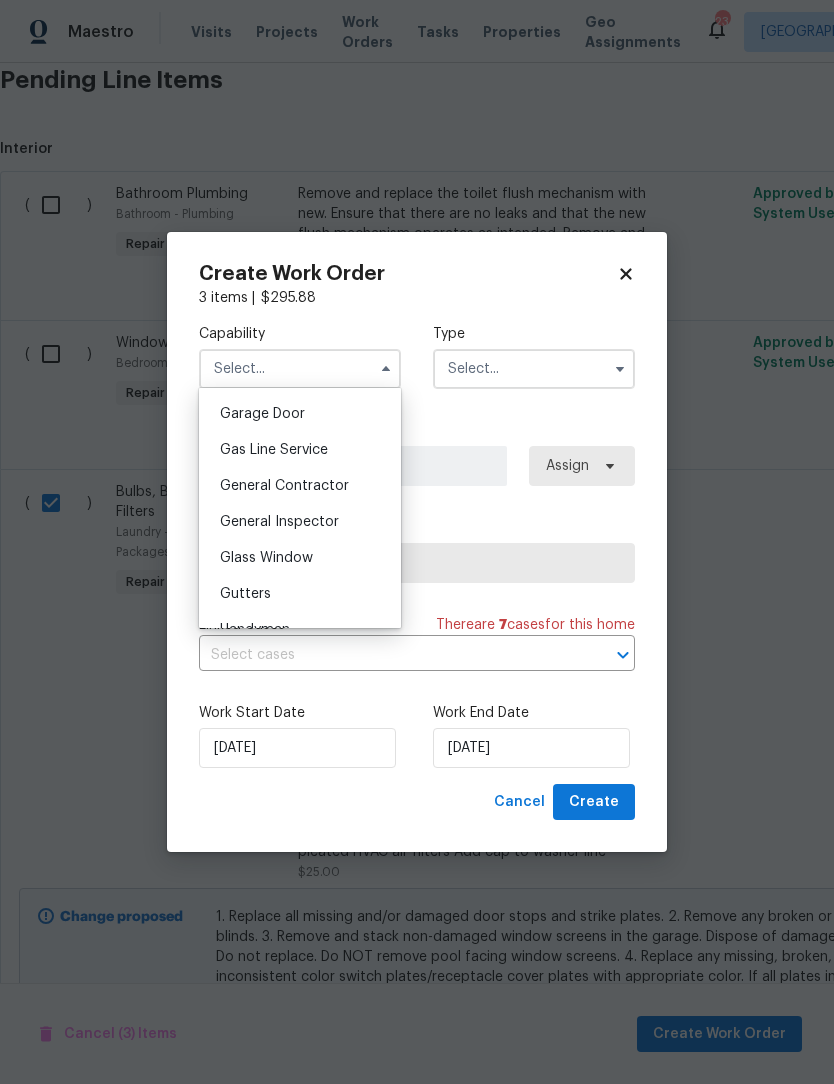 click on "General Contractor" at bounding box center (284, 486) 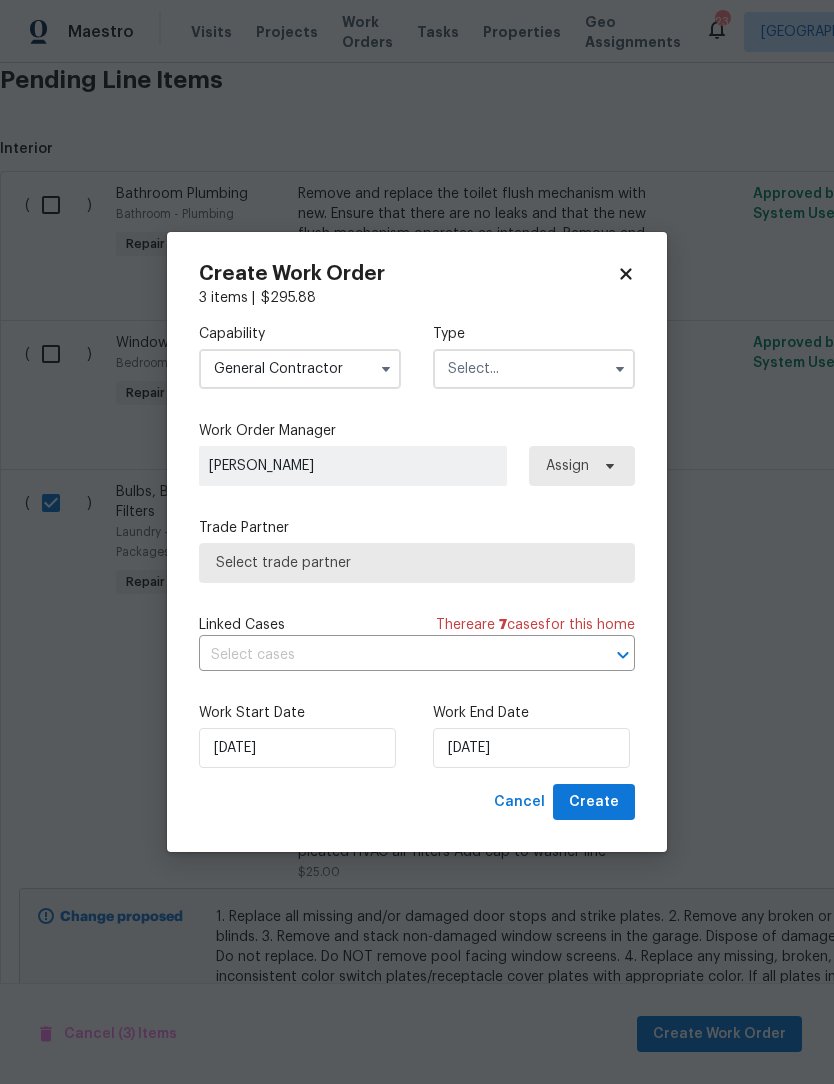 click at bounding box center (534, 369) 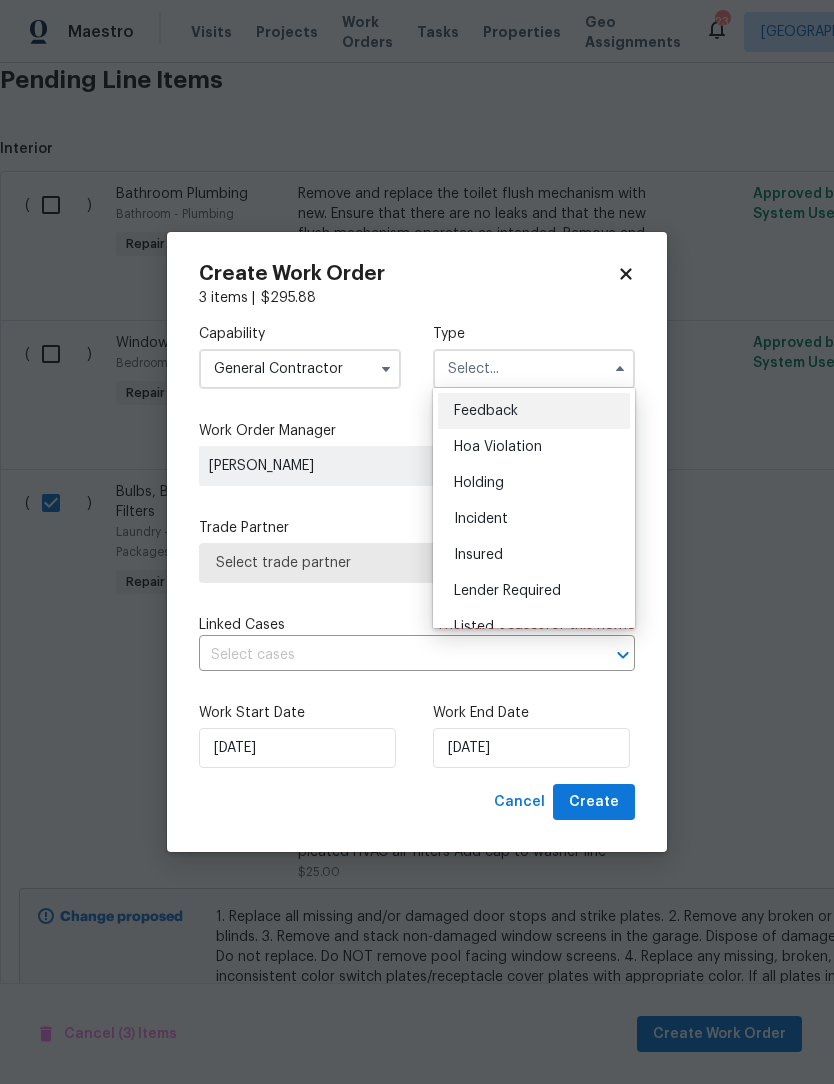 scroll, scrollTop: 94, scrollLeft: 0, axis: vertical 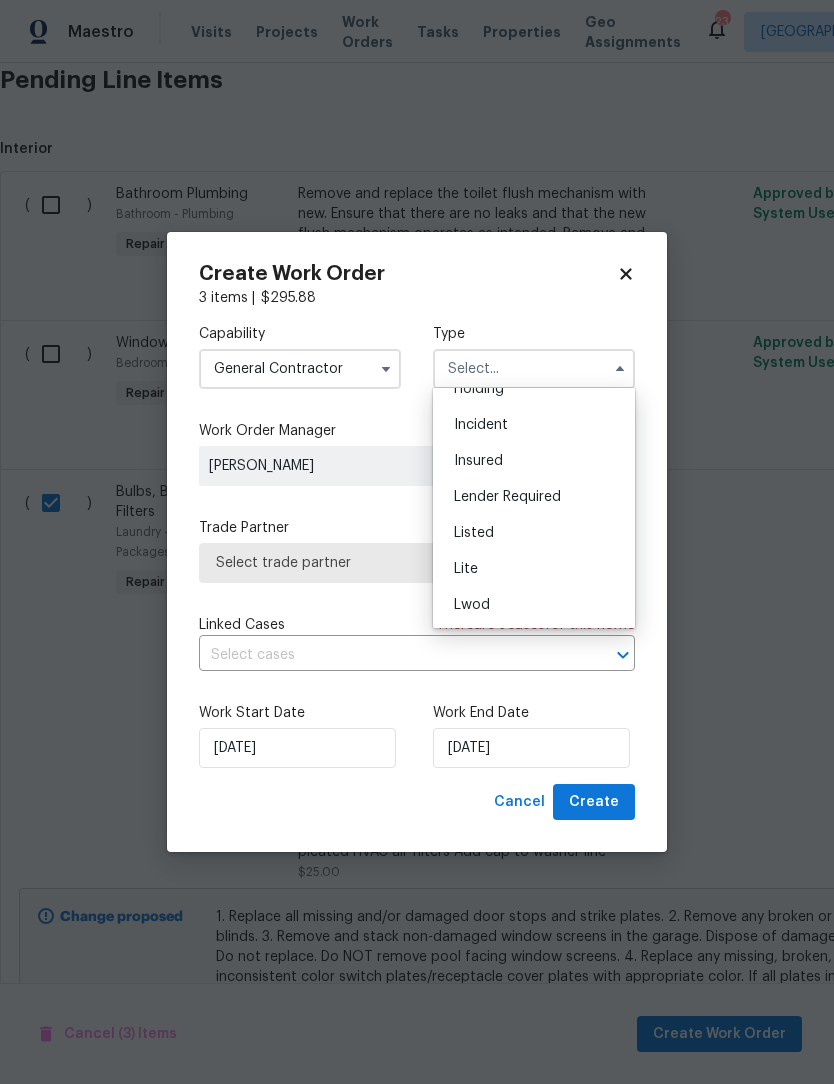click on "Listed" at bounding box center [534, 533] 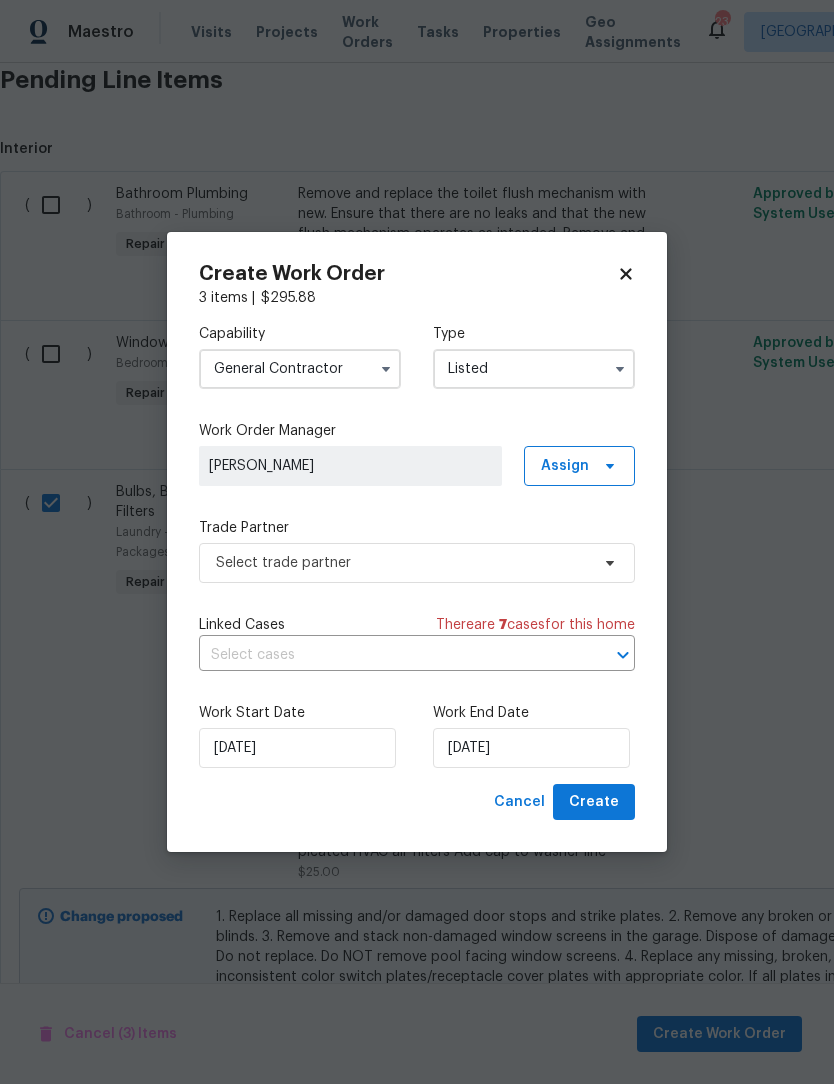 type on "Listed" 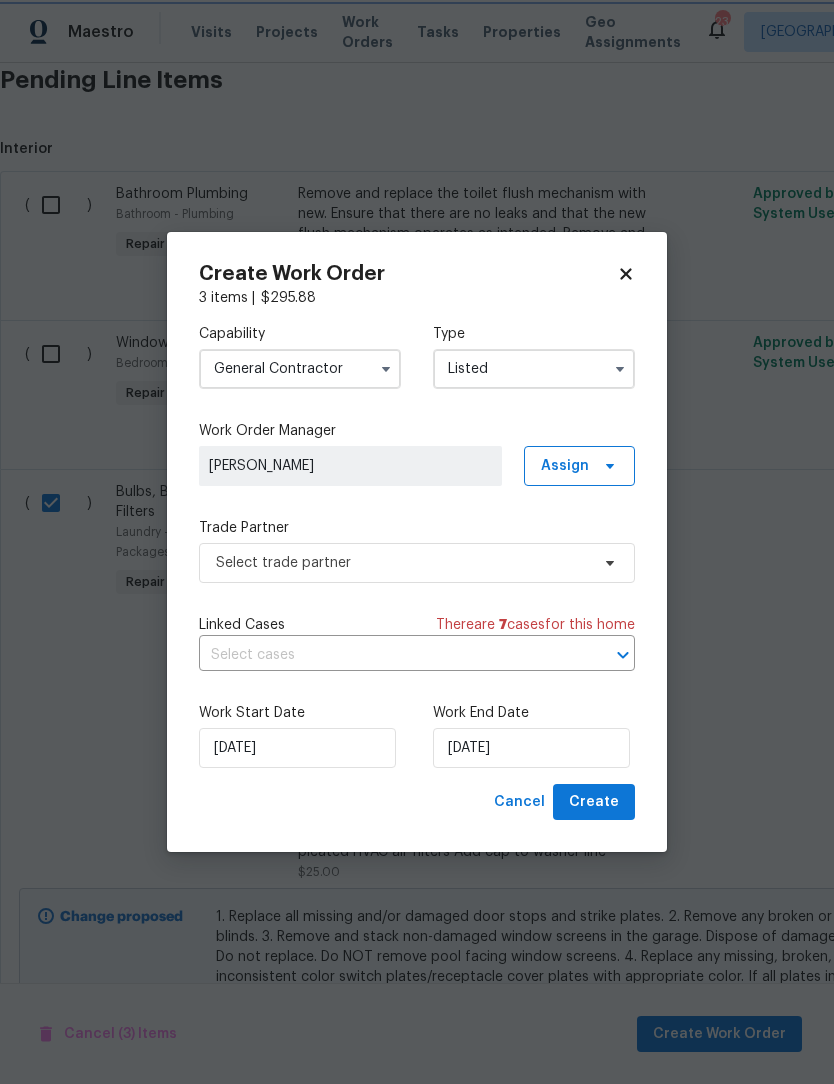 scroll, scrollTop: 0, scrollLeft: 0, axis: both 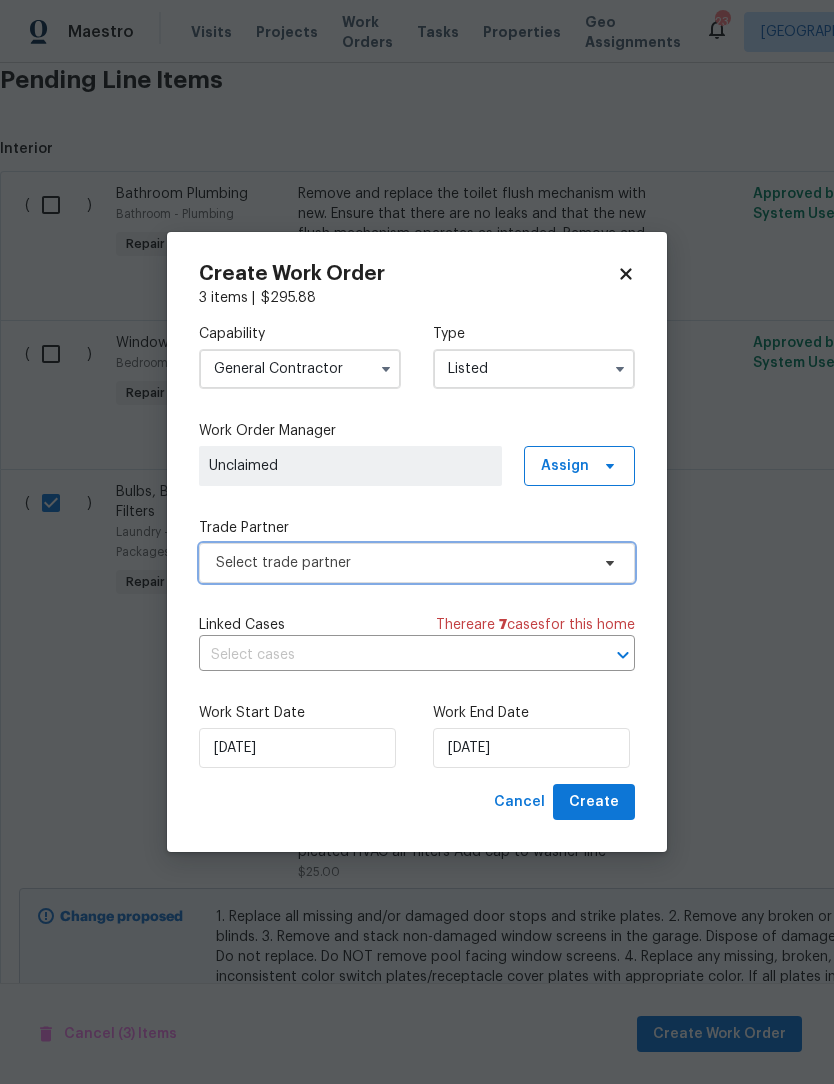 click on "Select trade partner" at bounding box center [402, 563] 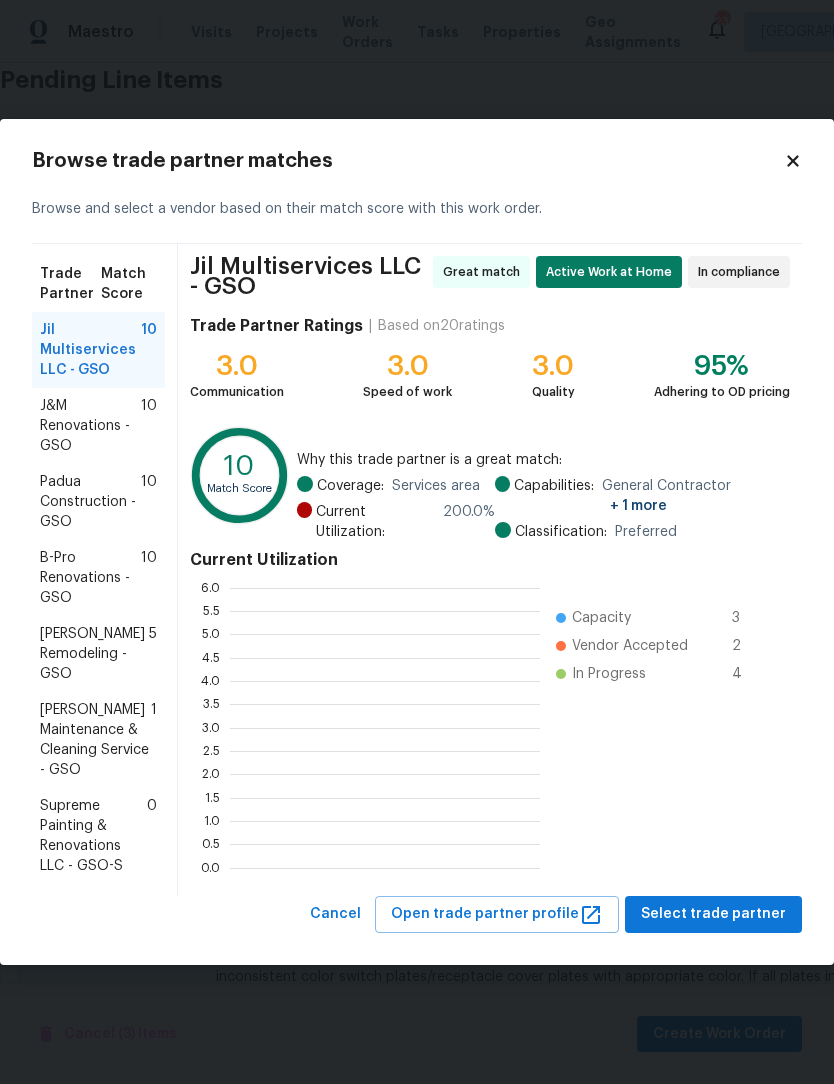 scroll, scrollTop: 280, scrollLeft: 310, axis: both 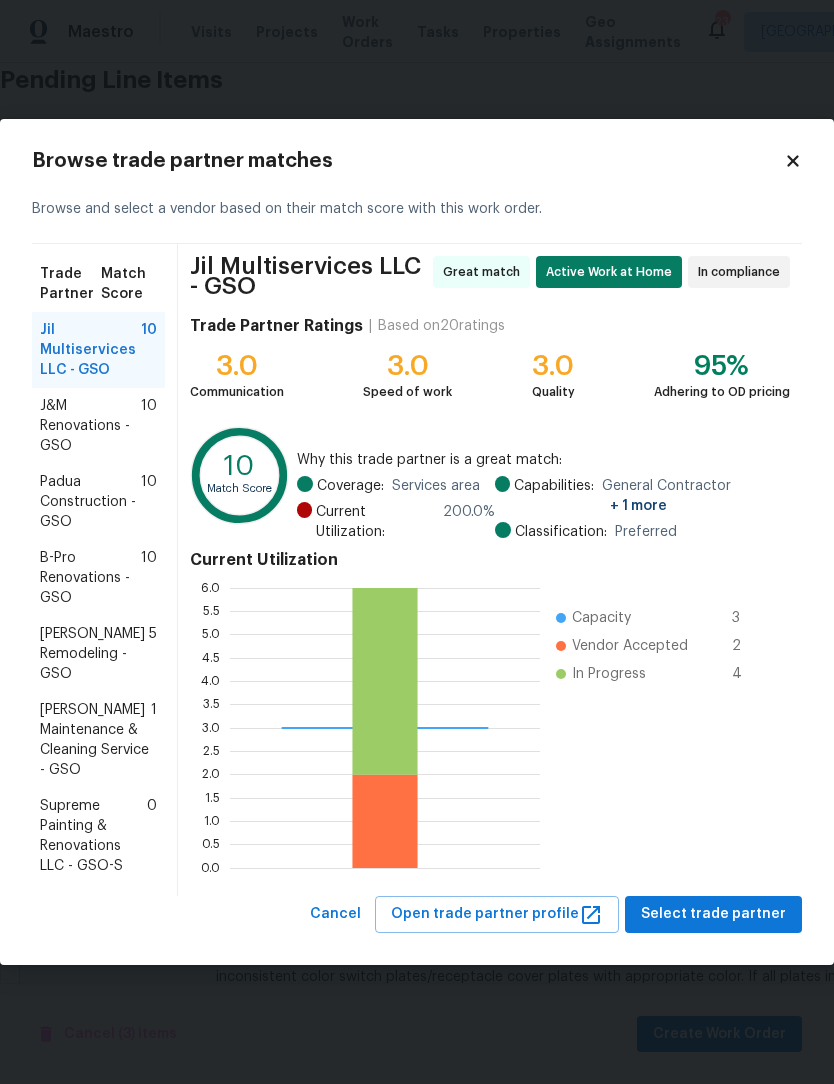 click on "J&M Renovations - GSO" at bounding box center (90, 426) 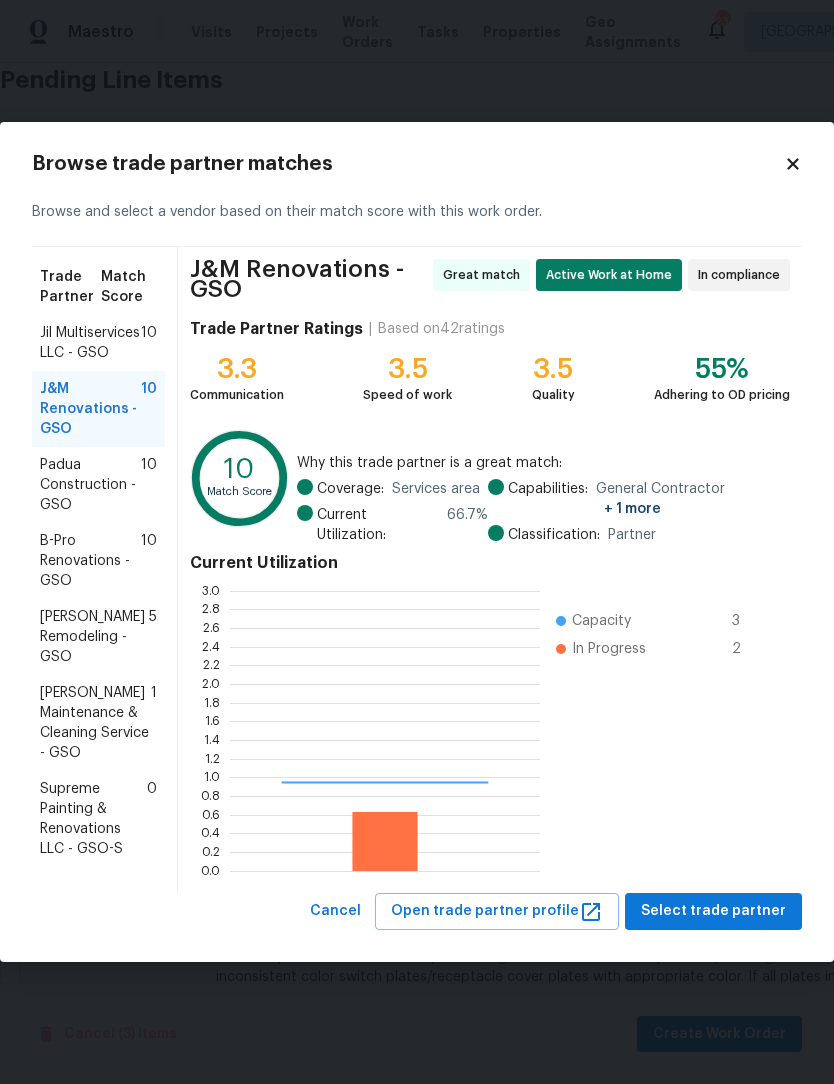 scroll, scrollTop: 2, scrollLeft: 2, axis: both 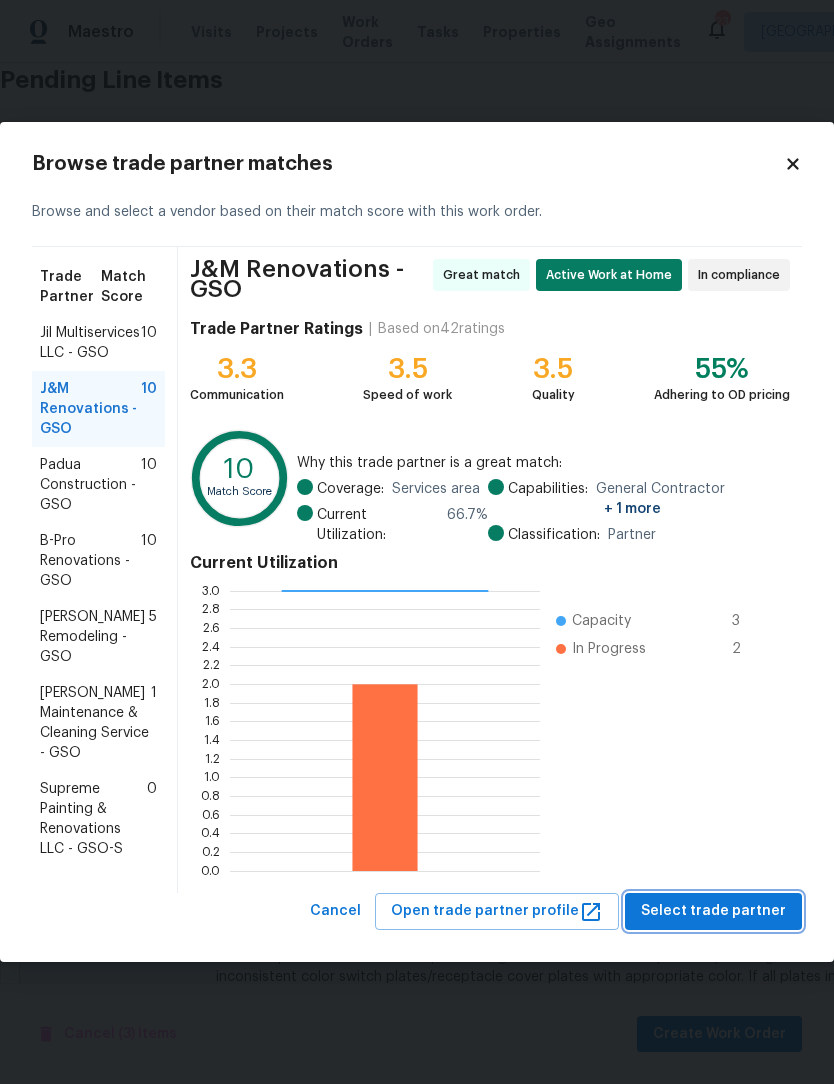 click on "Select trade partner" at bounding box center [713, 911] 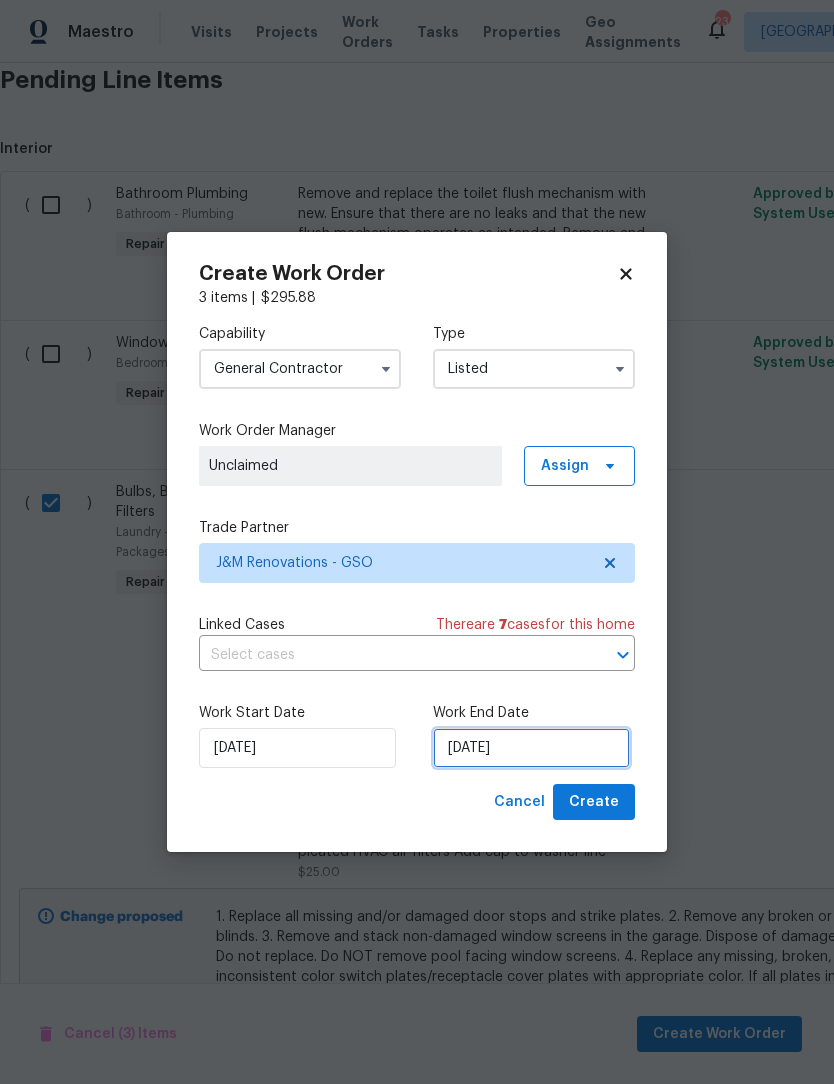 click on "[DATE]" at bounding box center (531, 748) 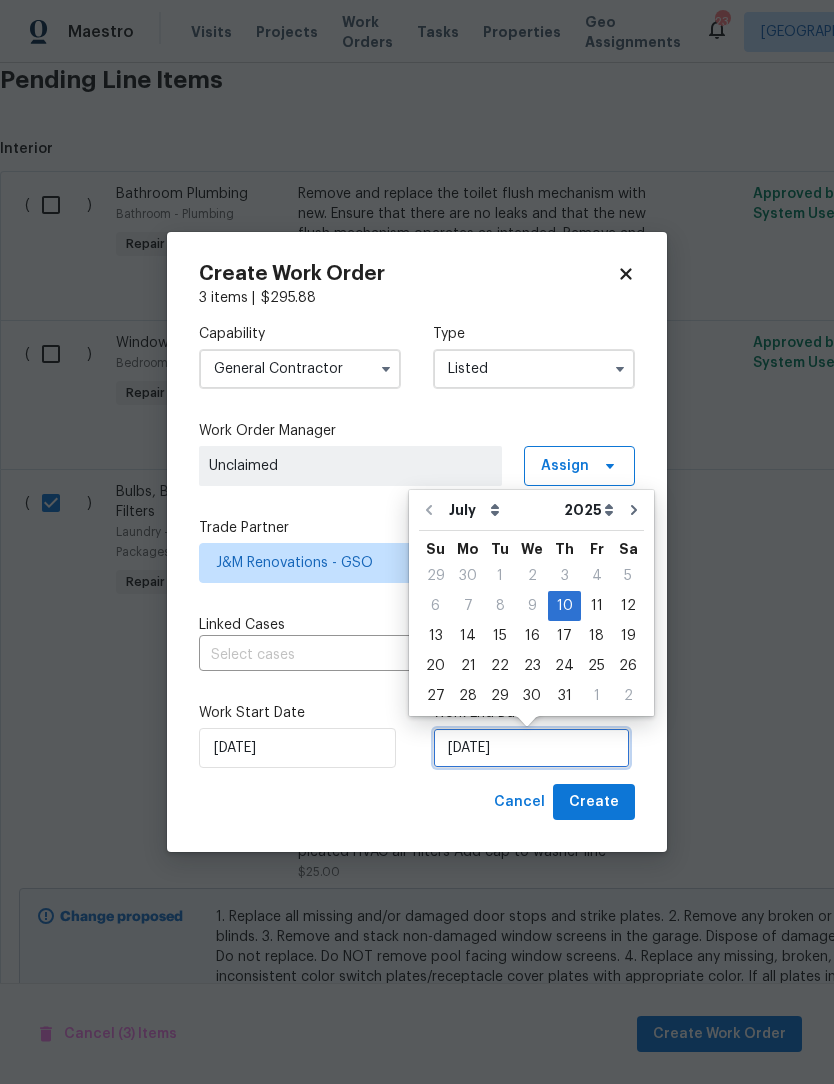 scroll, scrollTop: 38, scrollLeft: 0, axis: vertical 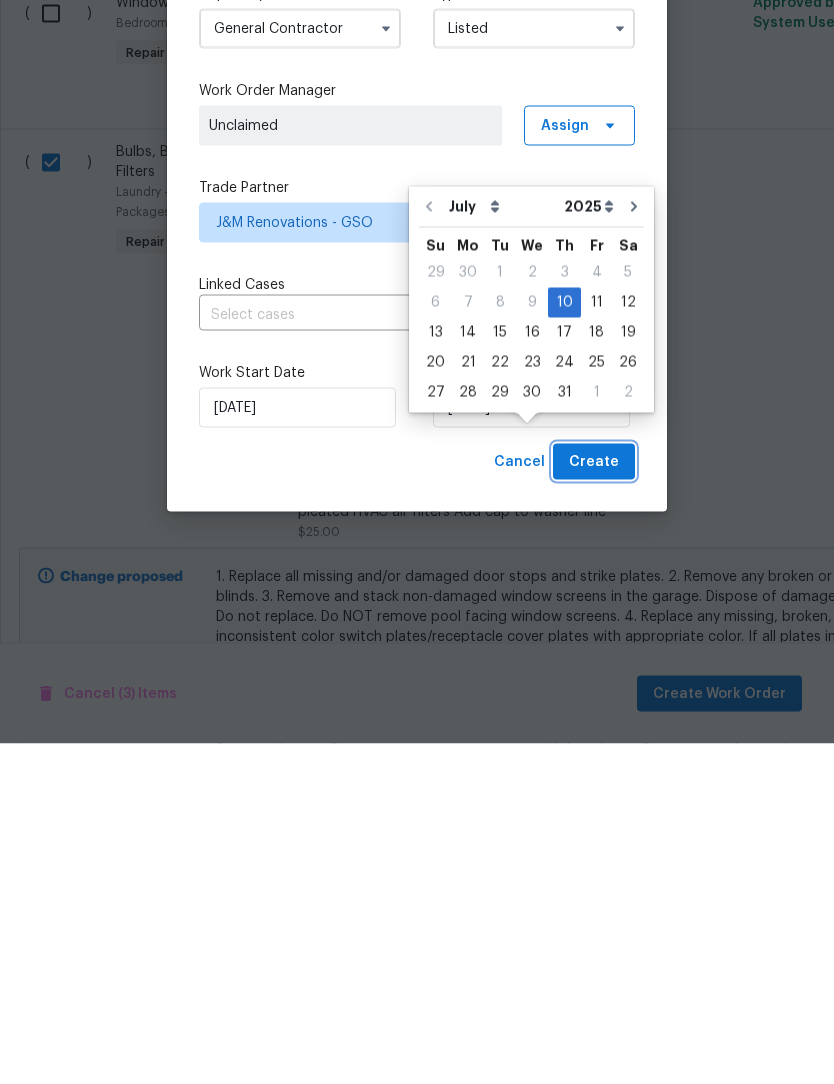 click on "Create" at bounding box center (594, 802) 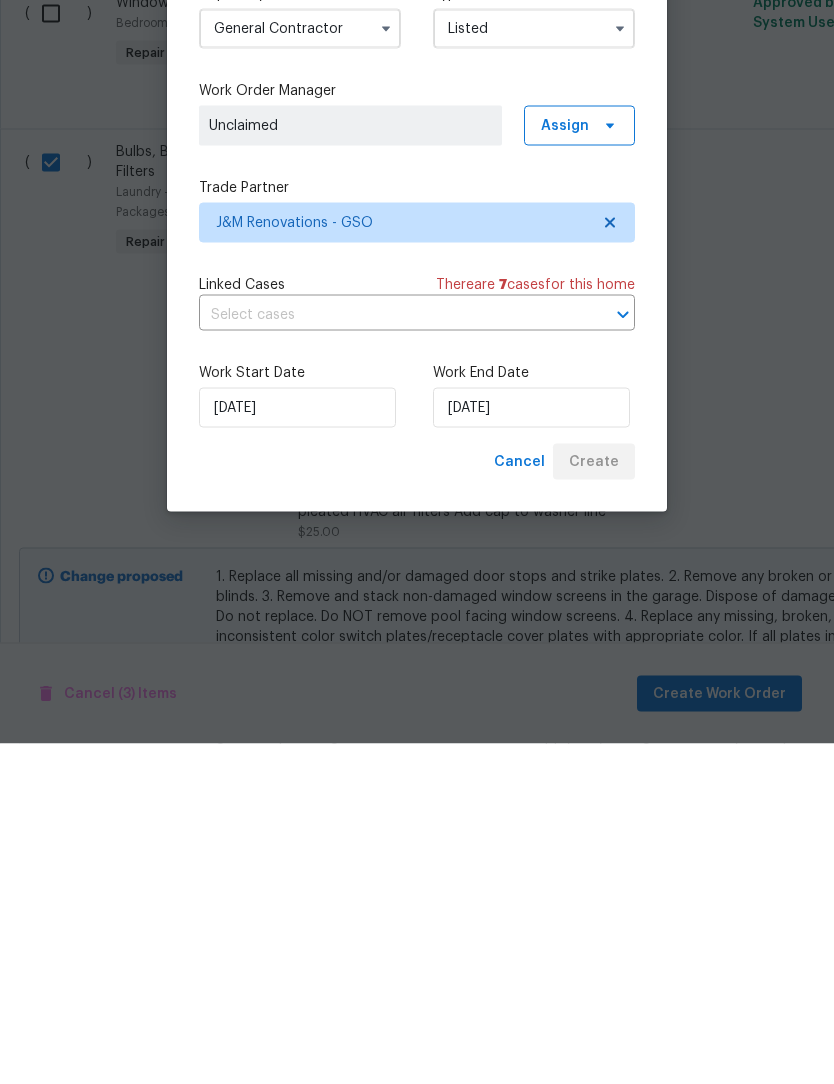 scroll, scrollTop: 66, scrollLeft: 0, axis: vertical 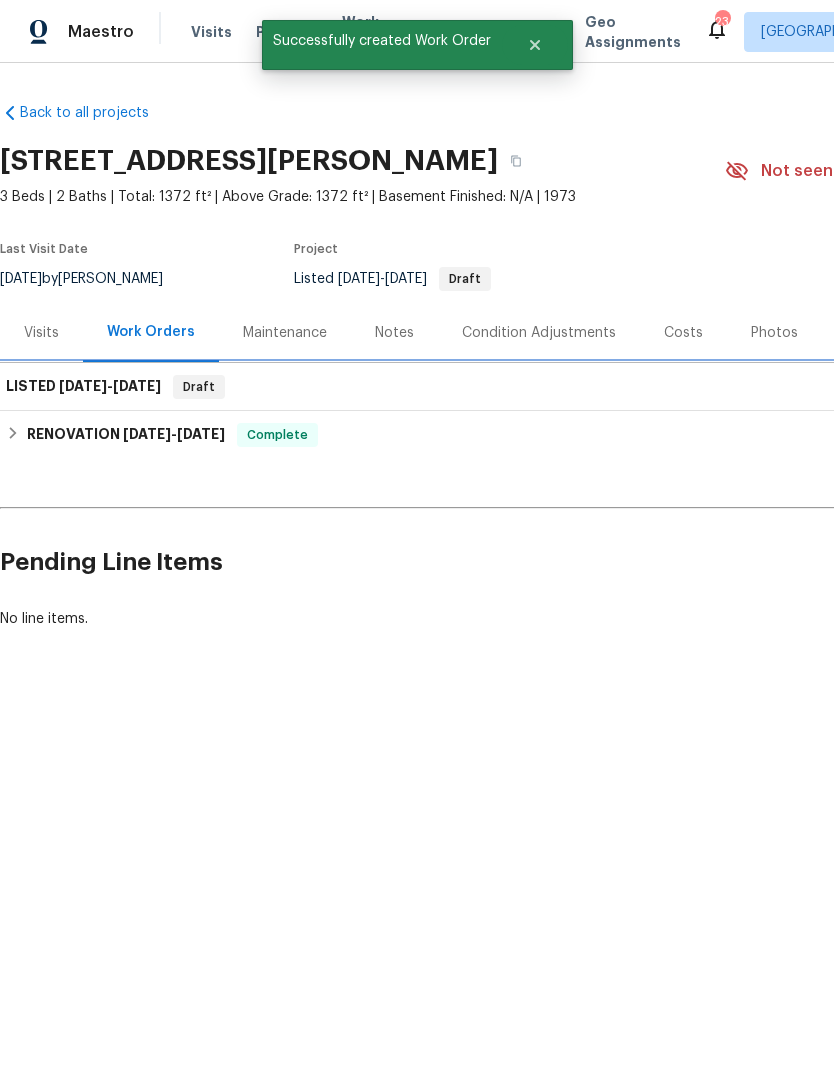 click on "7/10/25" at bounding box center (83, 386) 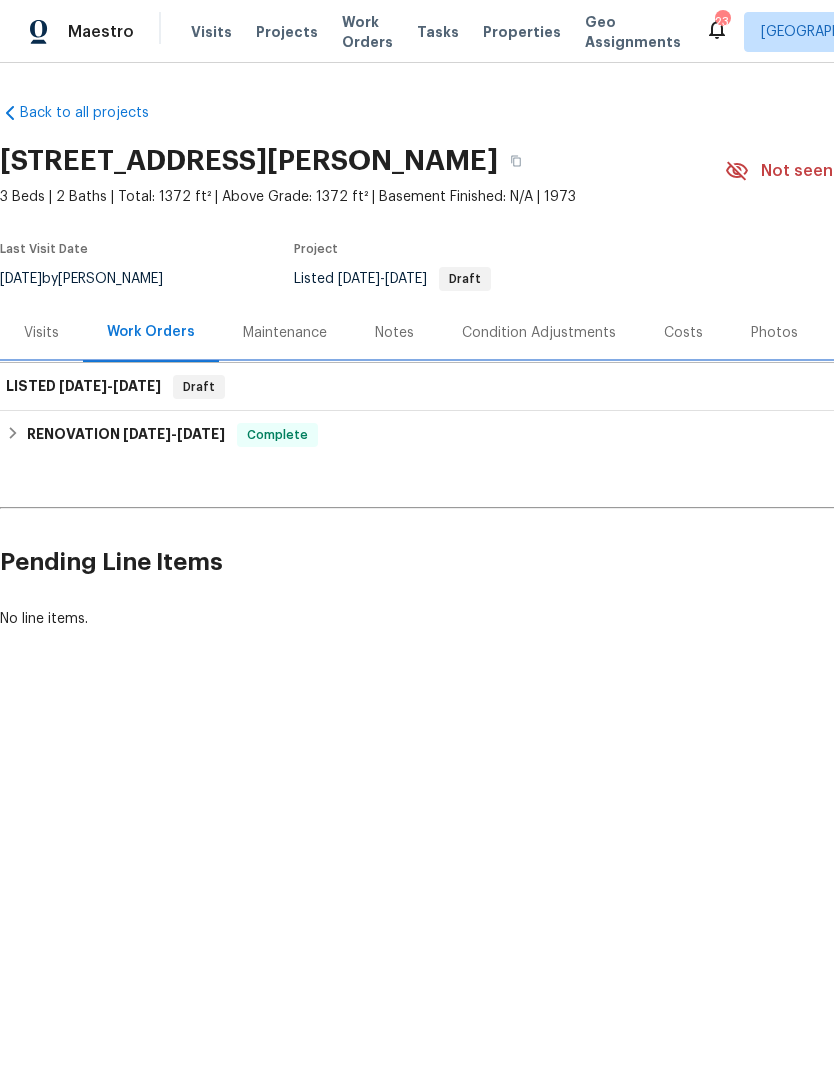 scroll, scrollTop: 0, scrollLeft: 0, axis: both 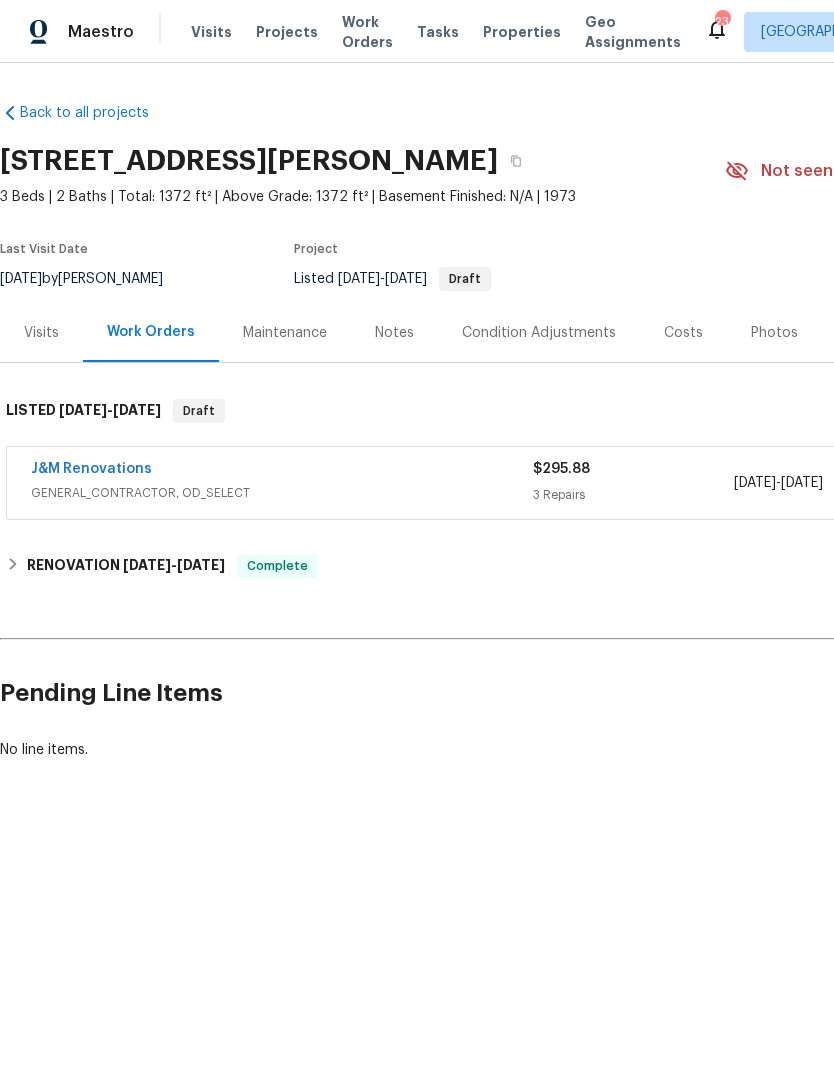 click on "J&M Renovations" at bounding box center [91, 469] 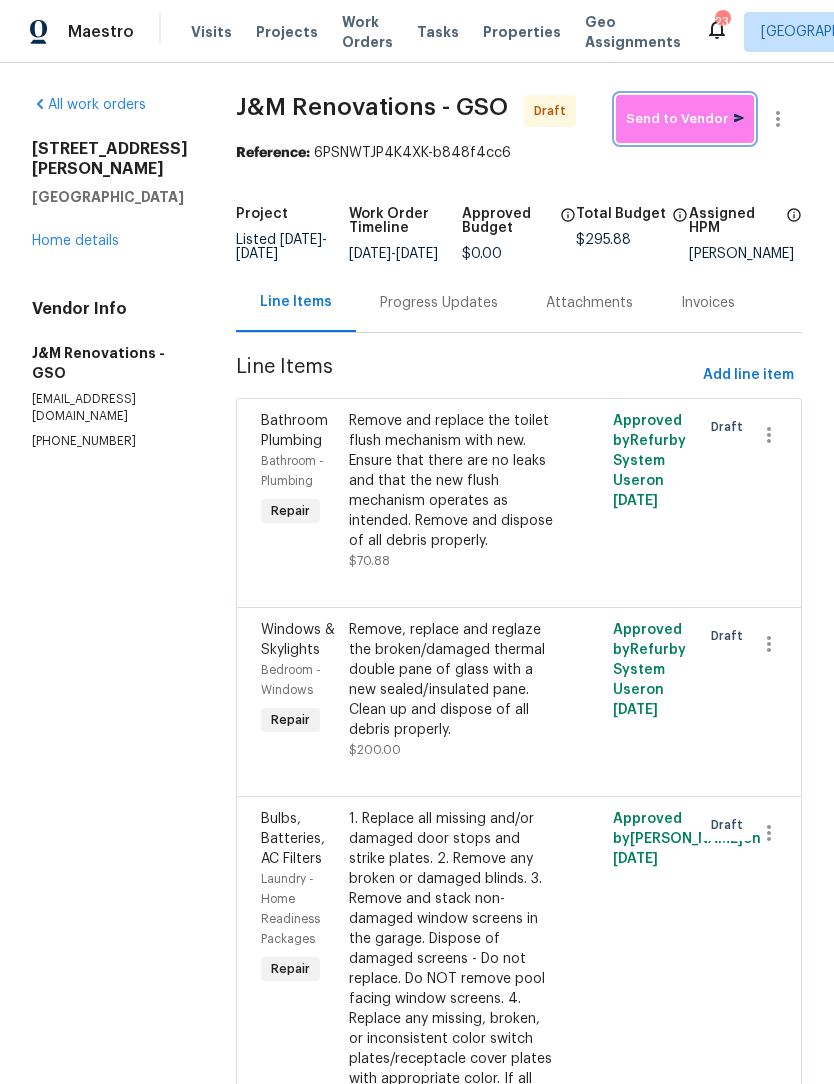 click on "Send to Vendor" at bounding box center (685, 119) 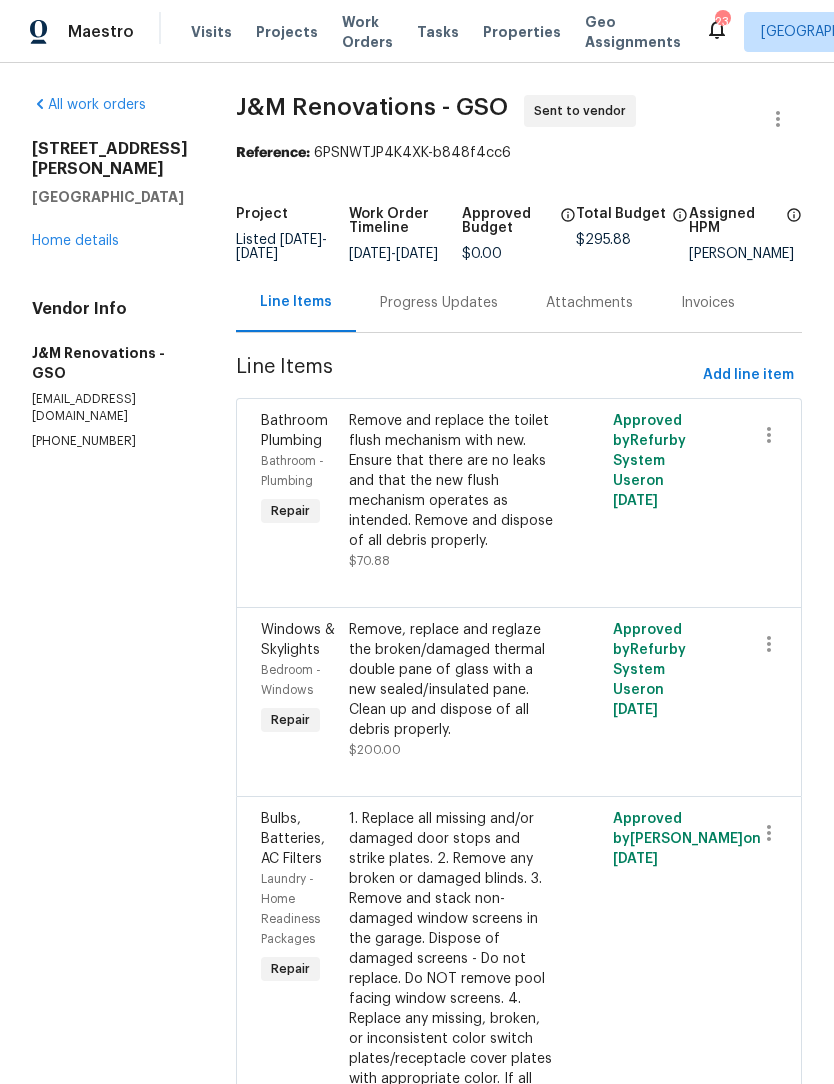 click on "All work orders 2723 Reynolds Park Rd Winston Salem, NC 27107 Home details Vendor Info J&M Renovations - GSO j_mrenovations@yahoo.com (704) 754-1411" at bounding box center [110, 272] 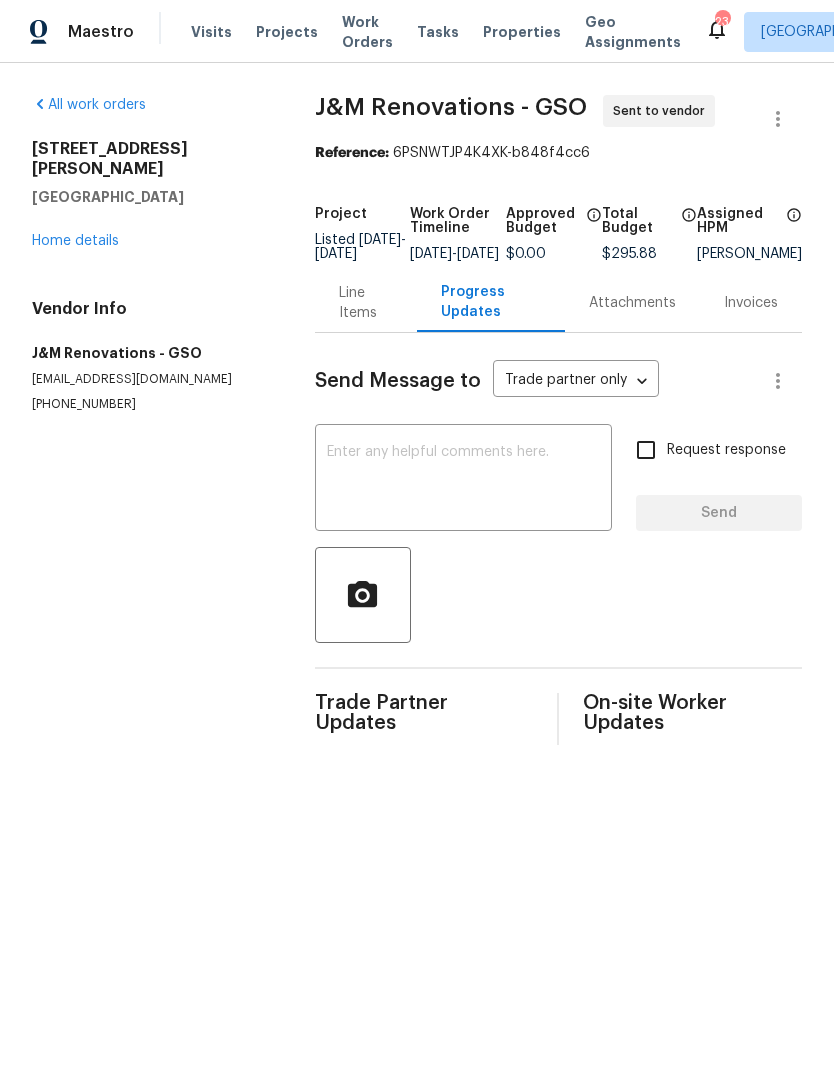 click at bounding box center (463, 480) 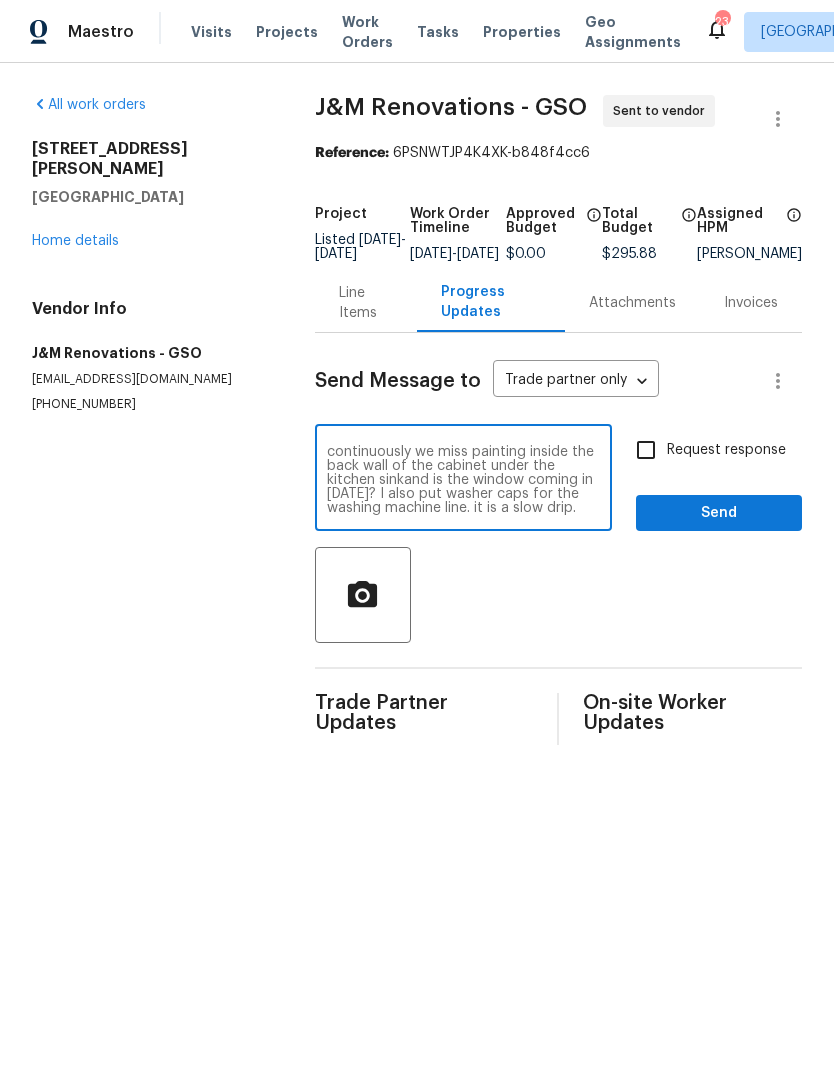 scroll, scrollTop: 70, scrollLeft: 0, axis: vertical 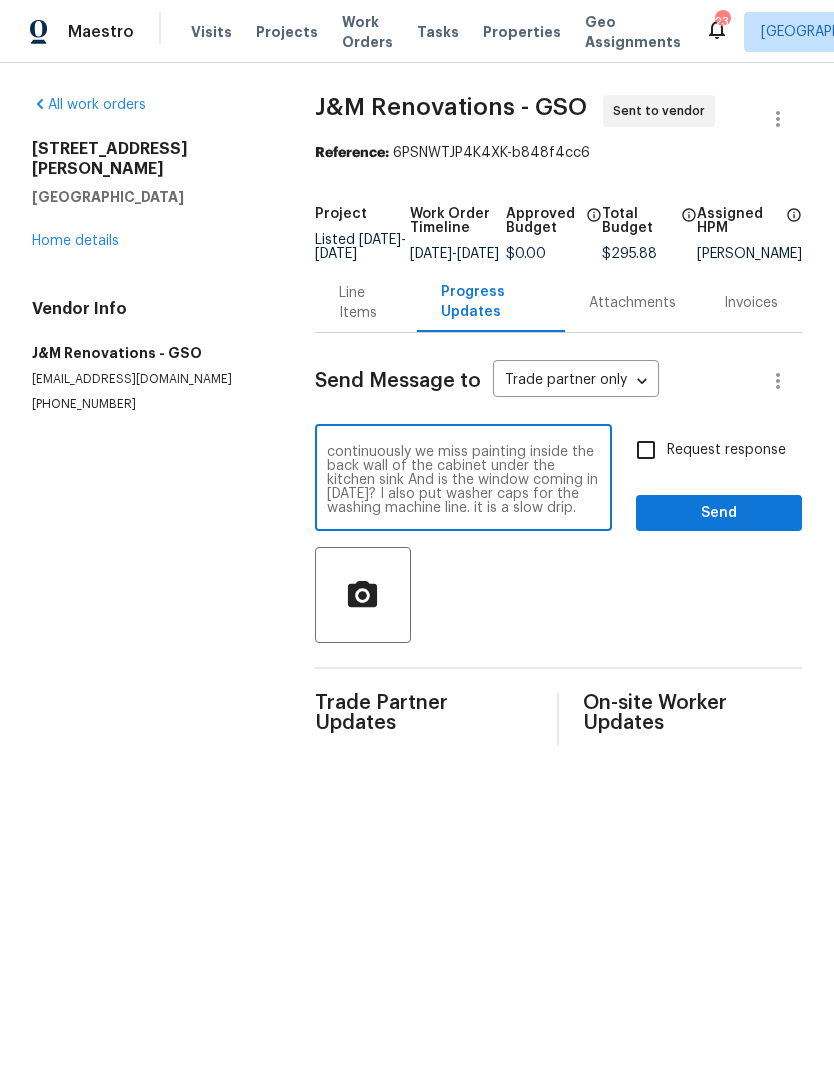 type on "Please take a look at the closet door in the downstairs bedroom, the two boxes on that exterior wall. I need to paint the same color as the wall or white, both toilet flushing mechanisms, run continuously we miss painting inside the back wall of the cabinet under the kitchen sink And is the window coming in today? I also put washer caps for the washing machine line. it is a slow drip." 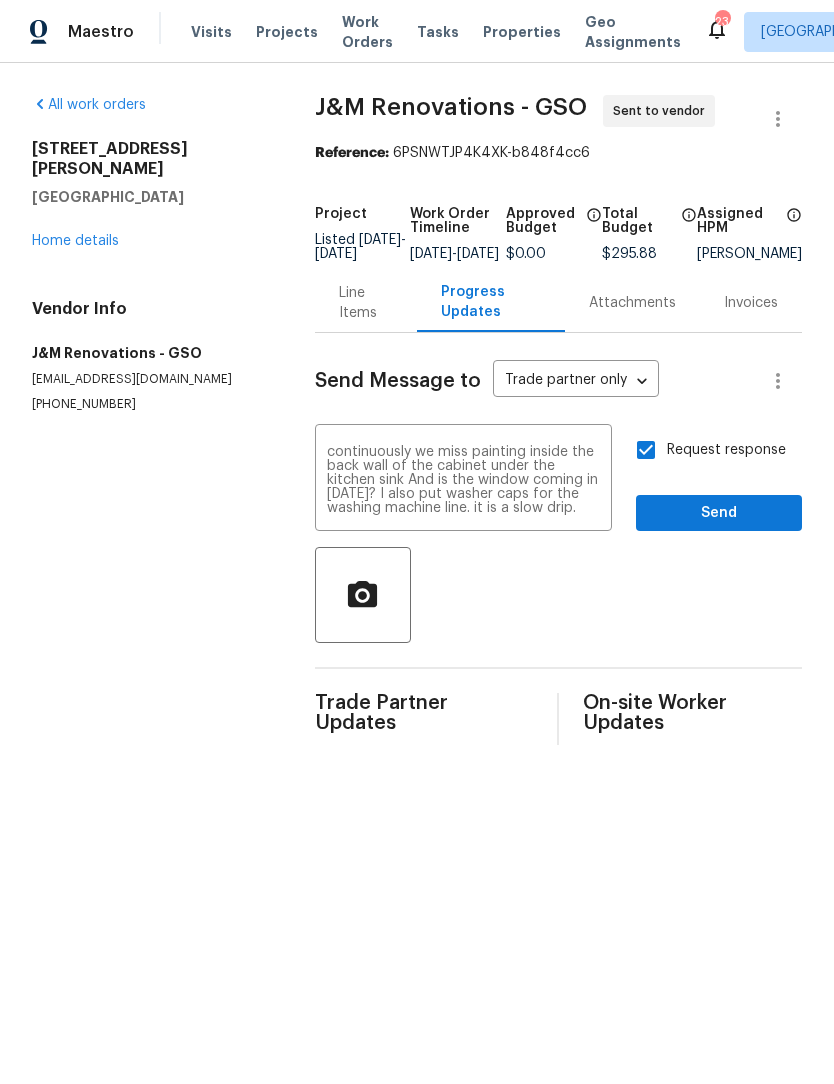 scroll, scrollTop: 70, scrollLeft: 0, axis: vertical 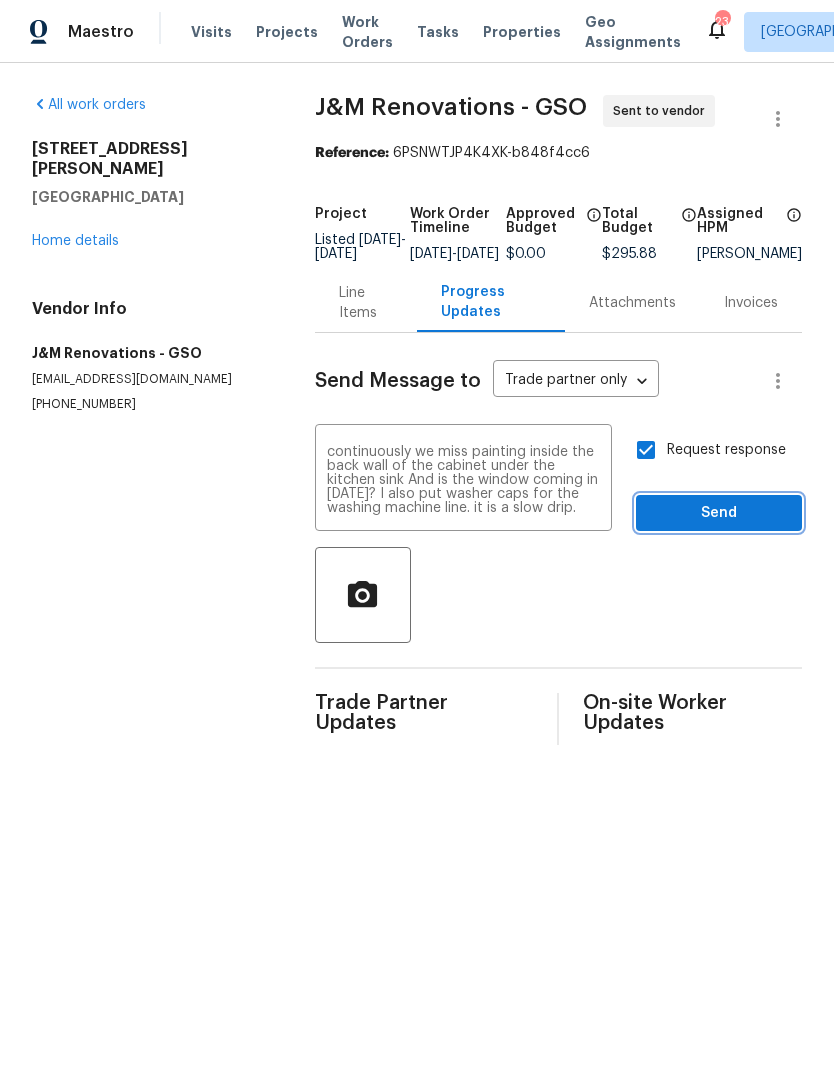 click on "Send" at bounding box center [719, 513] 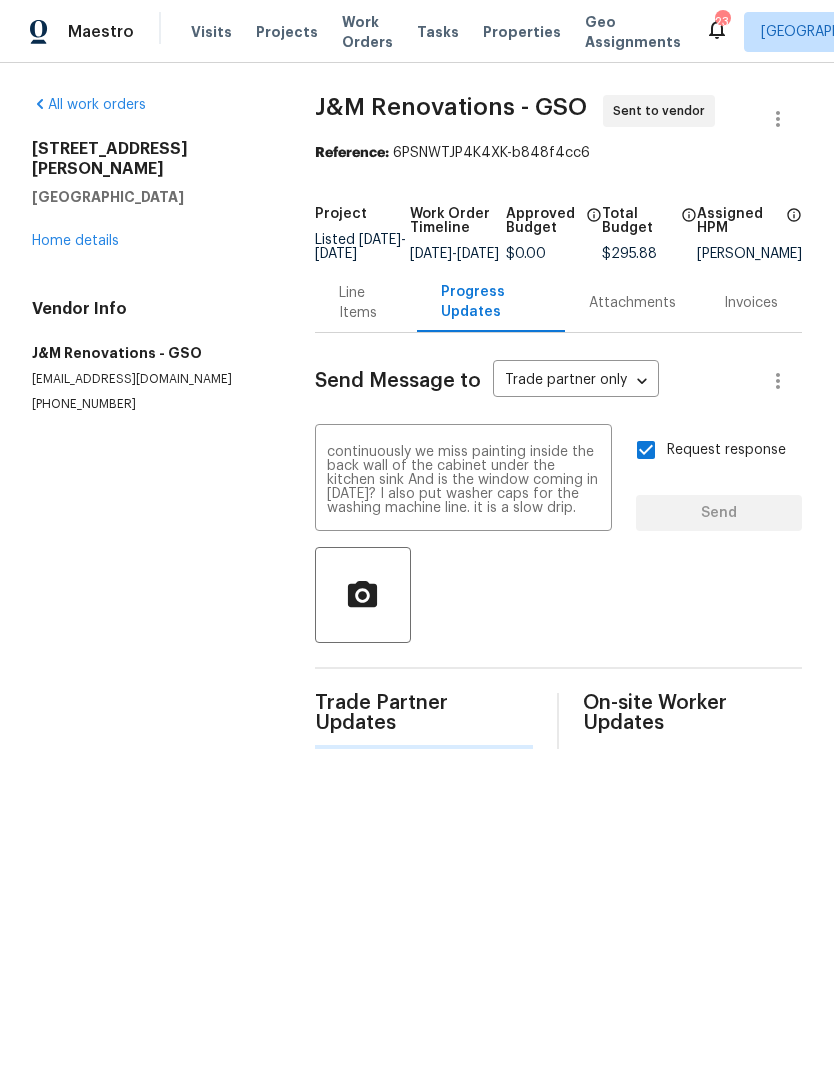 type 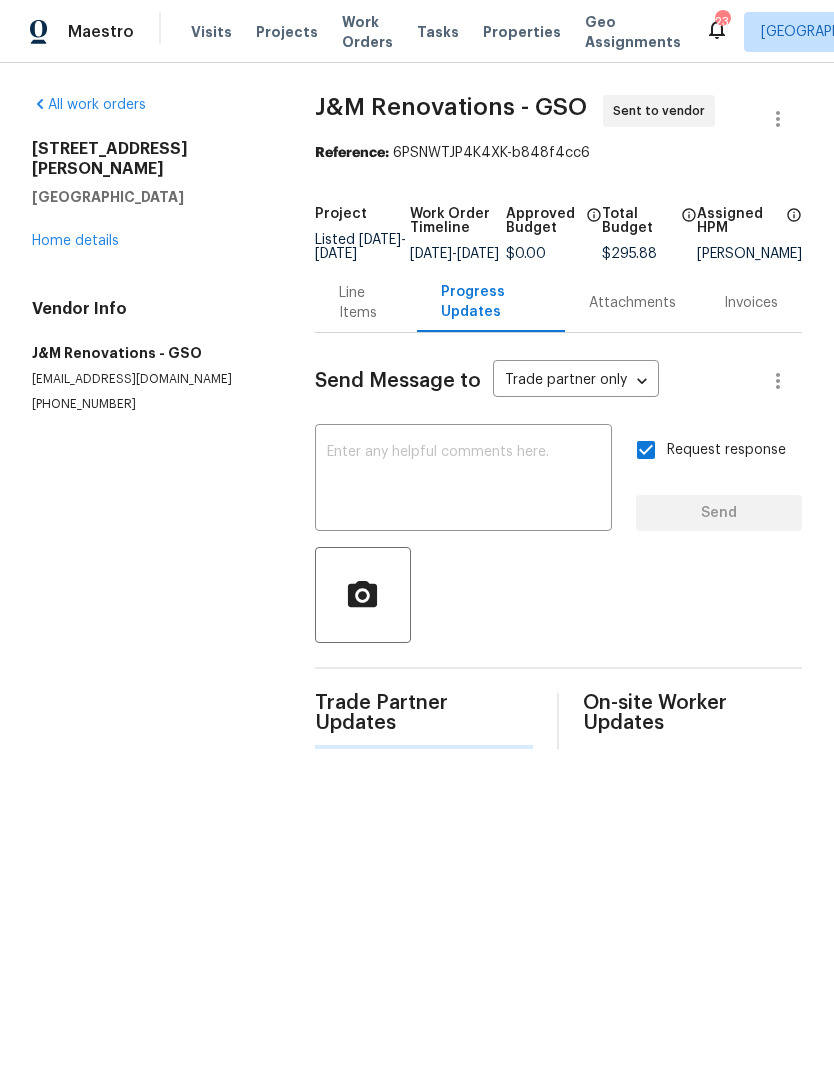 scroll, scrollTop: 0, scrollLeft: 0, axis: both 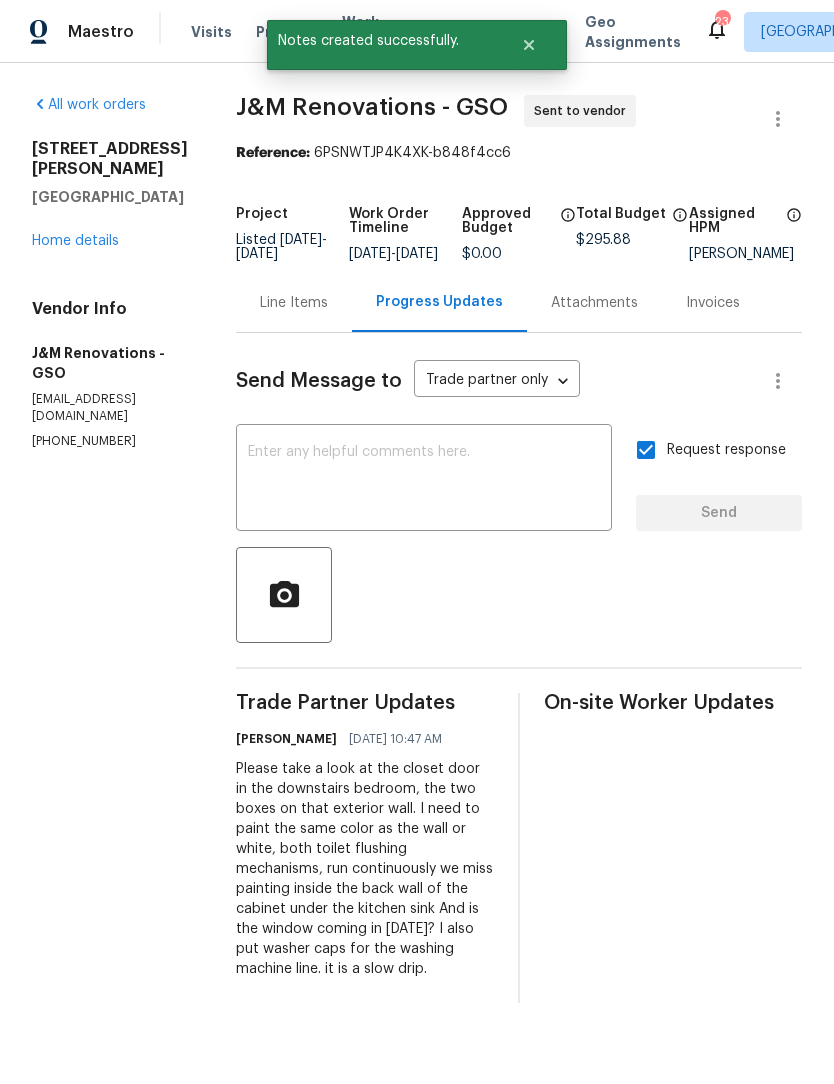 click on "All work orders 2723 Reynolds Park Rd Winston Salem, NC 27107 Home details Vendor Info J&M Renovations - GSO j_mrenovations@yahoo.com (704) 754-1411" at bounding box center (110, 272) 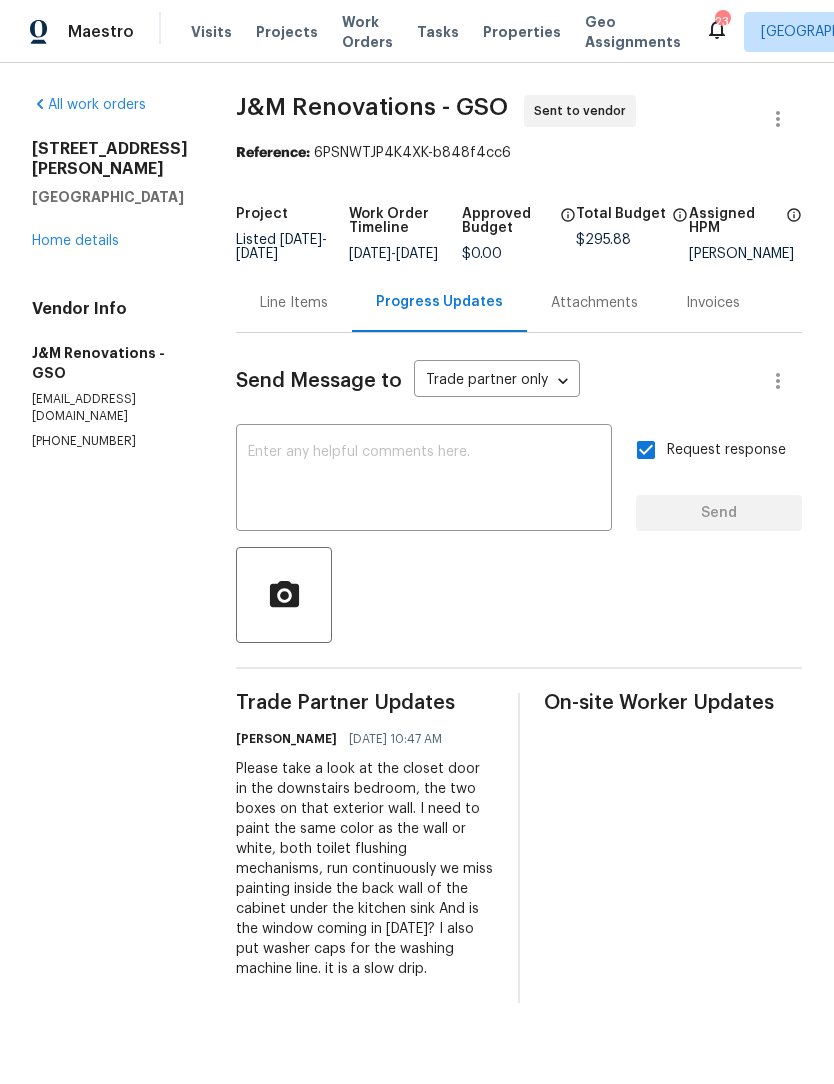 click on "Home details" at bounding box center (75, 241) 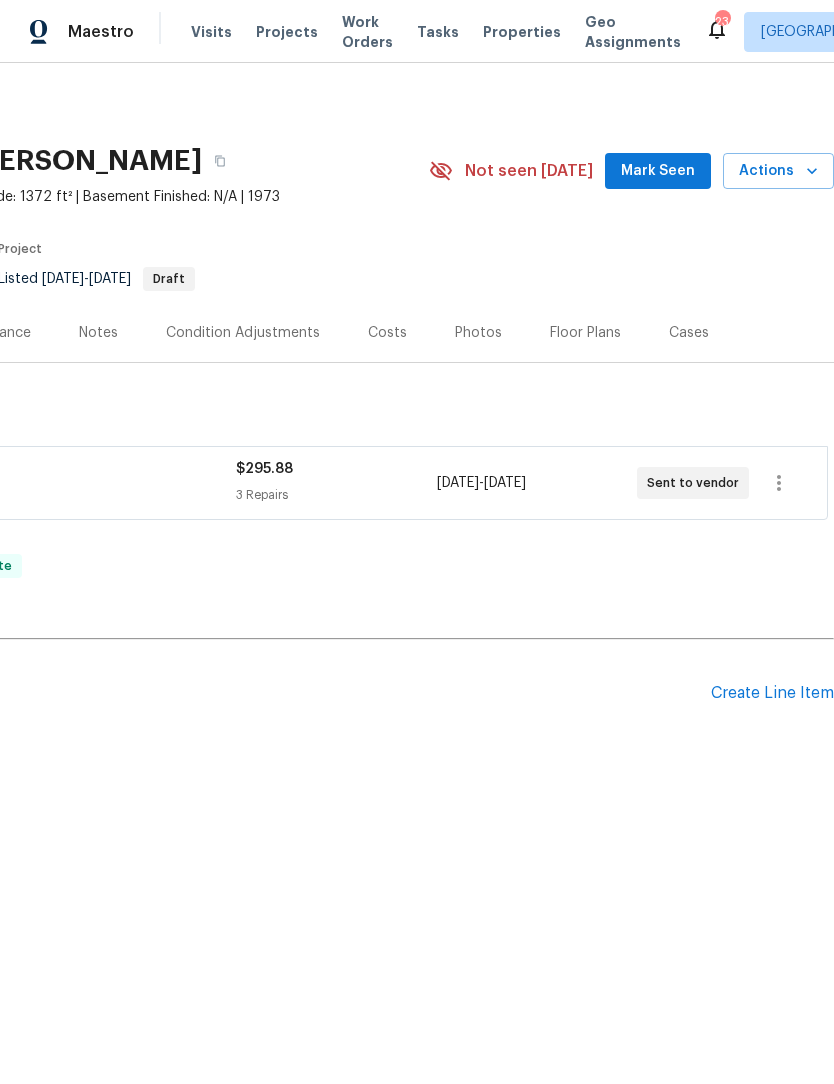 scroll, scrollTop: 0, scrollLeft: 296, axis: horizontal 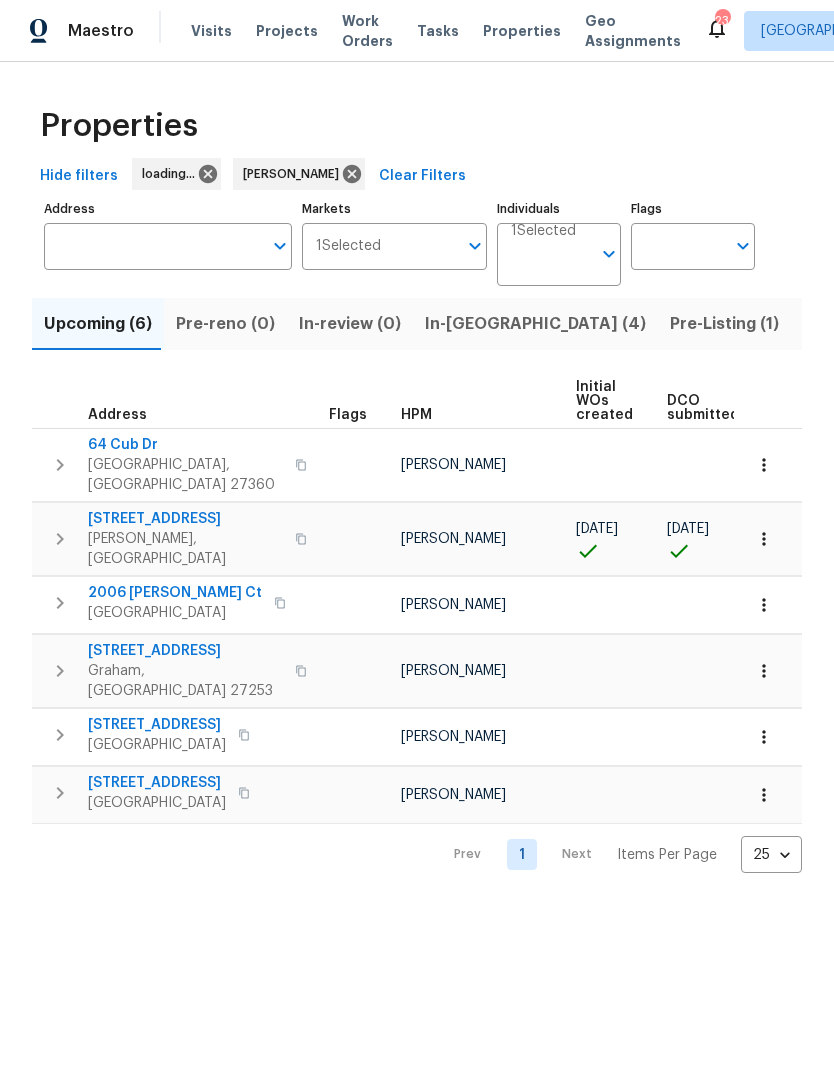 click at bounding box center [613, 550] 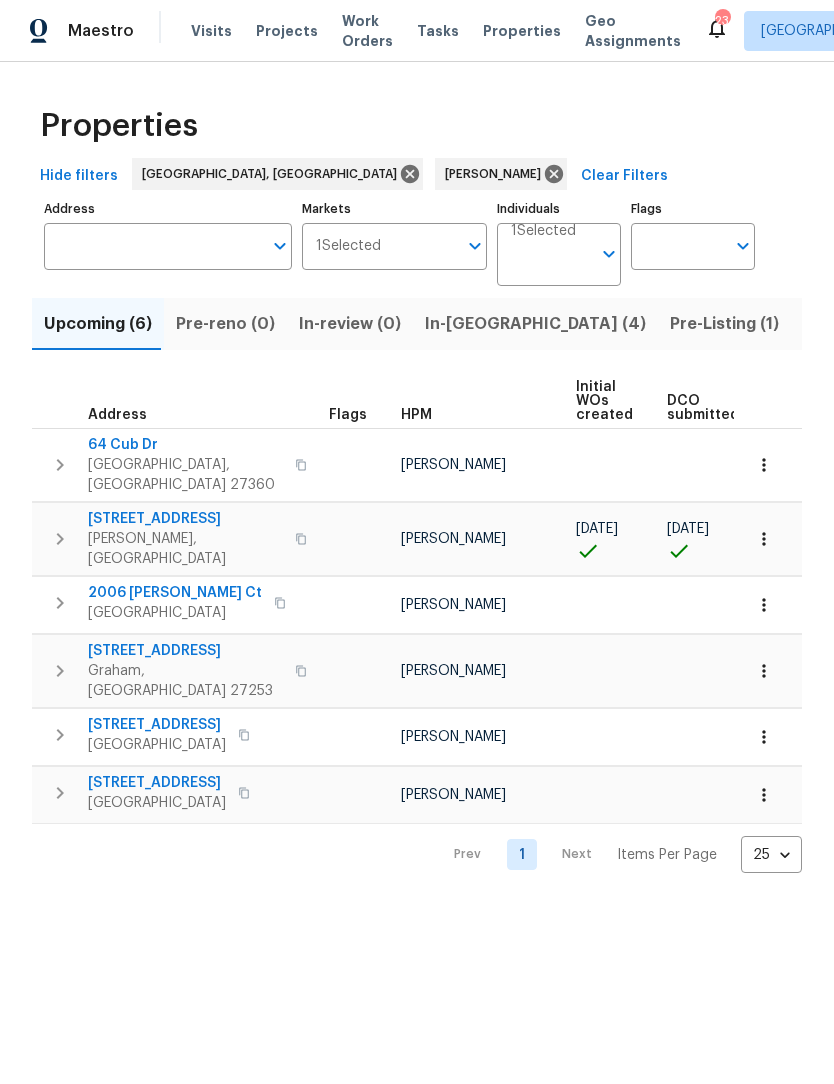 click on "In-reno (4)" at bounding box center (535, 325) 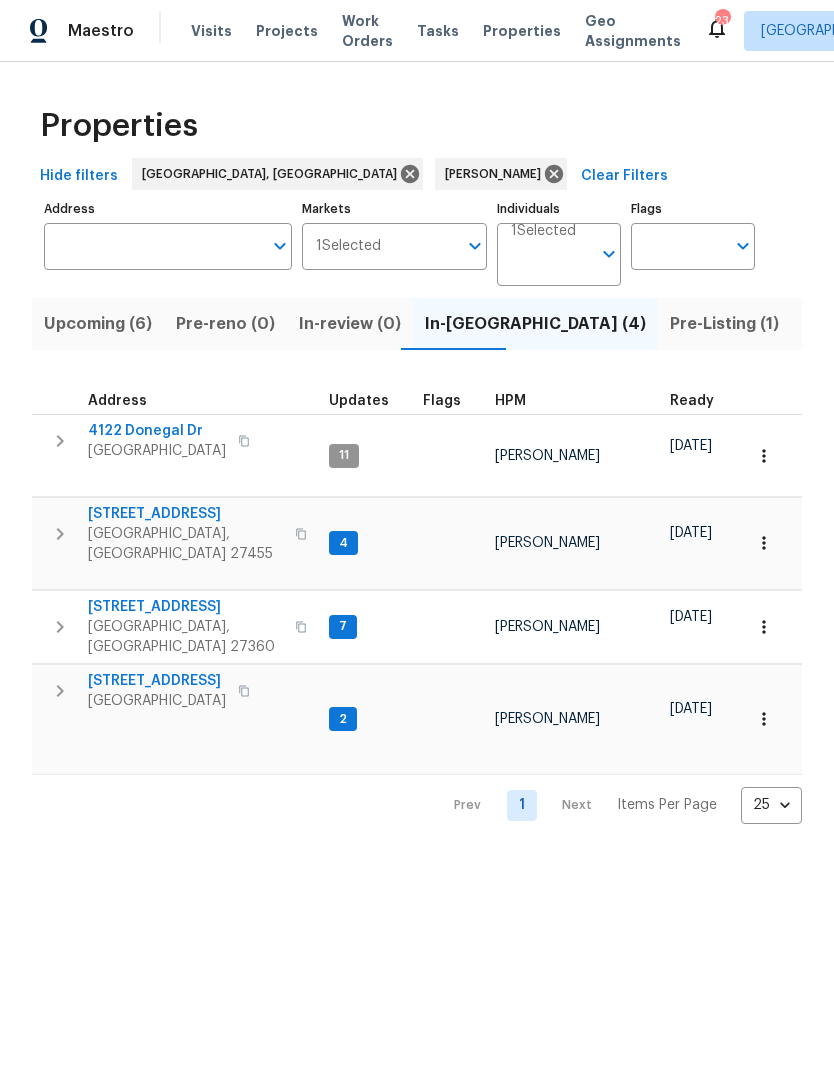 click on "Upcoming (6)" at bounding box center [98, 325] 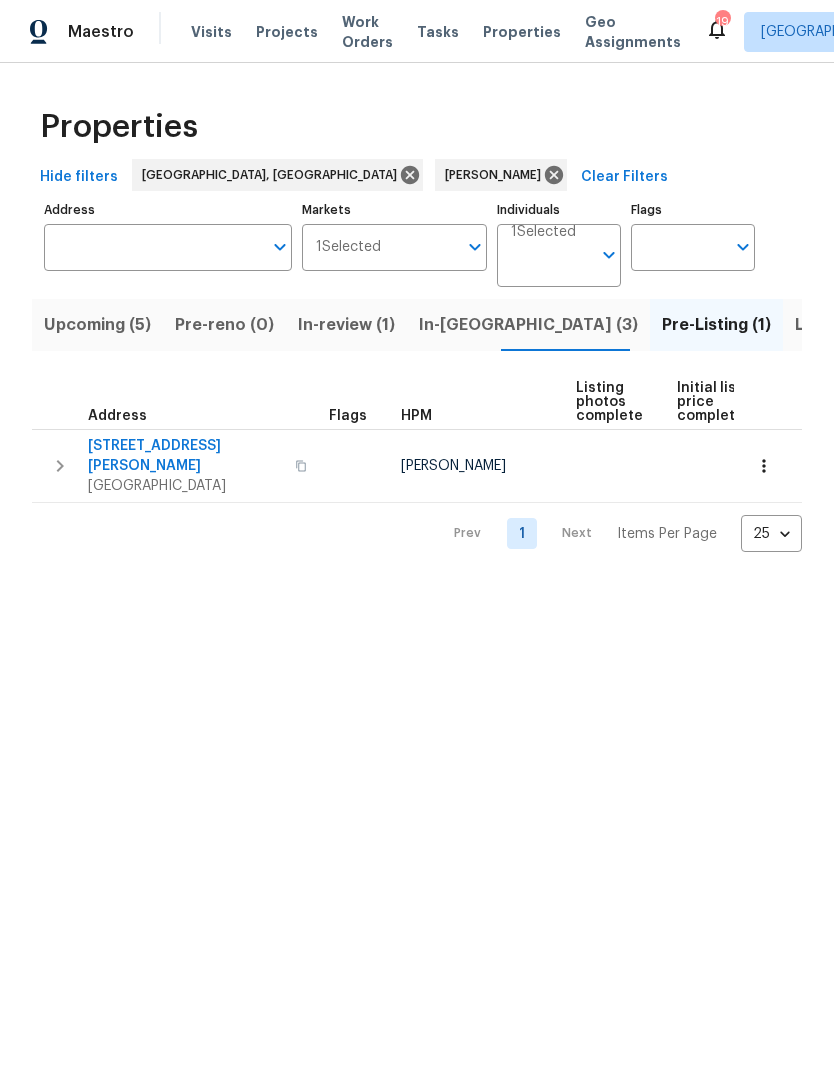 scroll, scrollTop: 0, scrollLeft: 0, axis: both 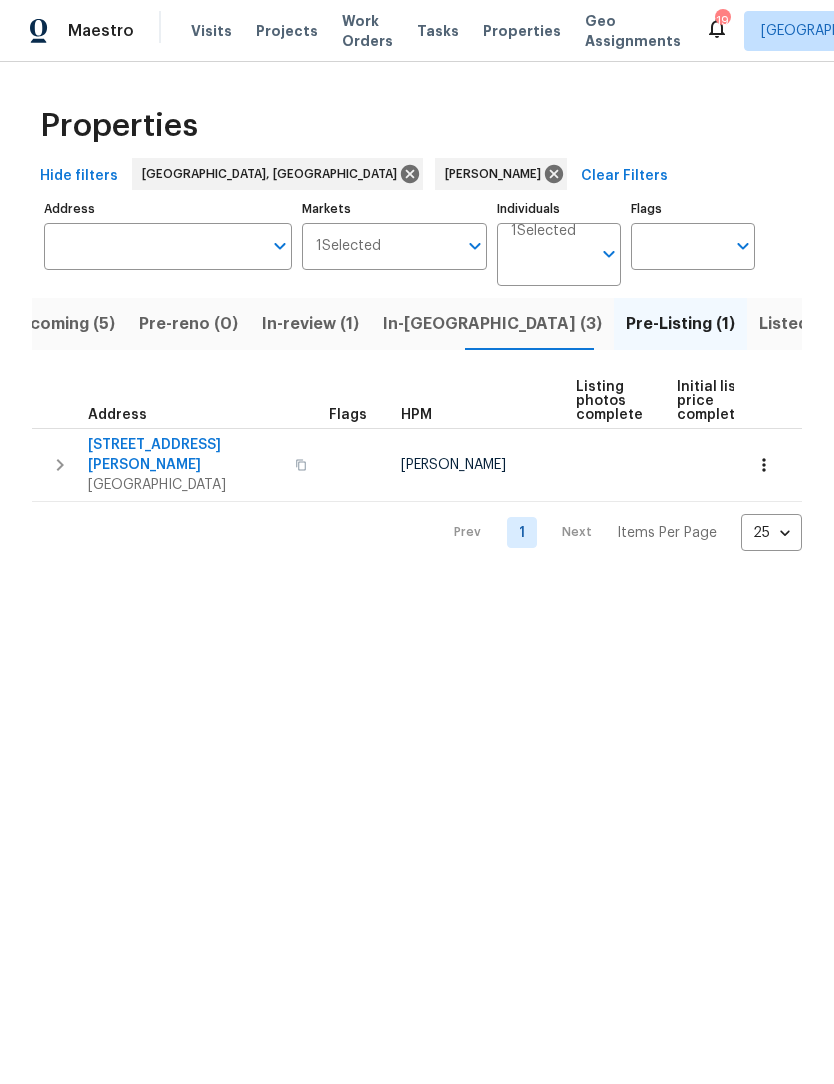 click on "In-[GEOGRAPHIC_DATA] (3)" at bounding box center (492, 325) 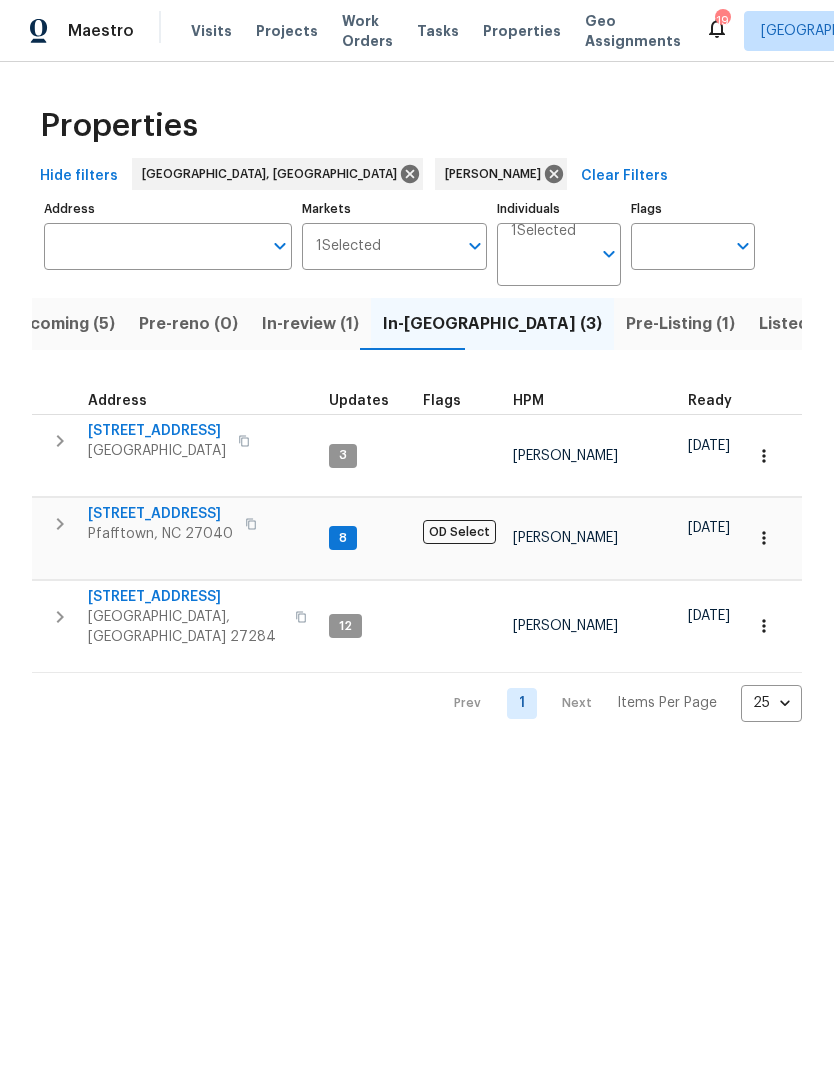 click on "Upcoming (5)" at bounding box center (61, 325) 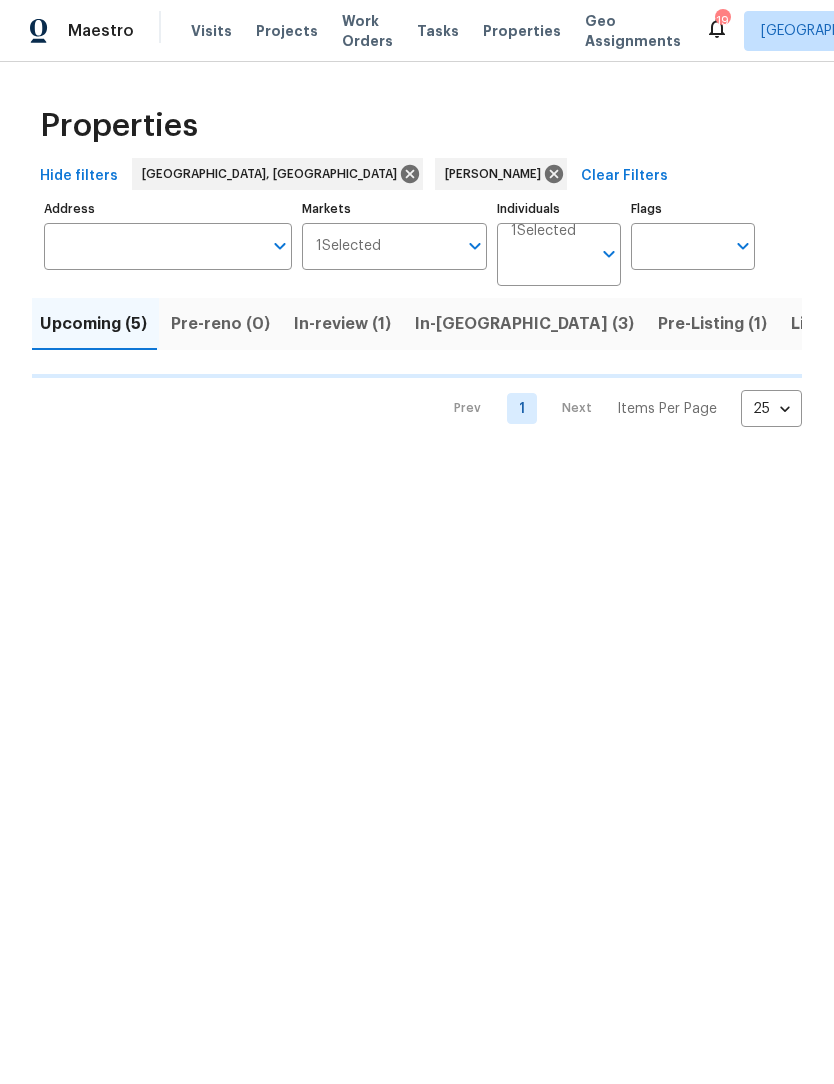 scroll, scrollTop: 0, scrollLeft: 0, axis: both 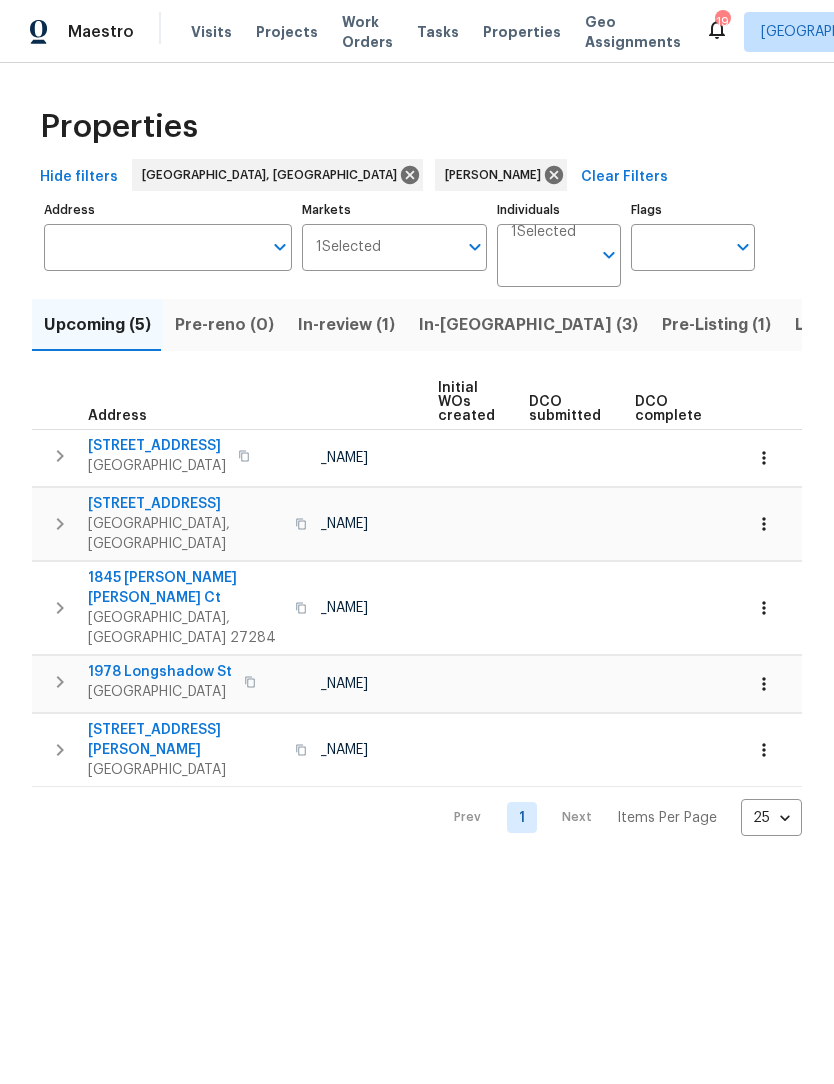 click on "Hide filters" at bounding box center (79, 177) 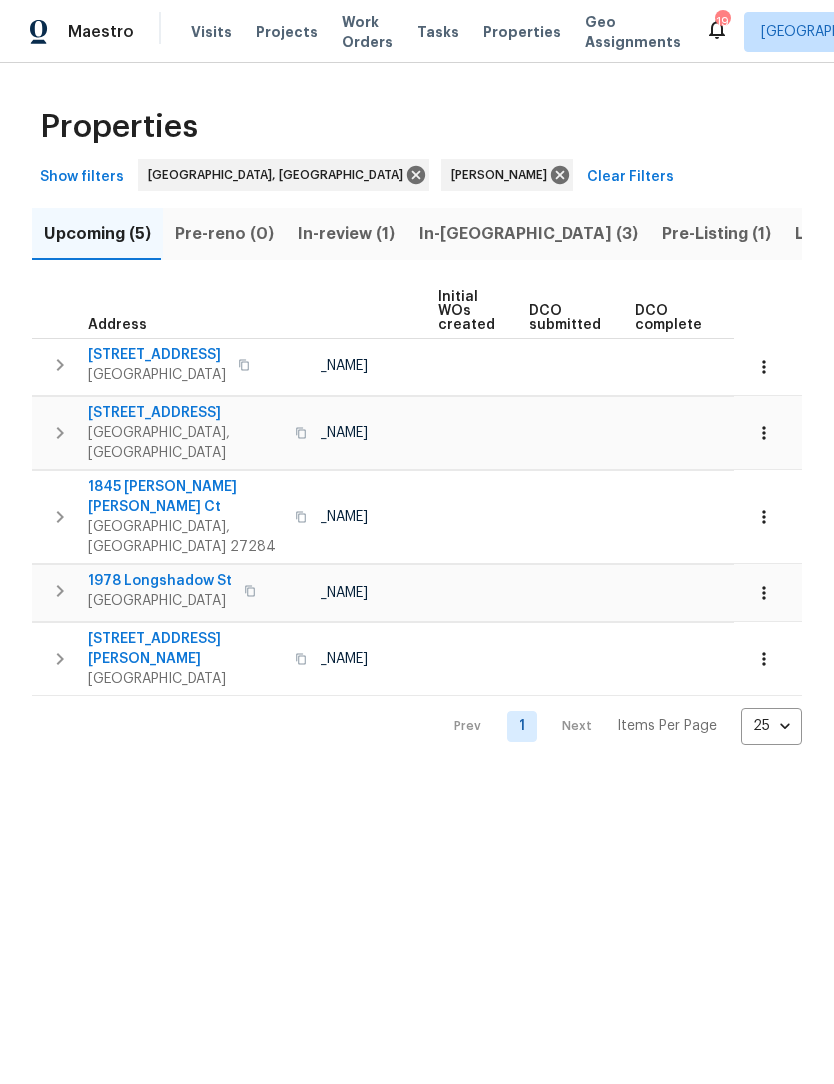 click on "Show filters" at bounding box center (82, 177) 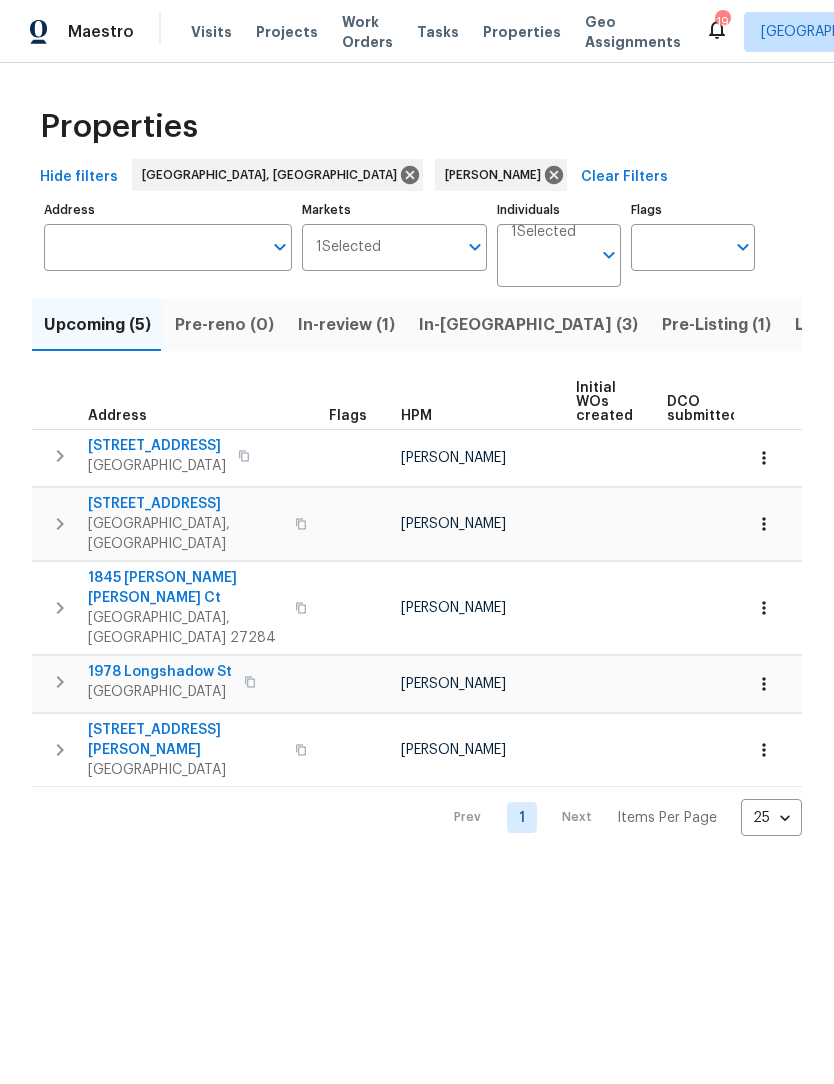 scroll, scrollTop: 0, scrollLeft: 0, axis: both 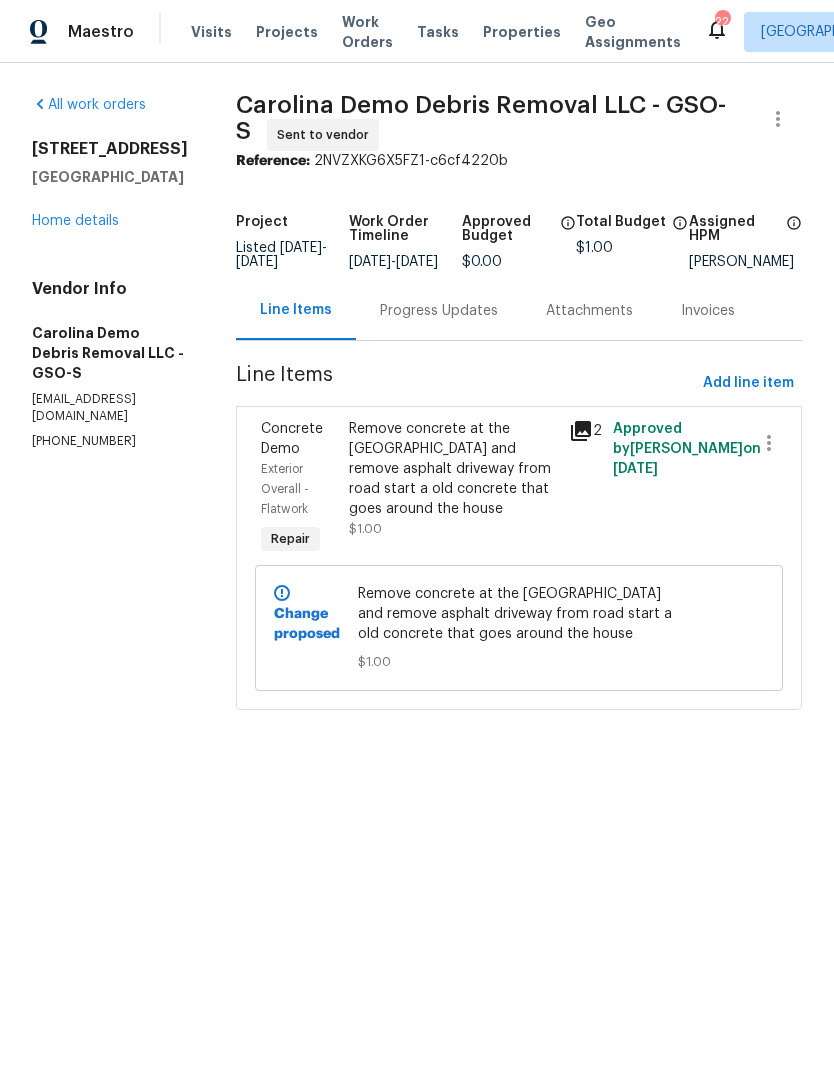 click on "Work Orders" at bounding box center [367, 32] 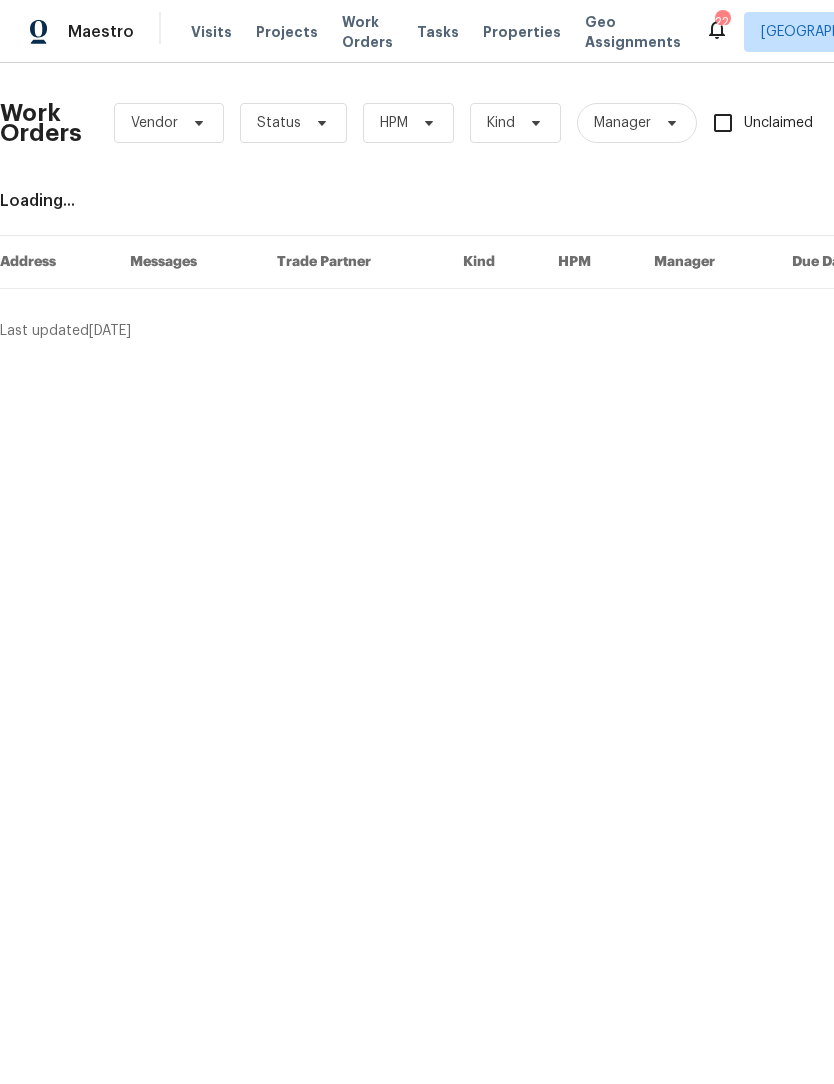 click on "Work Orders" at bounding box center [367, 32] 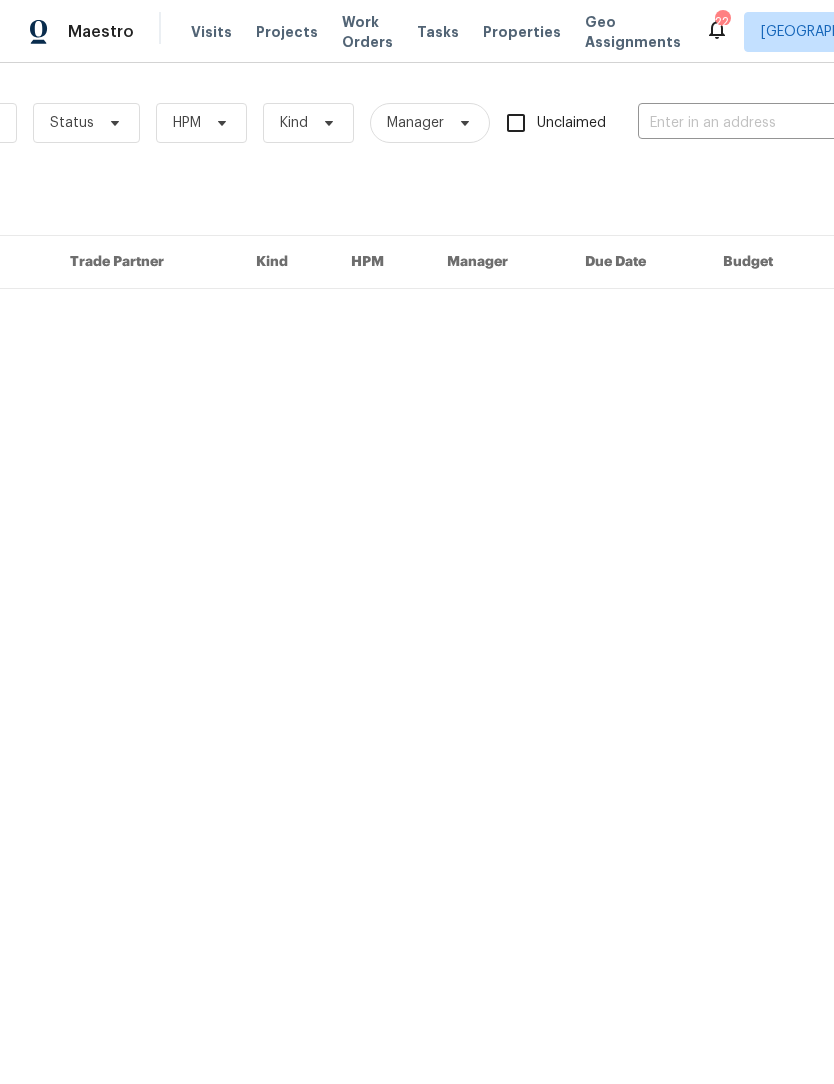 click at bounding box center (738, 123) 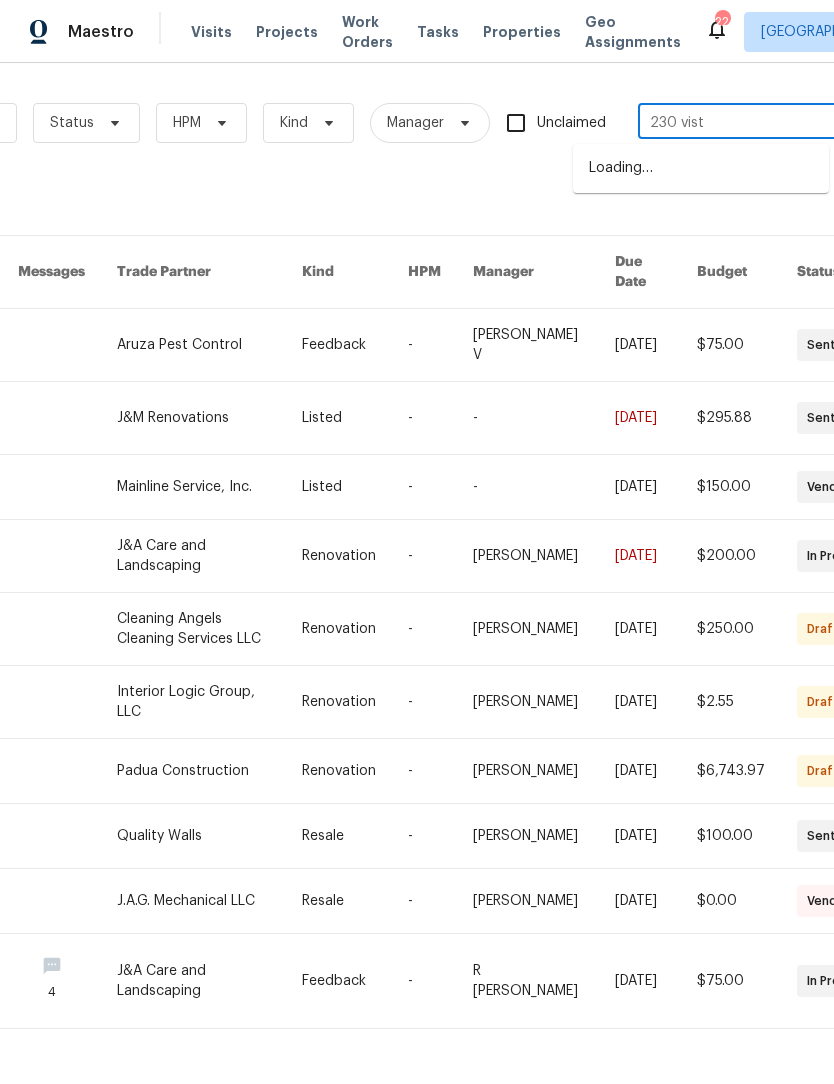 type on "230 vista" 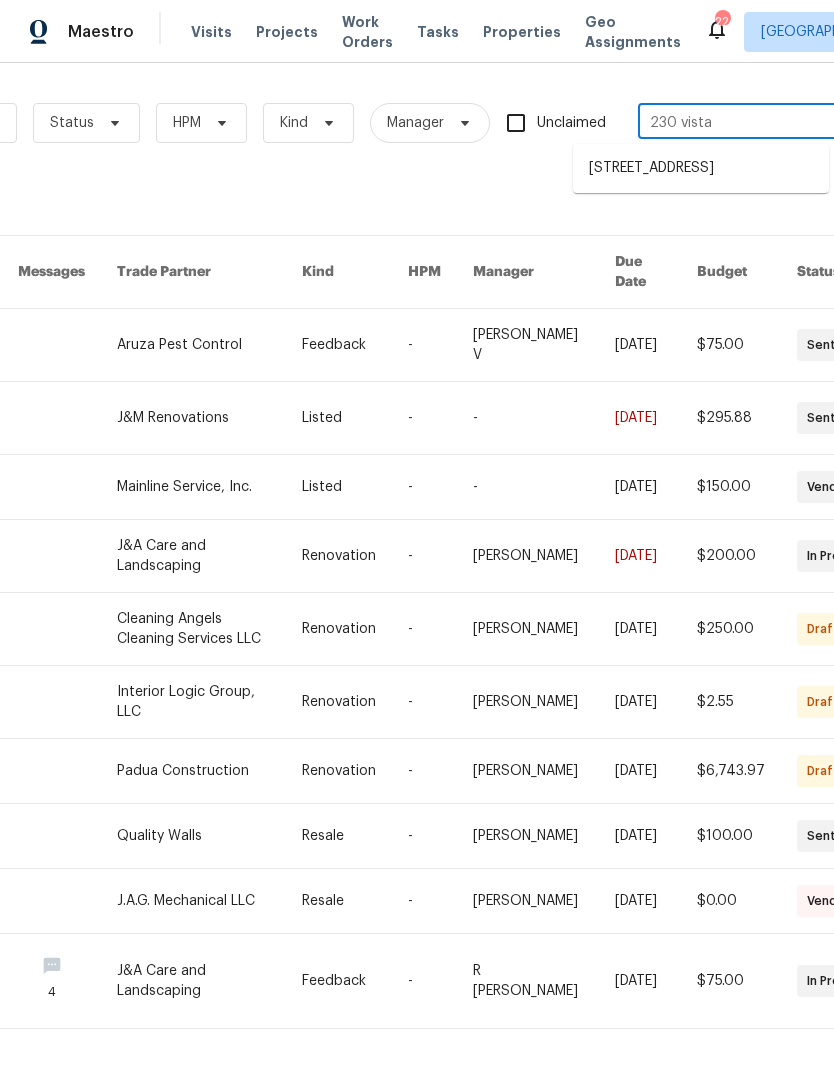 click on "230 Vista Cir Unit B, Winston Salem, NC 27106" at bounding box center [701, 168] 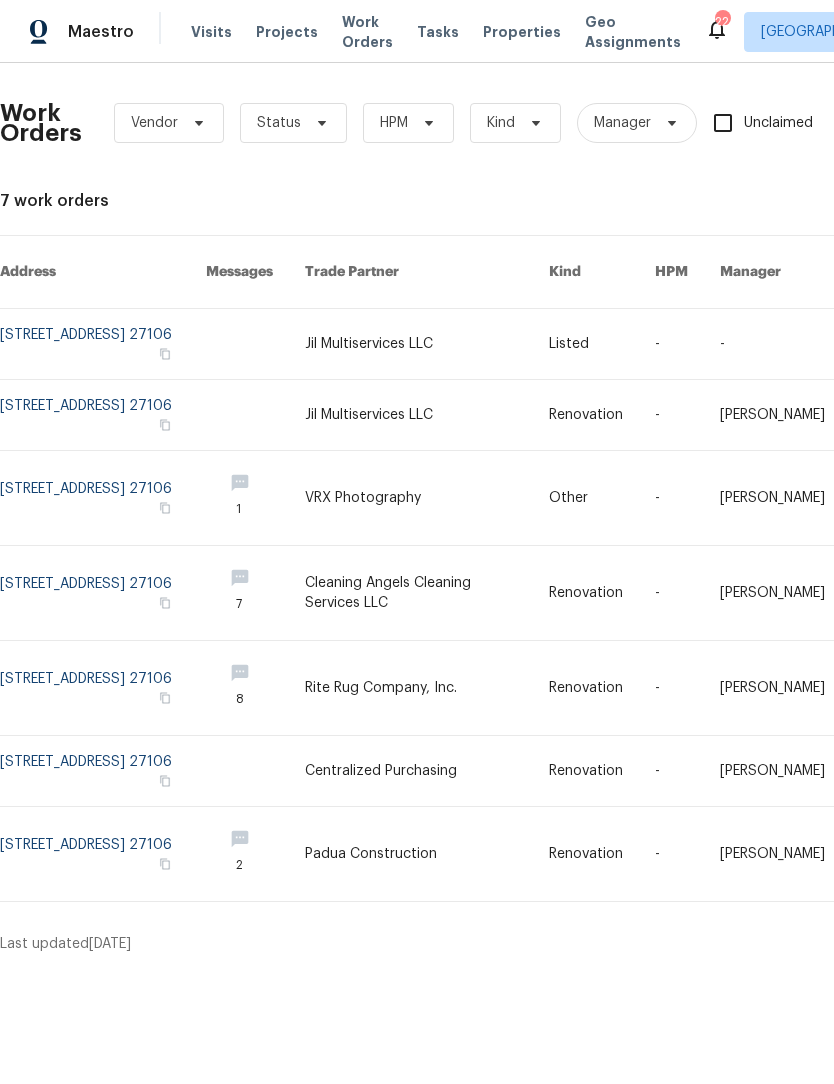 scroll, scrollTop: 0, scrollLeft: 0, axis: both 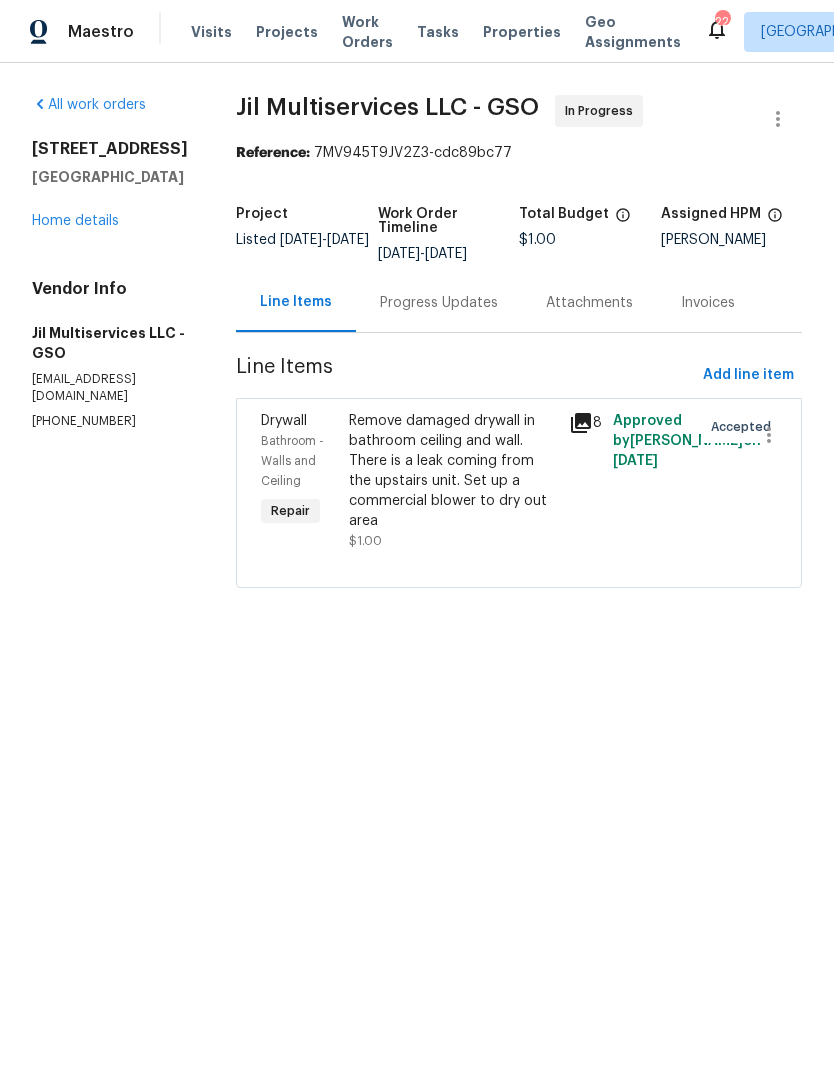 click on "230 Vista Cir Unit B Winston Salem, NC 27106 Home details" at bounding box center [110, 185] 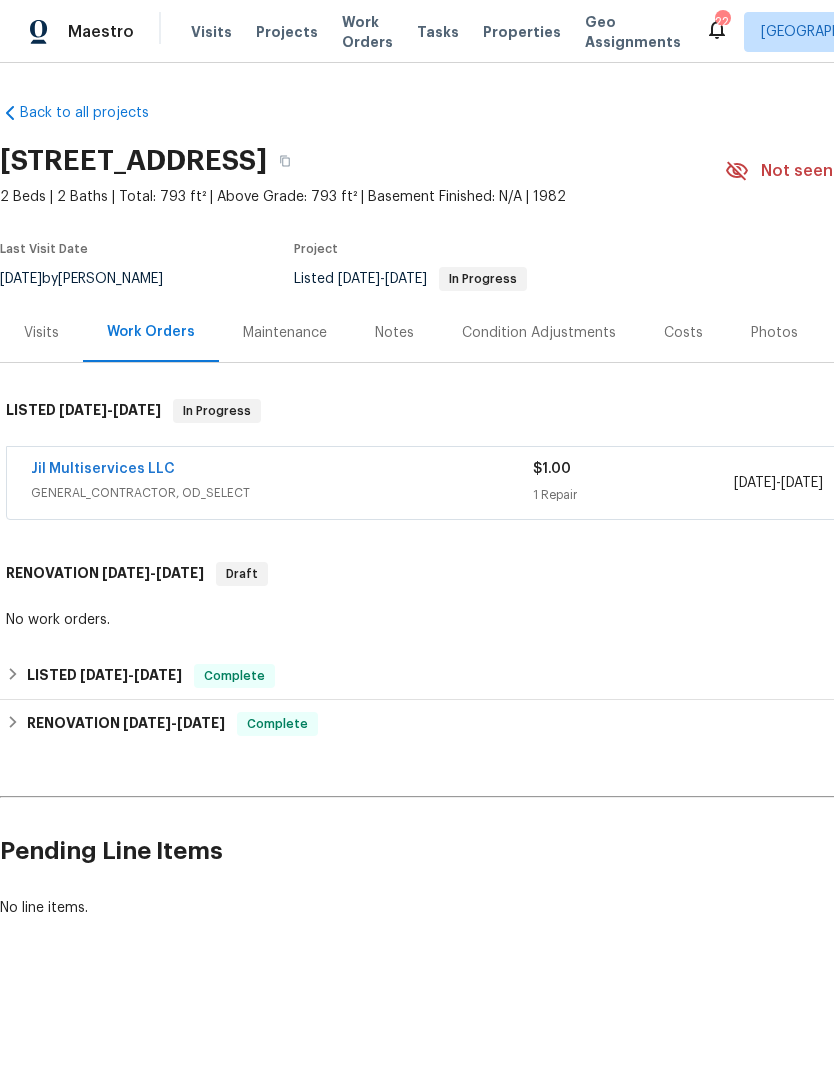 scroll, scrollTop: 0, scrollLeft: 0, axis: both 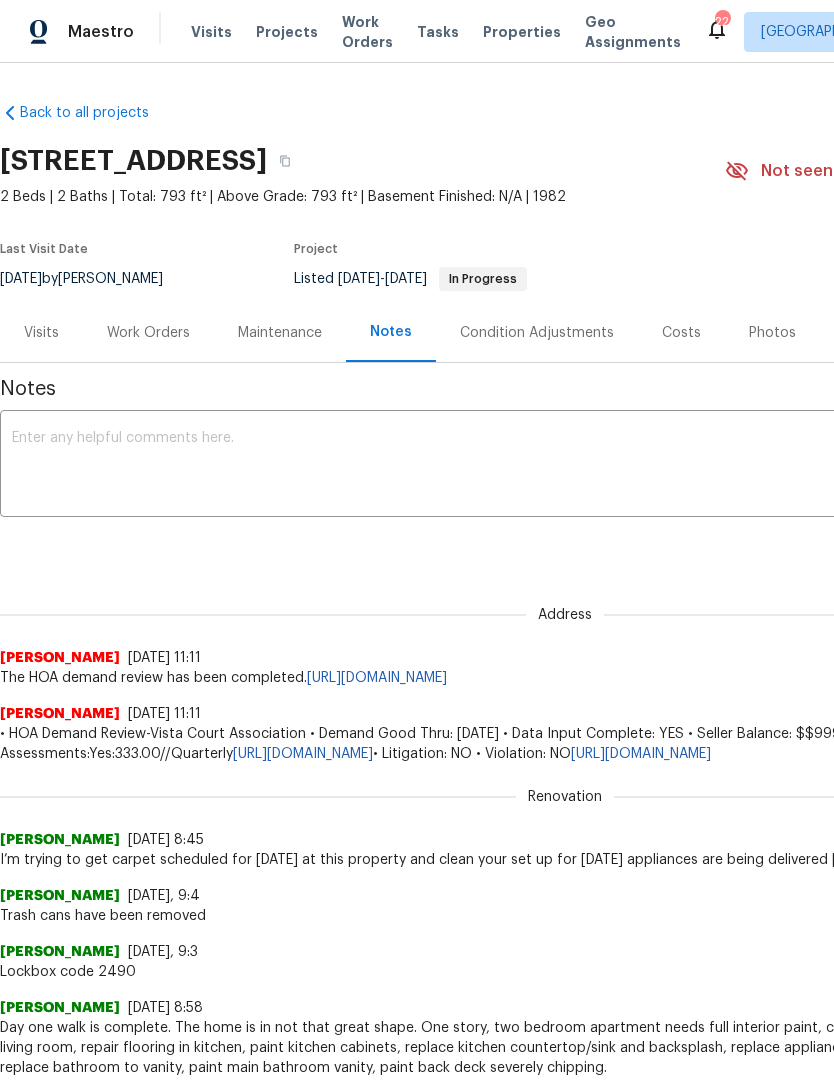 click at bounding box center [565, 466] 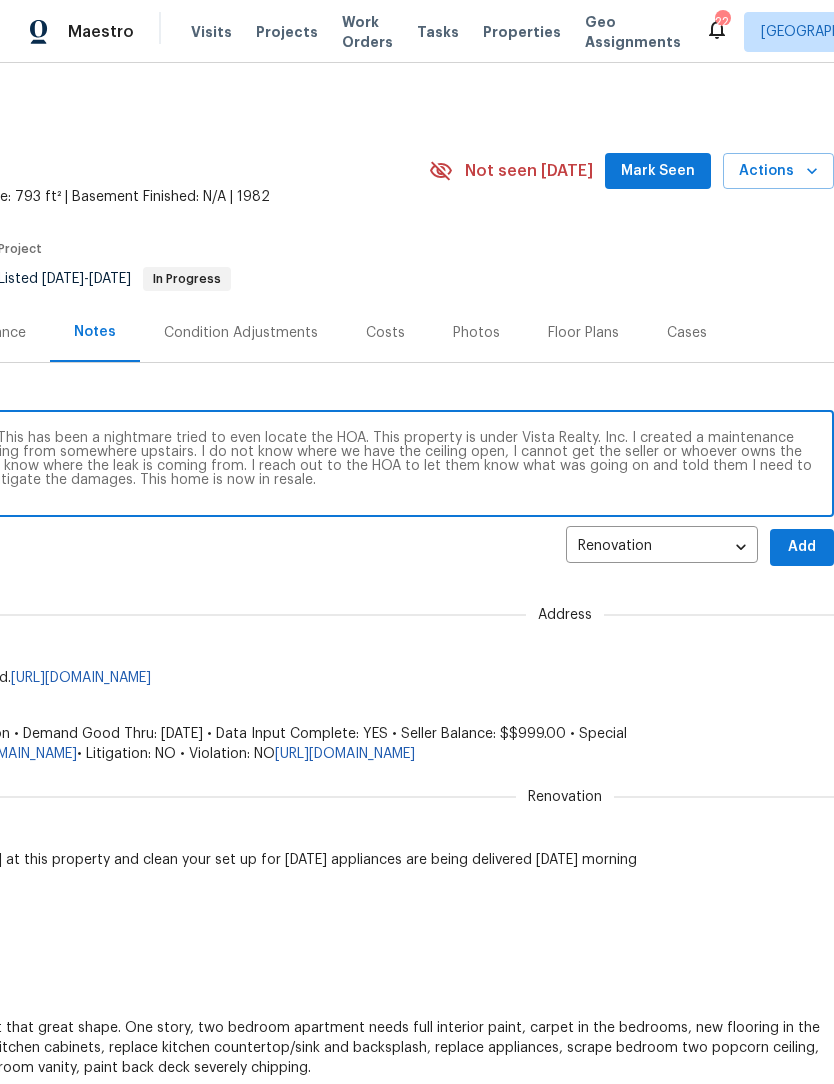 scroll, scrollTop: 0, scrollLeft: 296, axis: horizontal 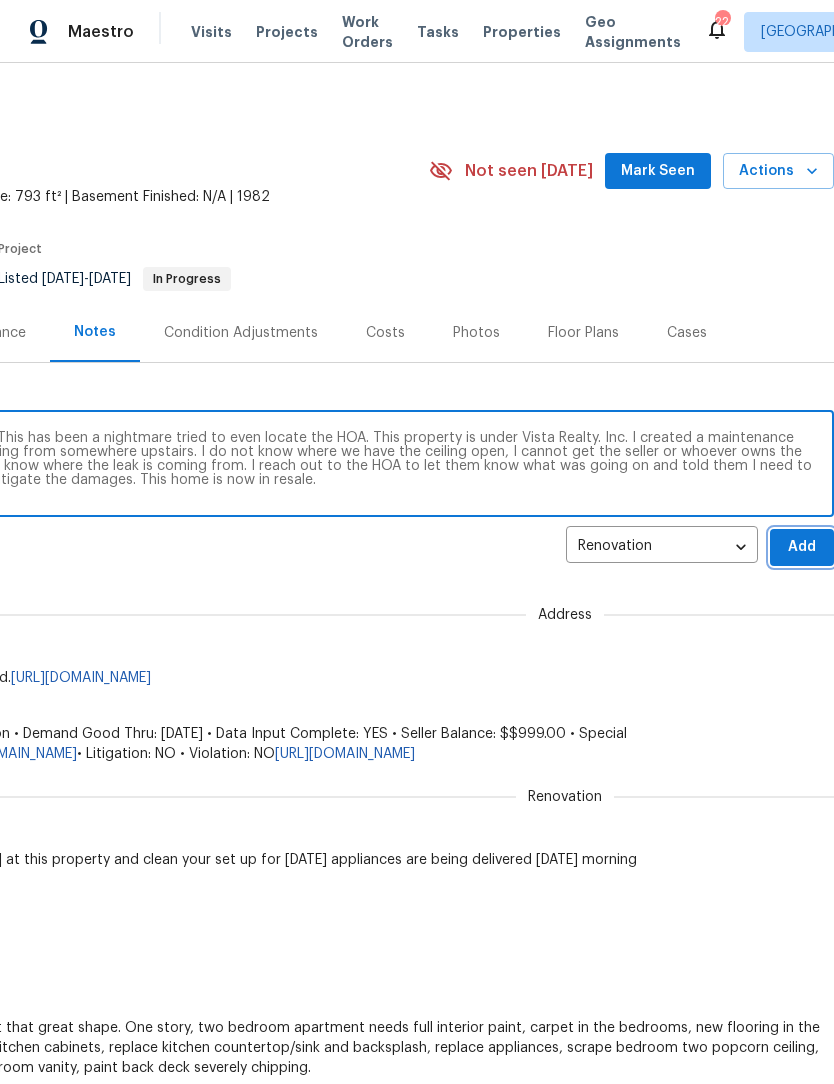 click on "Add" at bounding box center (802, 547) 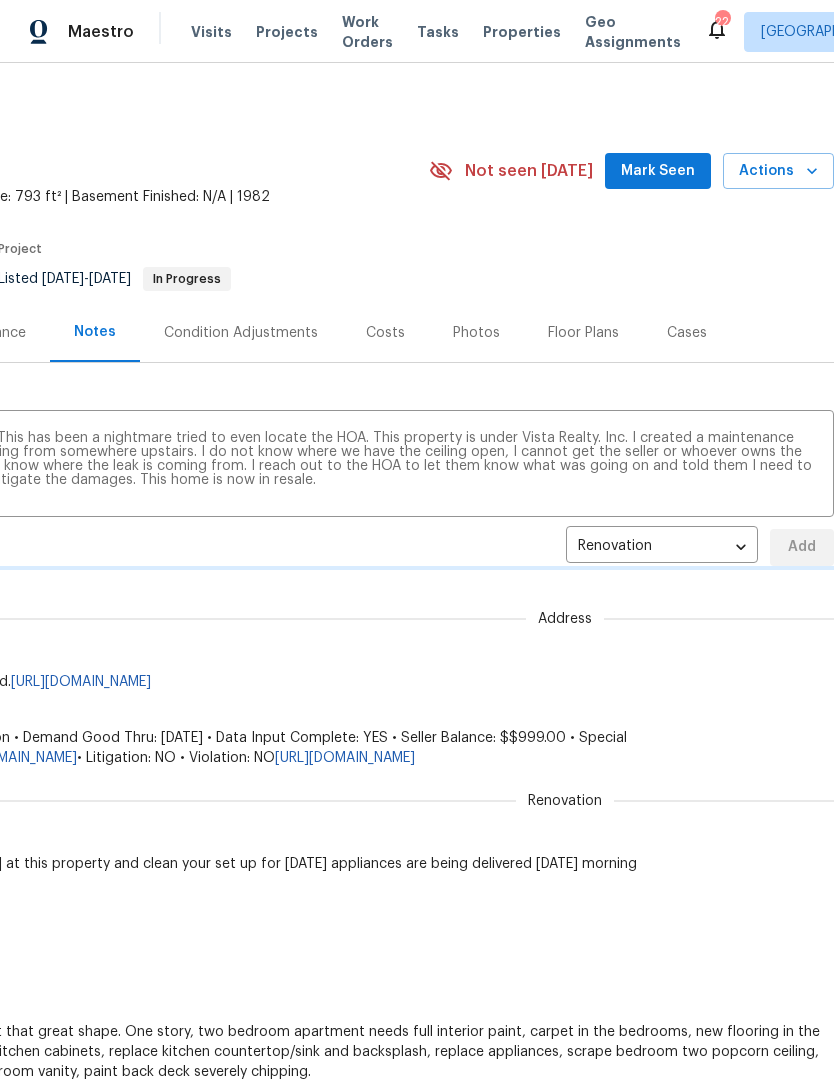 type 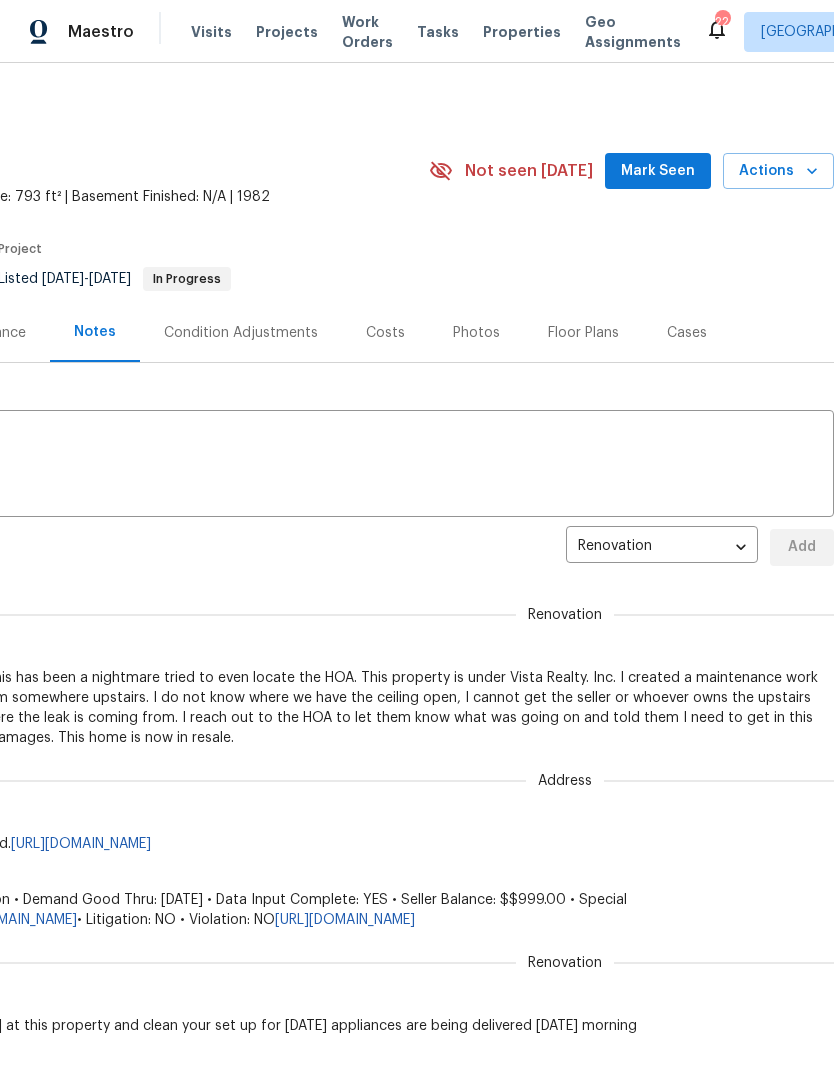 click on "Mark Seen" at bounding box center (658, 171) 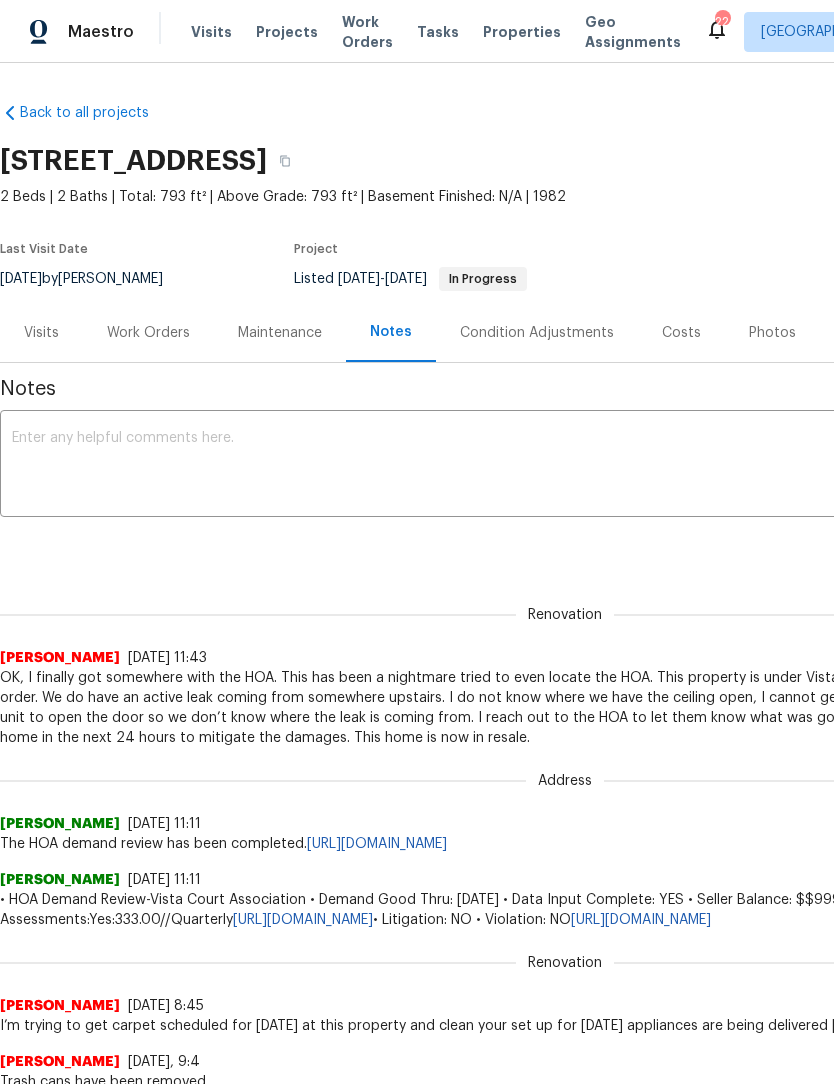 scroll, scrollTop: 0, scrollLeft: 0, axis: both 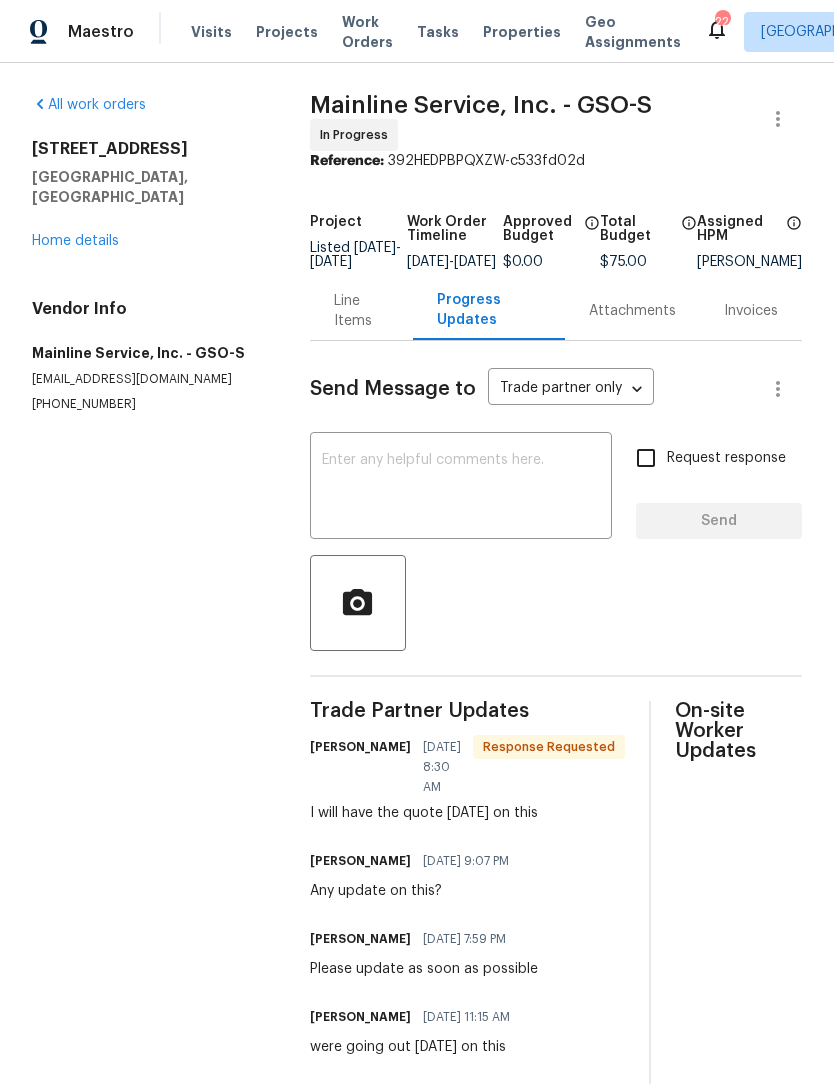 click on "Work Orders" at bounding box center (367, 32) 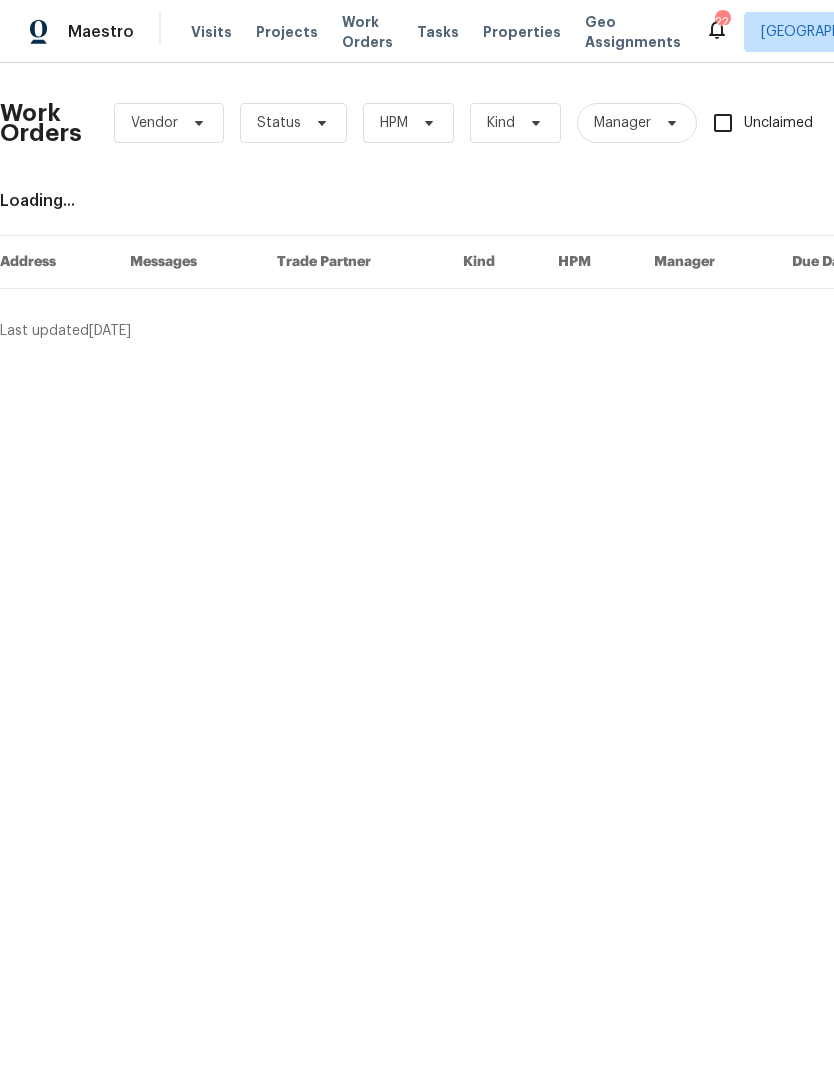 scroll, scrollTop: 0, scrollLeft: 0, axis: both 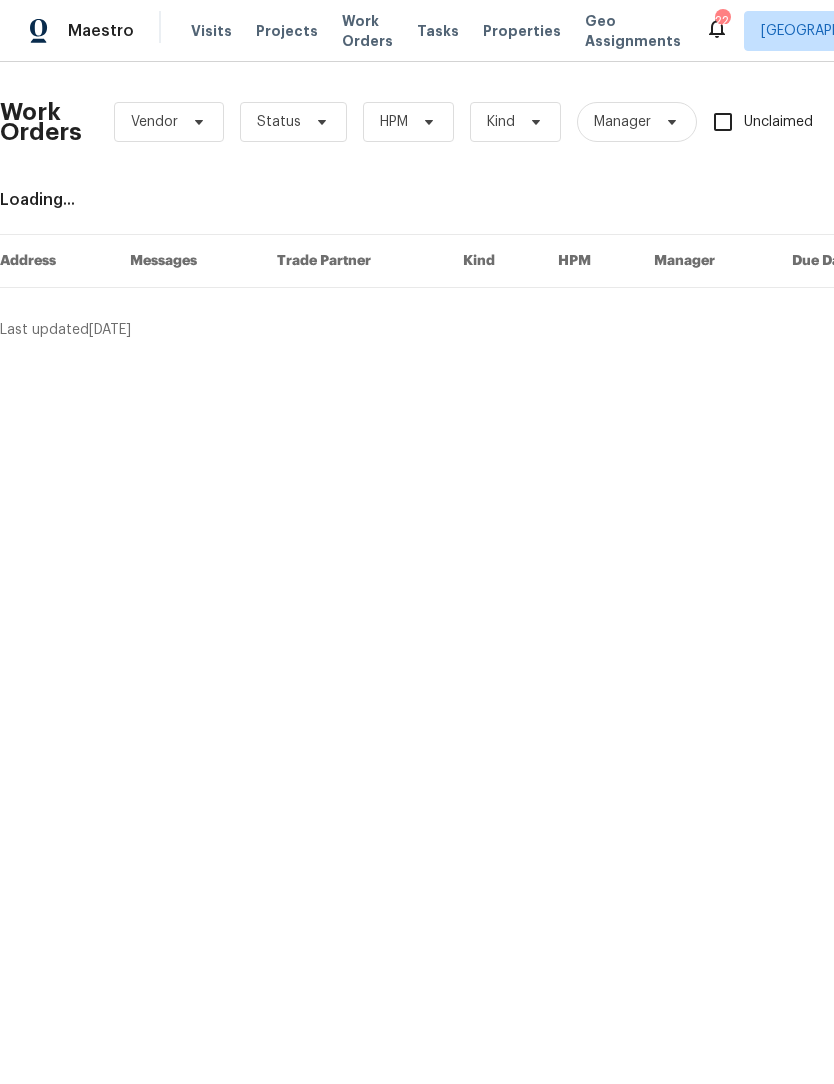 click on "Work Orders" at bounding box center [367, 32] 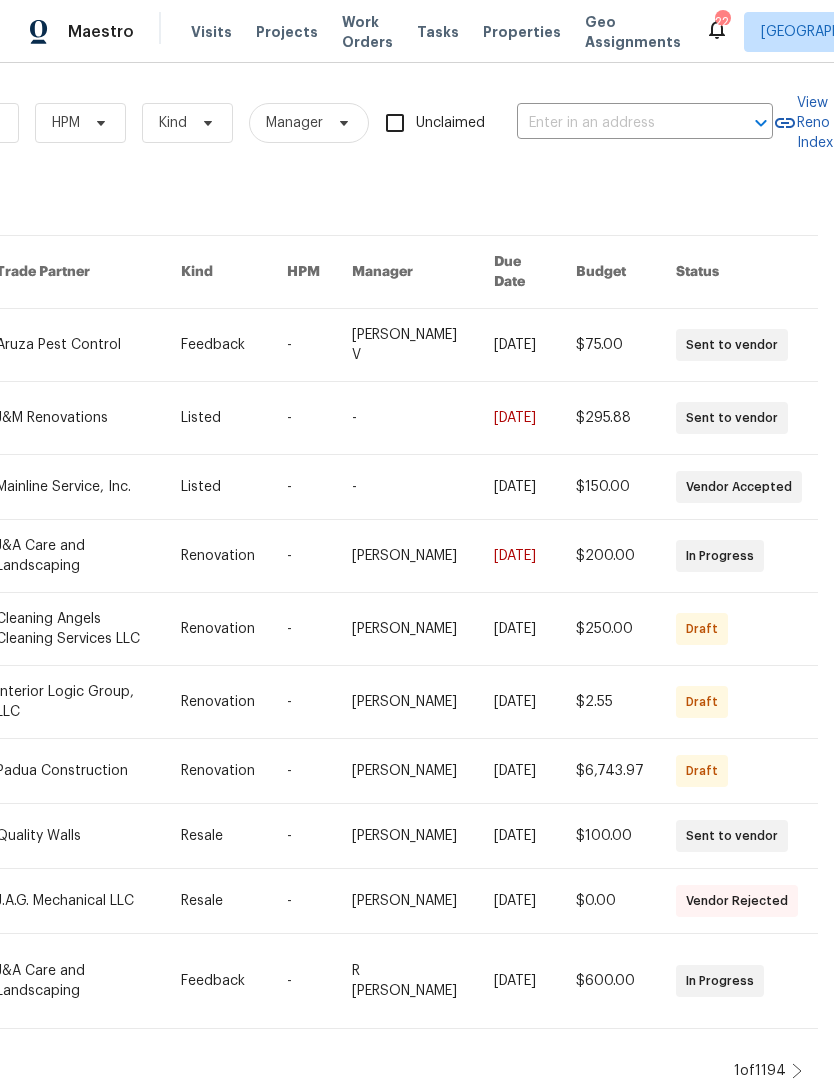 scroll, scrollTop: 0, scrollLeft: 329, axis: horizontal 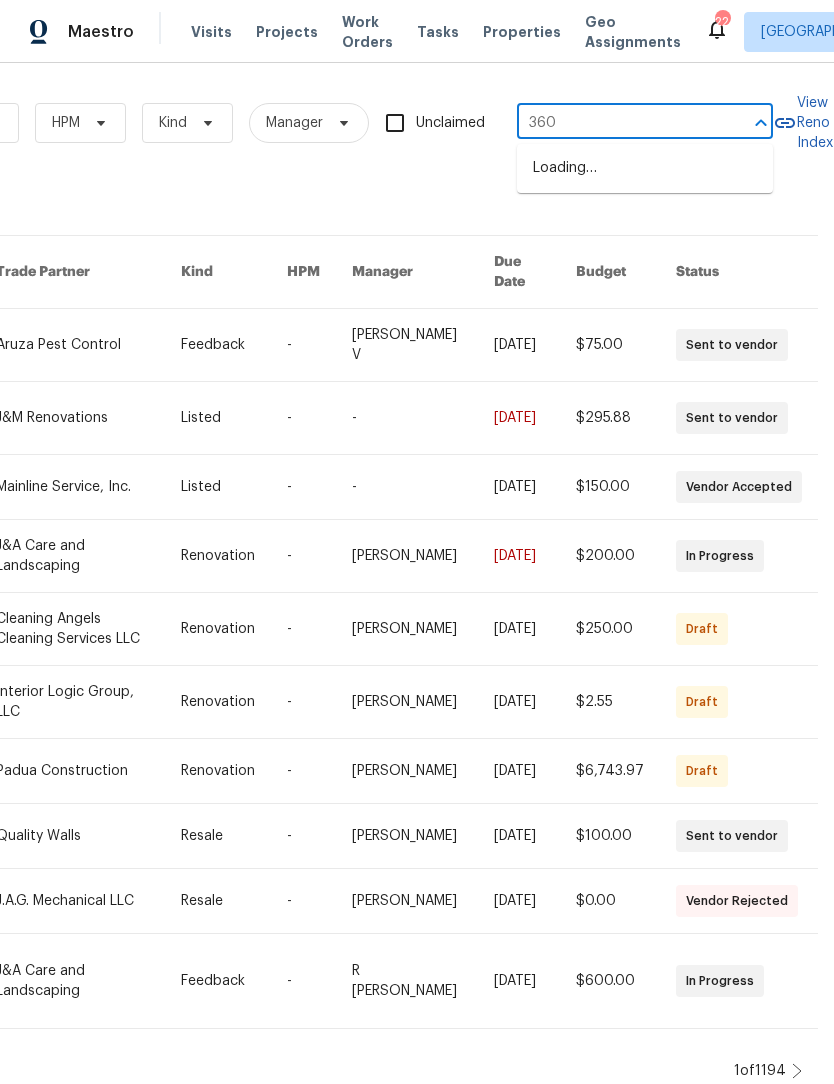 type on "3604" 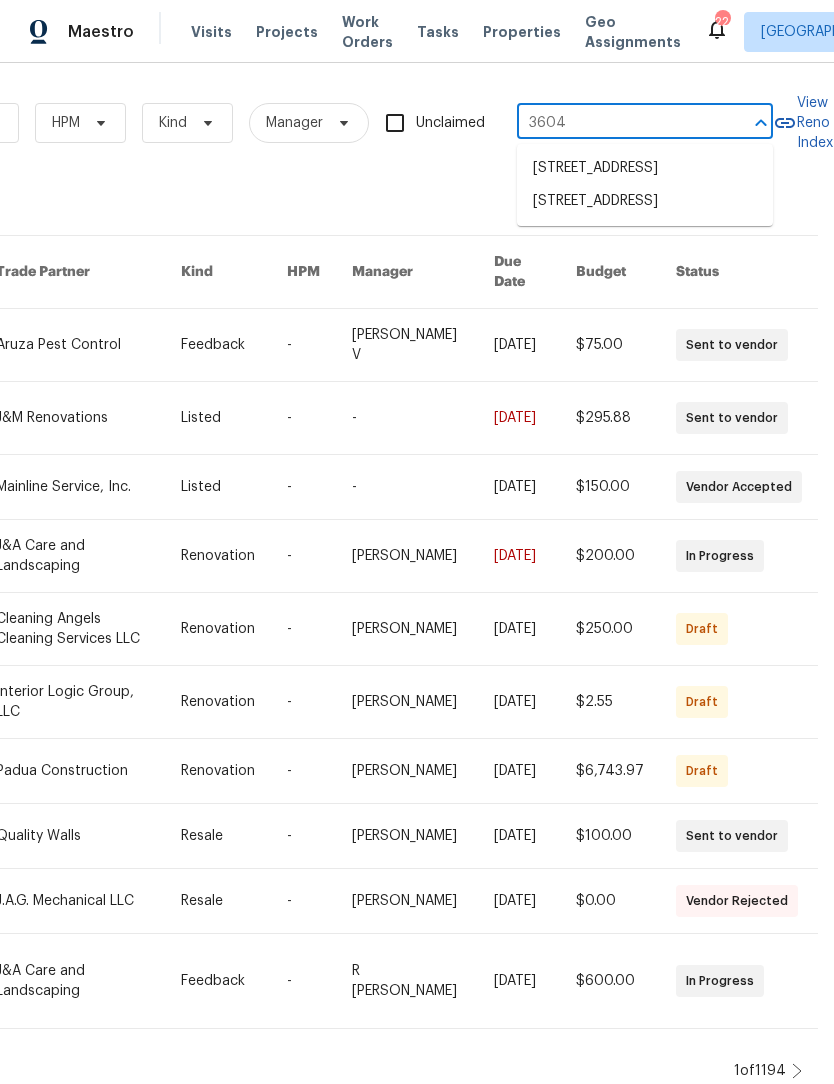 click on "[STREET_ADDRESS]" at bounding box center (645, 201) 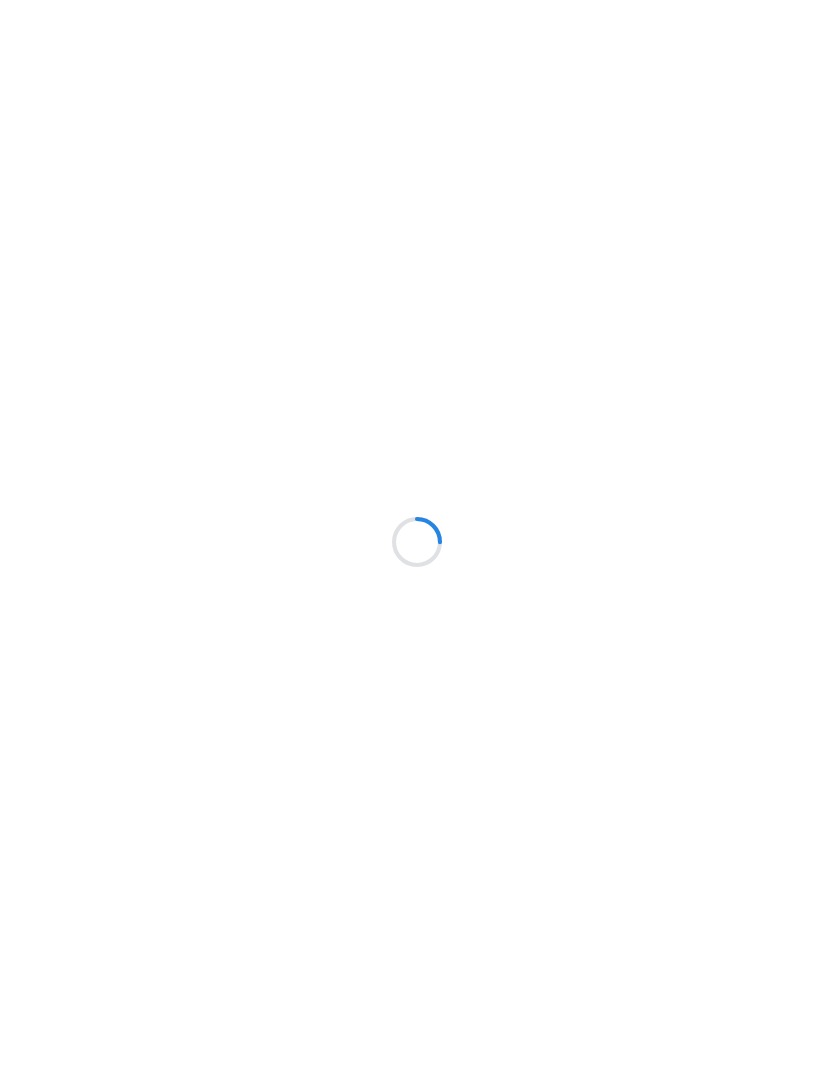 scroll, scrollTop: 0, scrollLeft: 0, axis: both 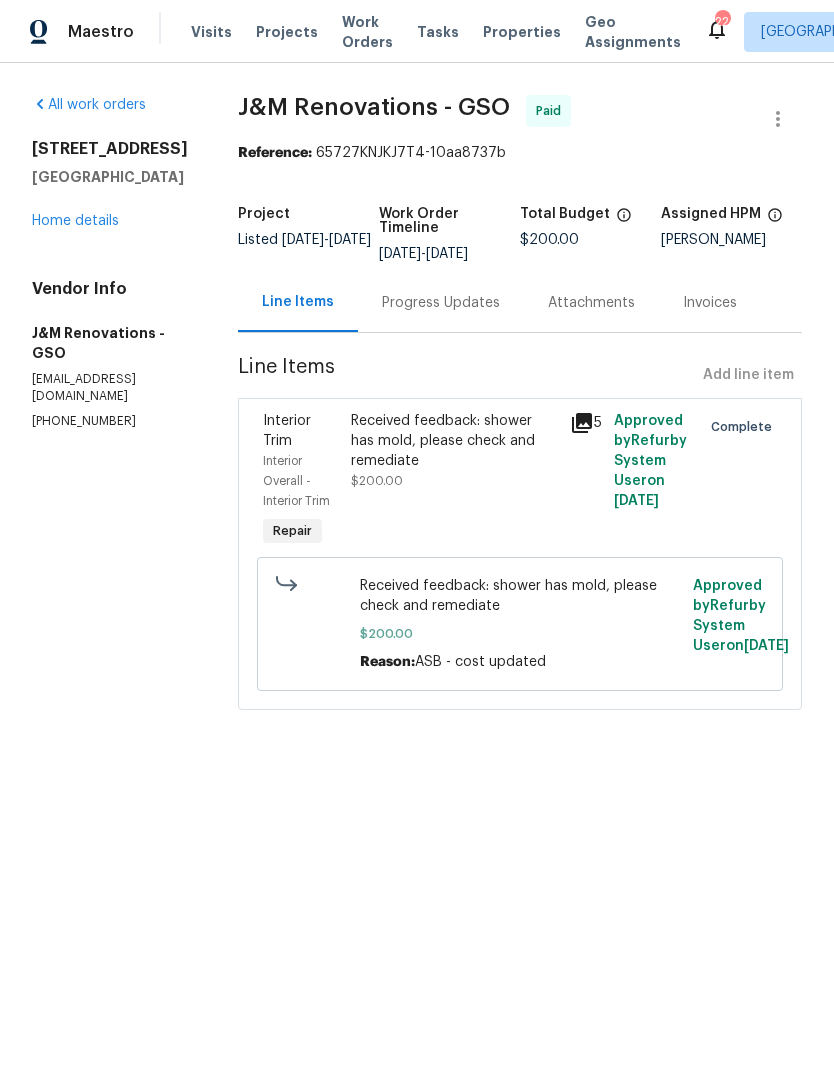 click on "Home details" at bounding box center [75, 221] 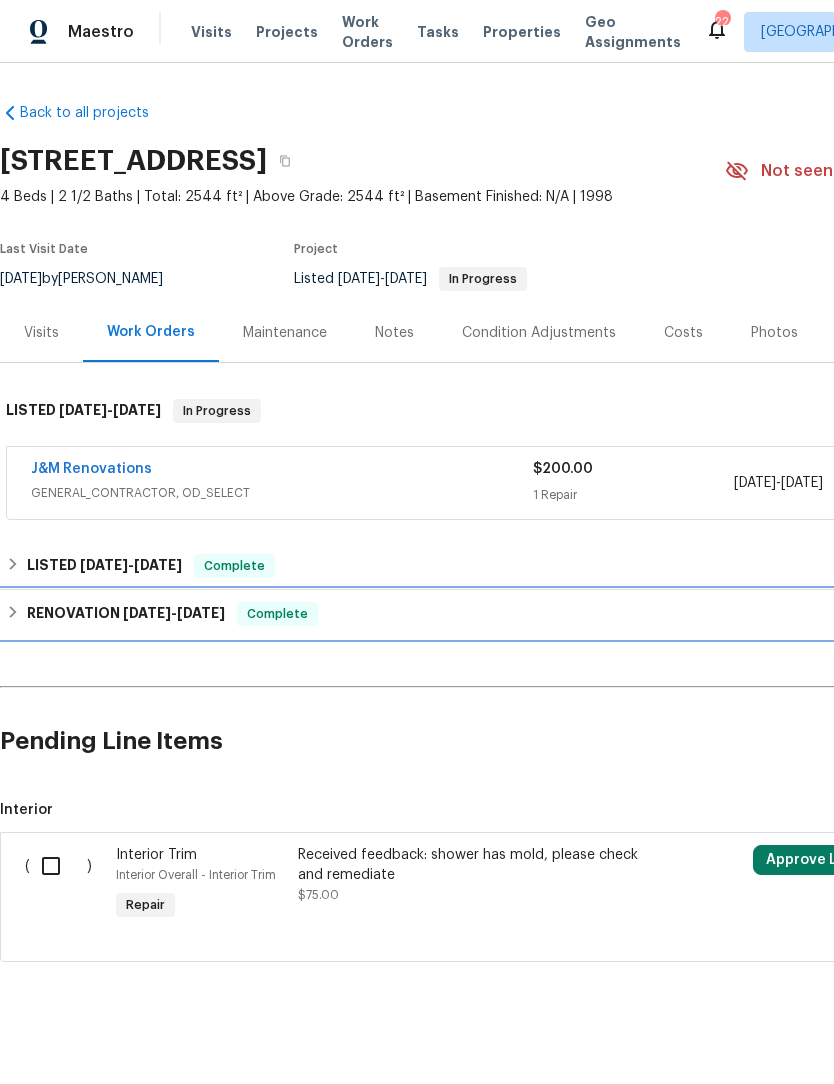 click on "RENOVATION   3/3/25  -  3/15/25 Complete" at bounding box center [565, 614] 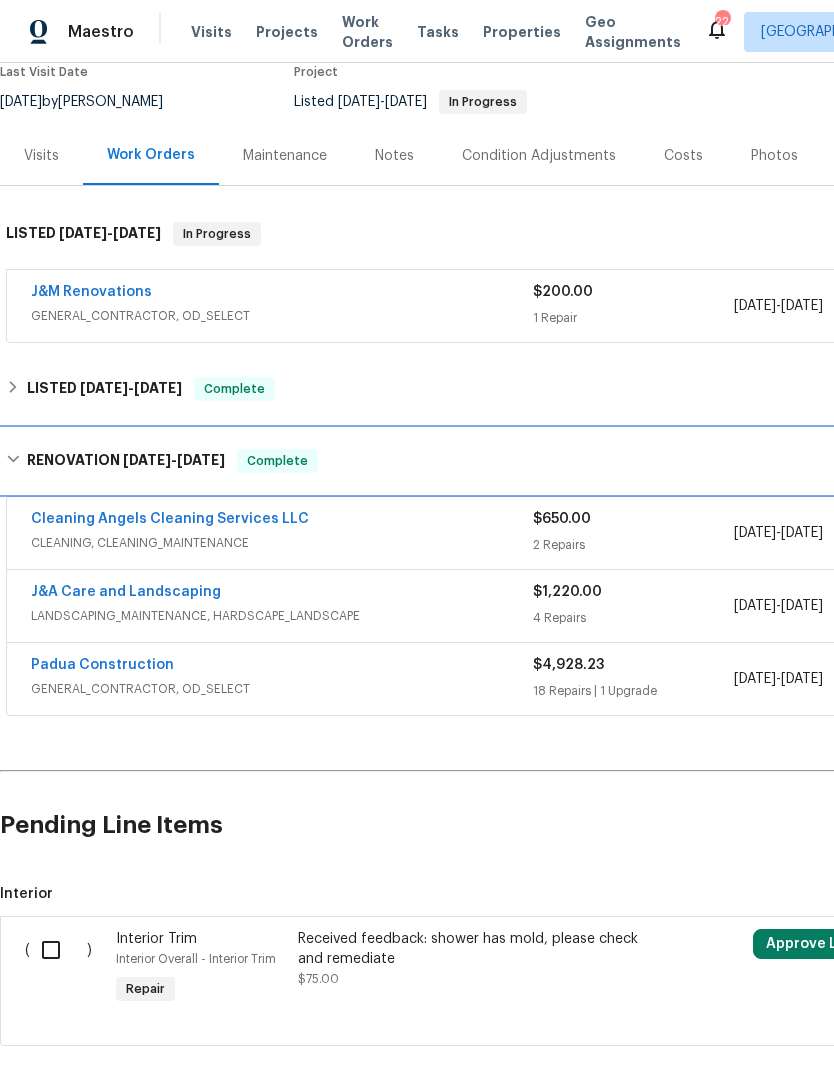 scroll, scrollTop: 177, scrollLeft: 0, axis: vertical 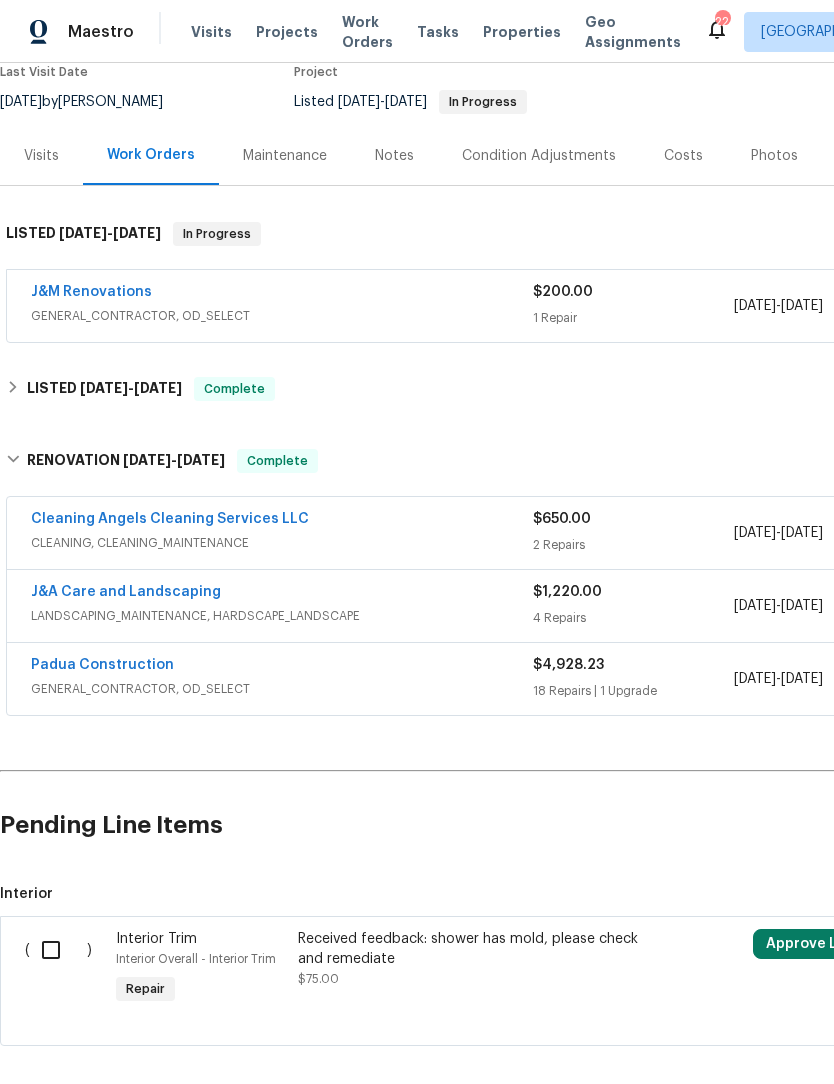 click on "Padua Construction" at bounding box center (102, 665) 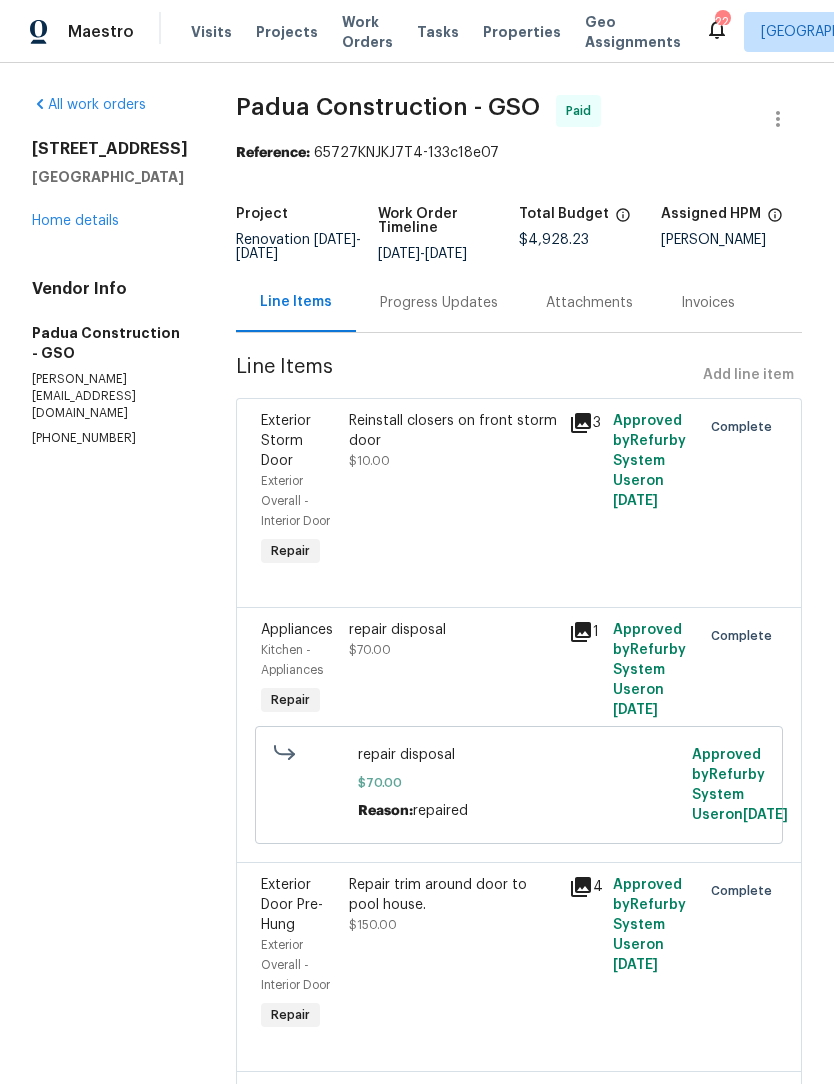 click on "Progress Updates" at bounding box center (439, 303) 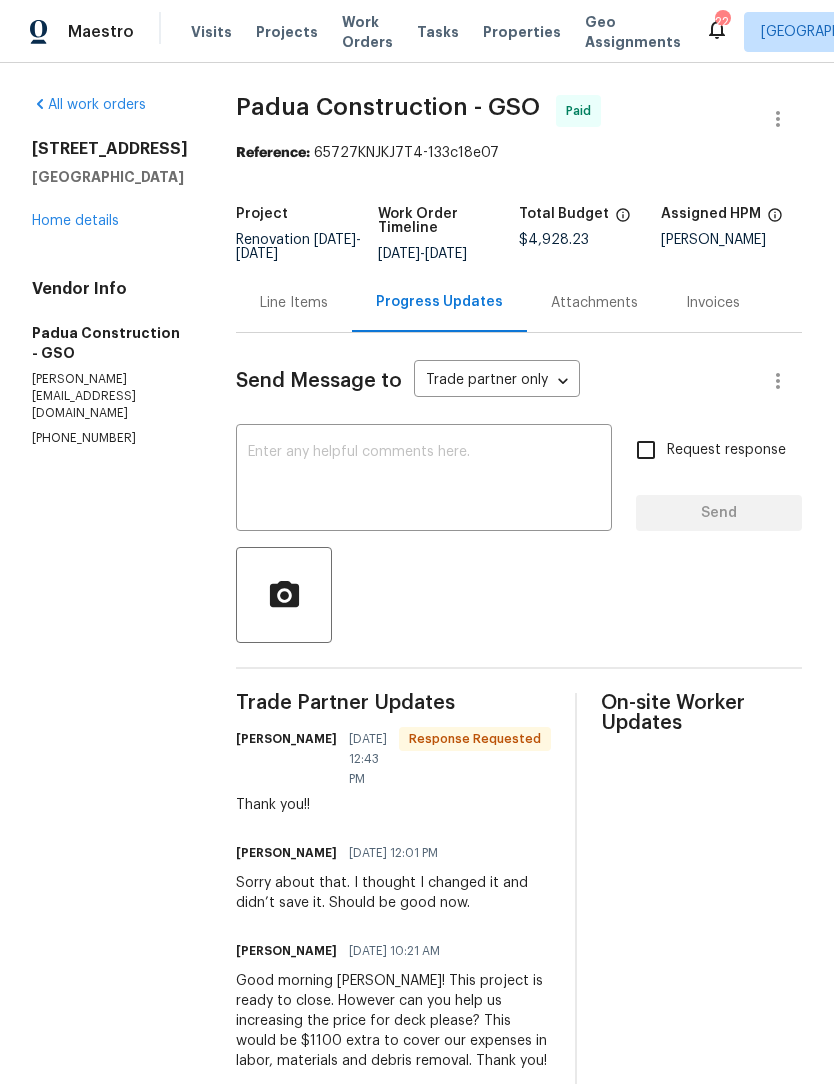 scroll, scrollTop: 0, scrollLeft: 0, axis: both 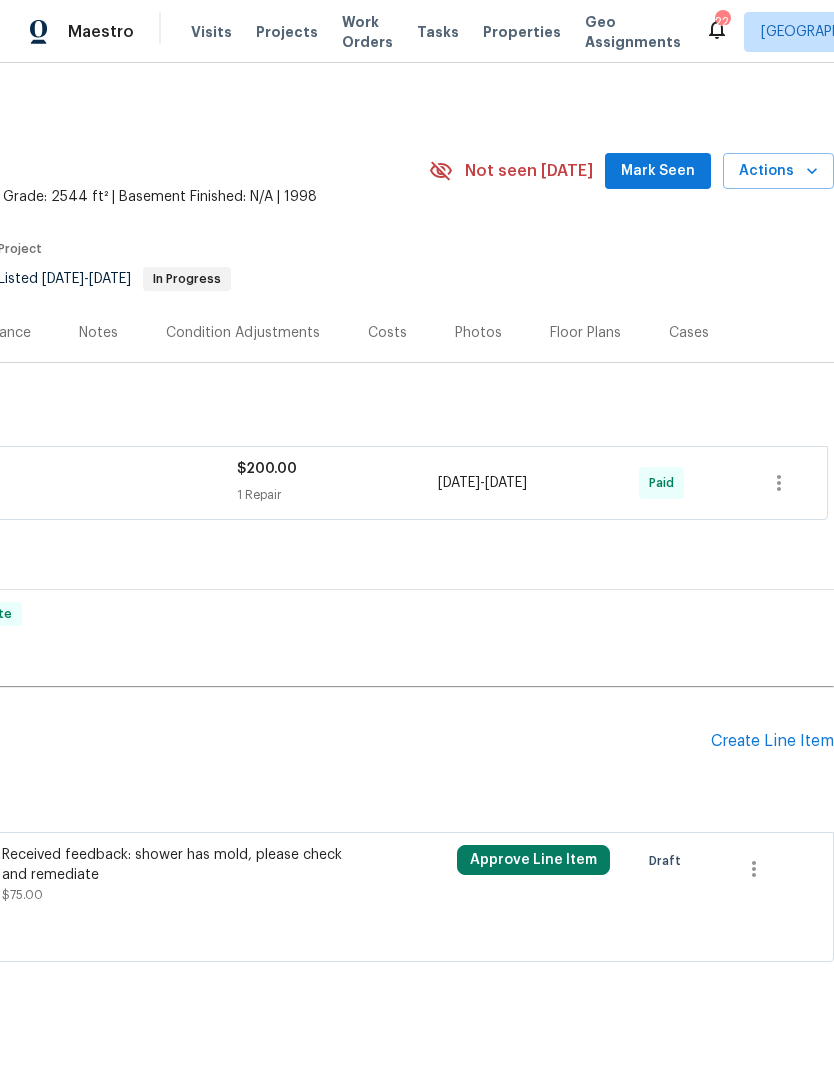 click on "Create Line Item" at bounding box center (772, 741) 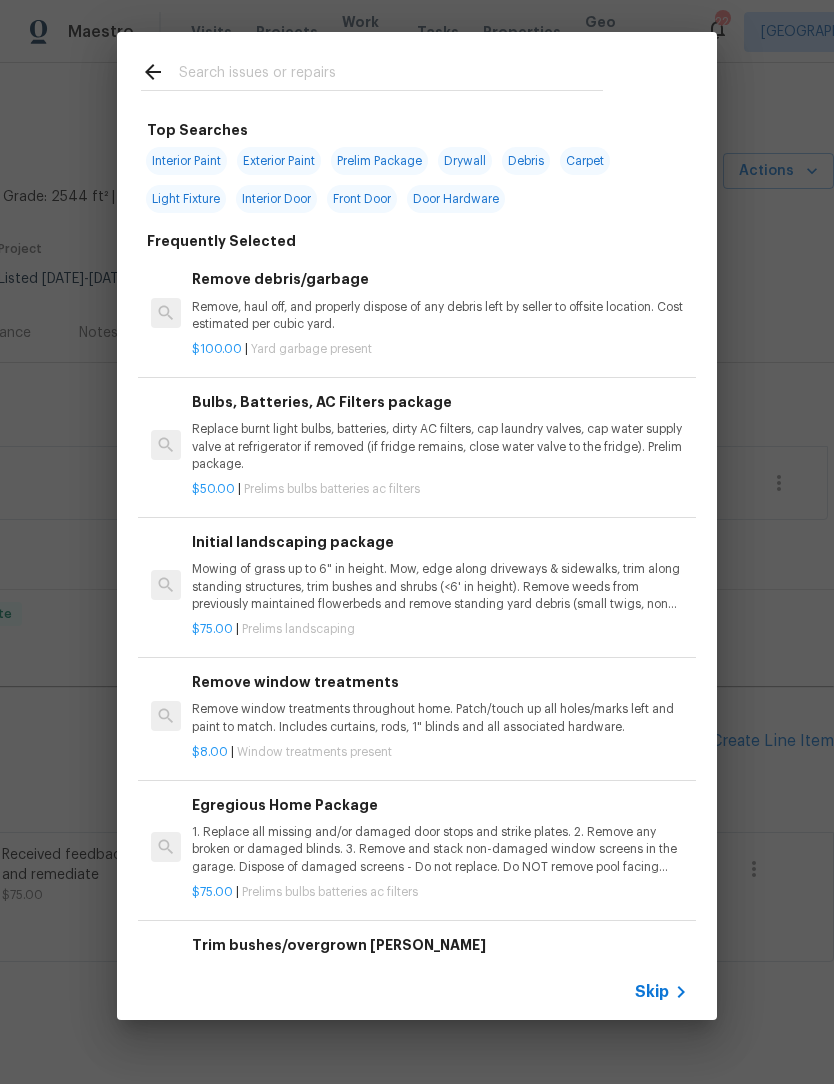 click at bounding box center (391, 75) 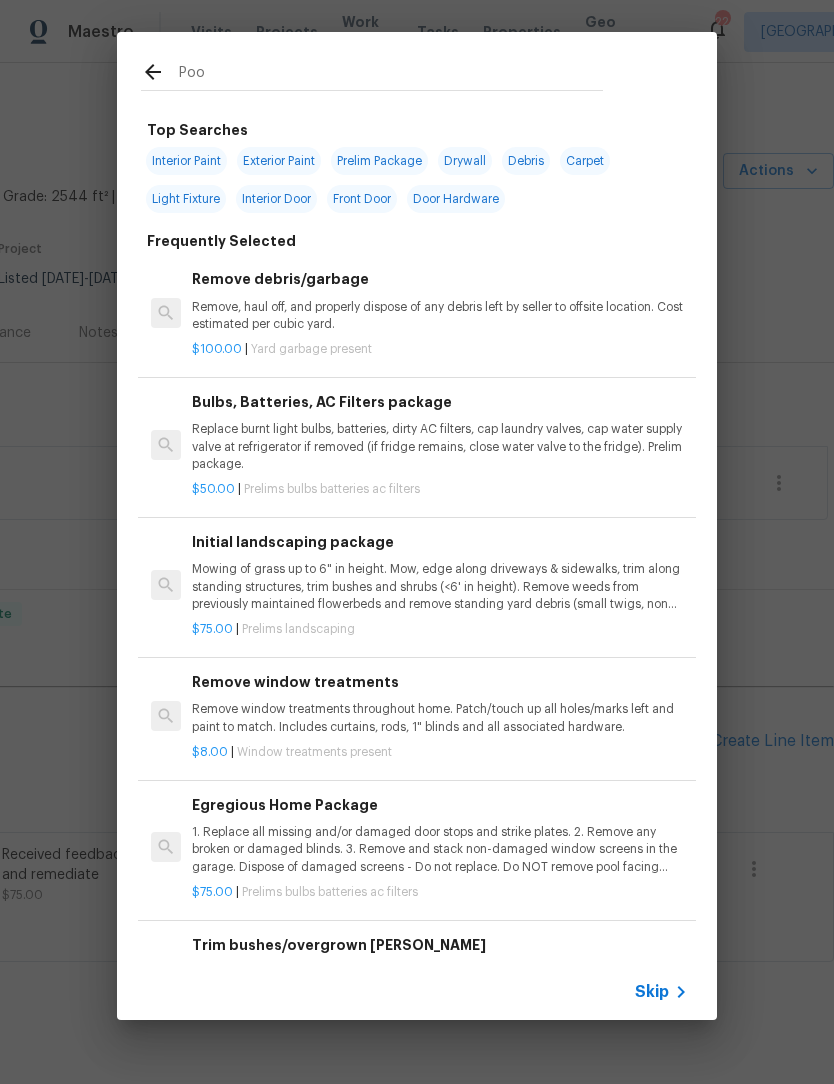 type on "Pool" 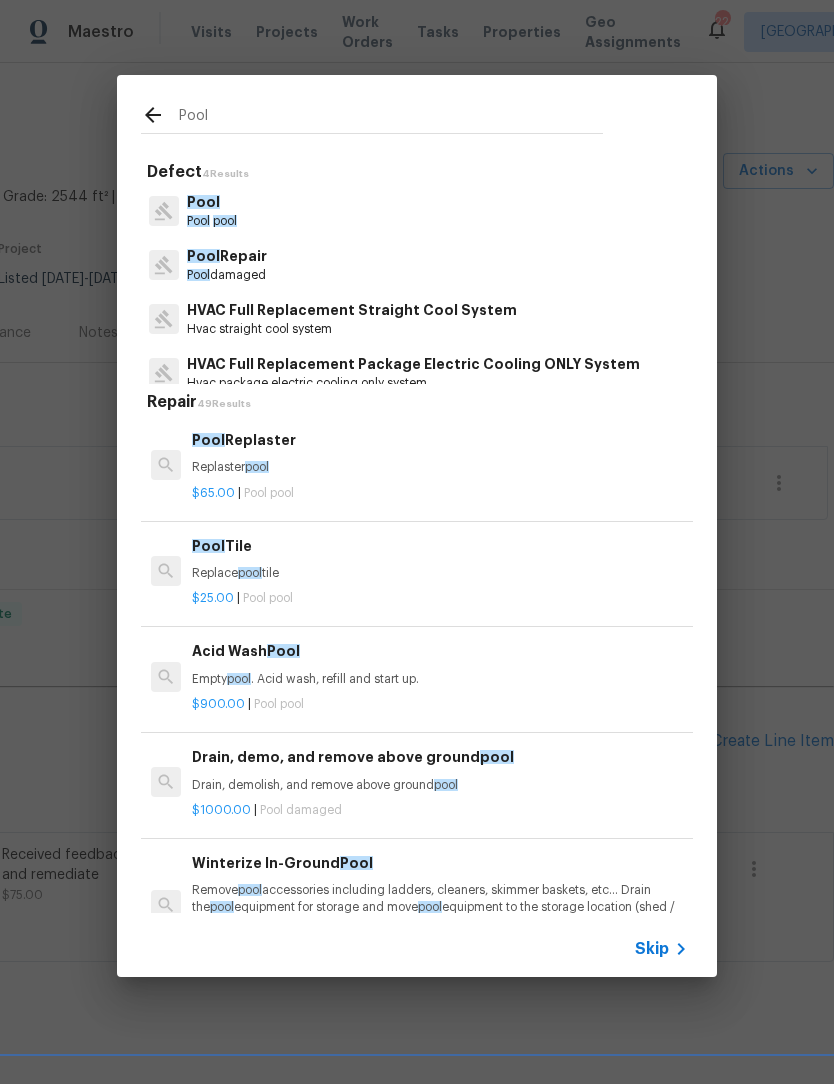 click on "Pool" at bounding box center (212, 202) 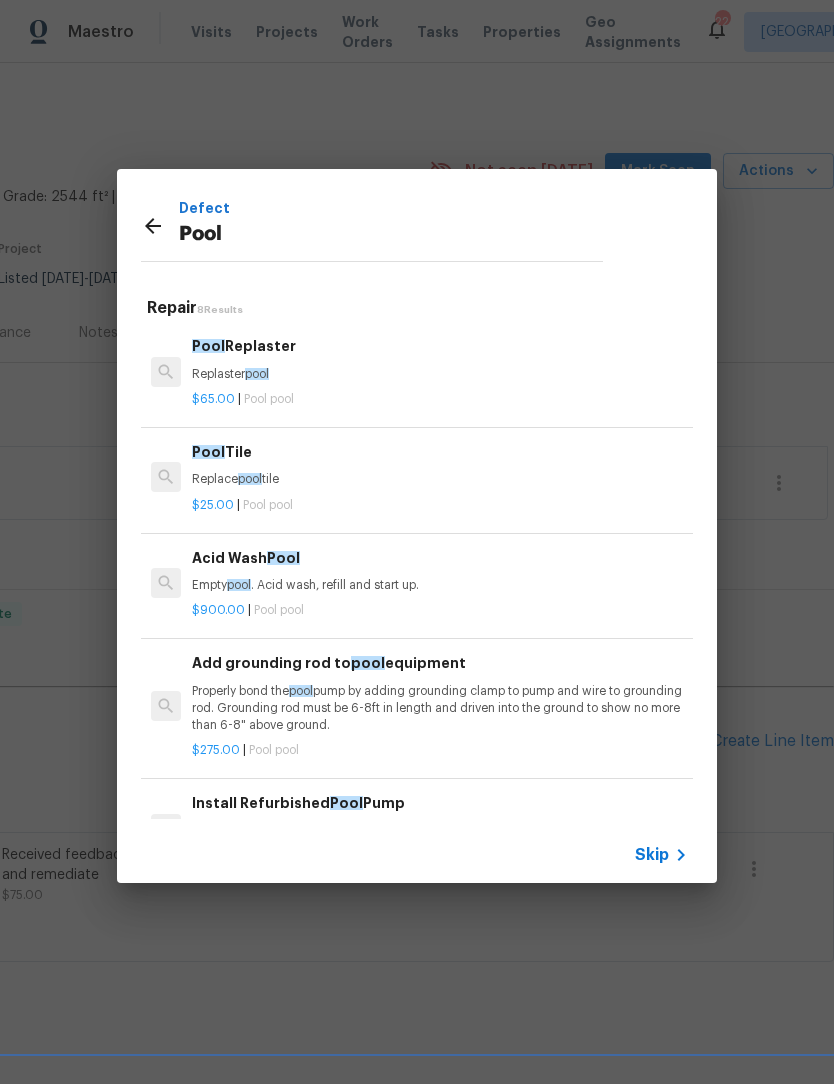 scroll, scrollTop: 0, scrollLeft: 0, axis: both 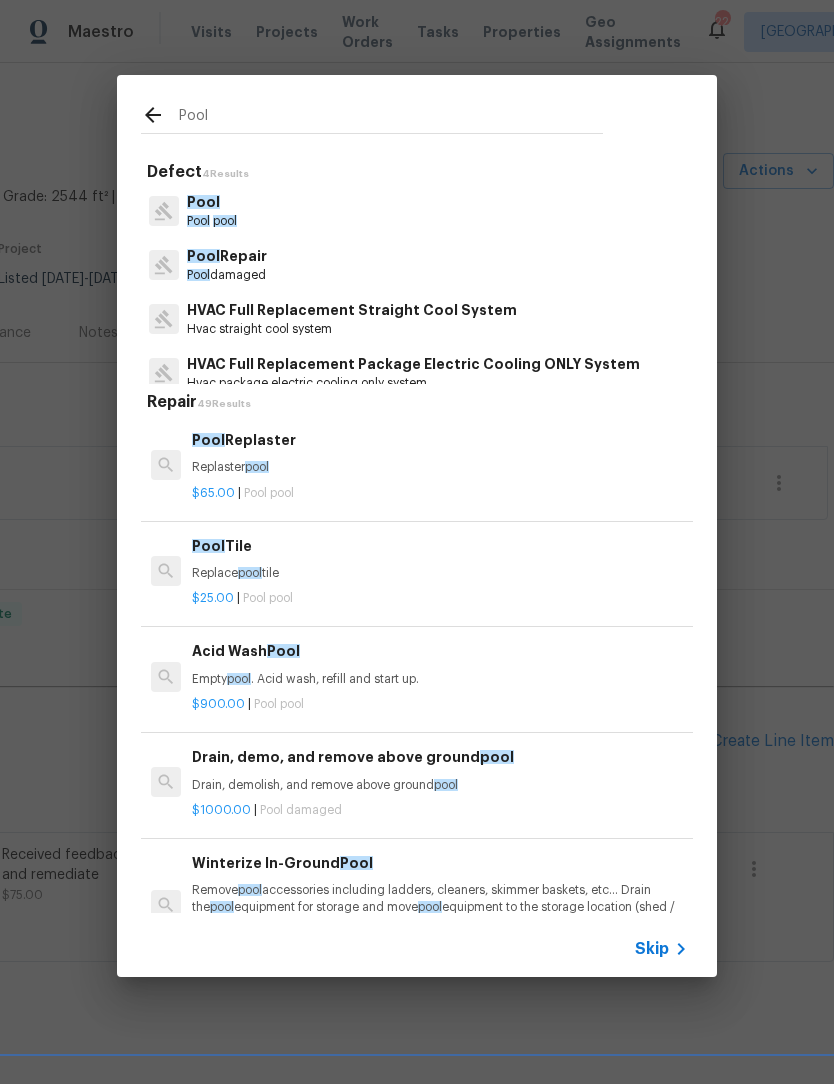 click on "Pool  Repair" at bounding box center [227, 256] 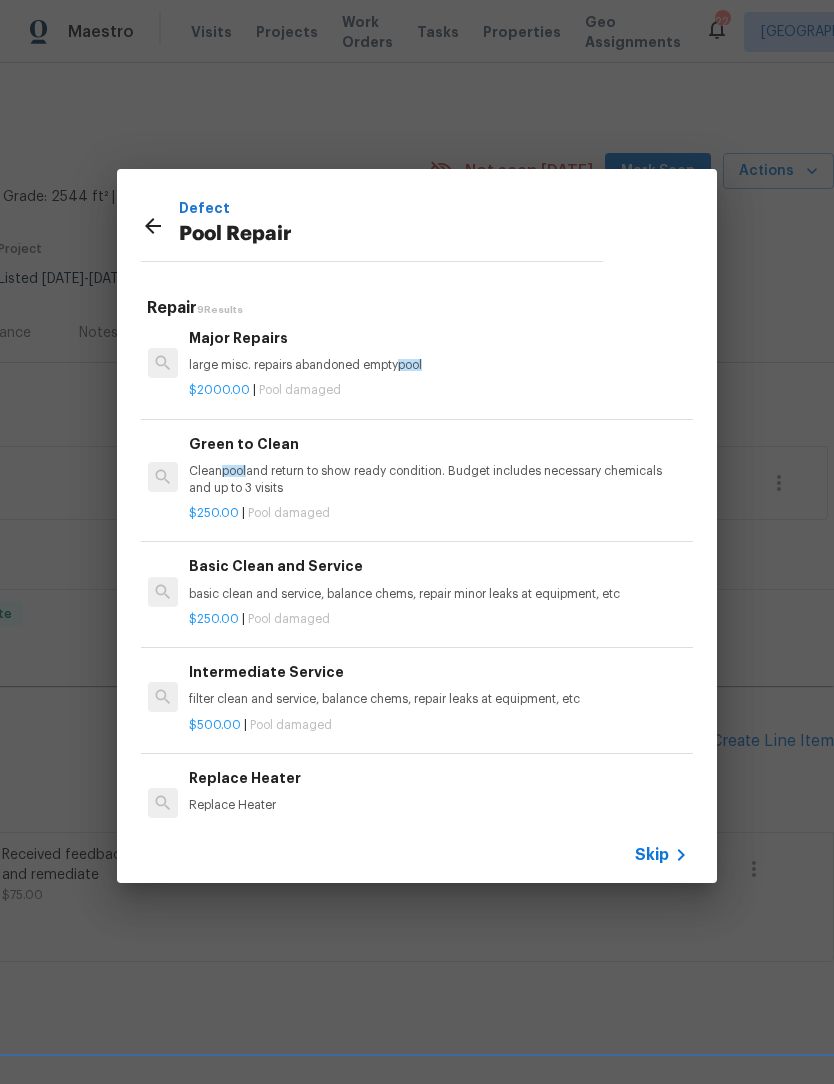 scroll, scrollTop: 500, scrollLeft: 3, axis: both 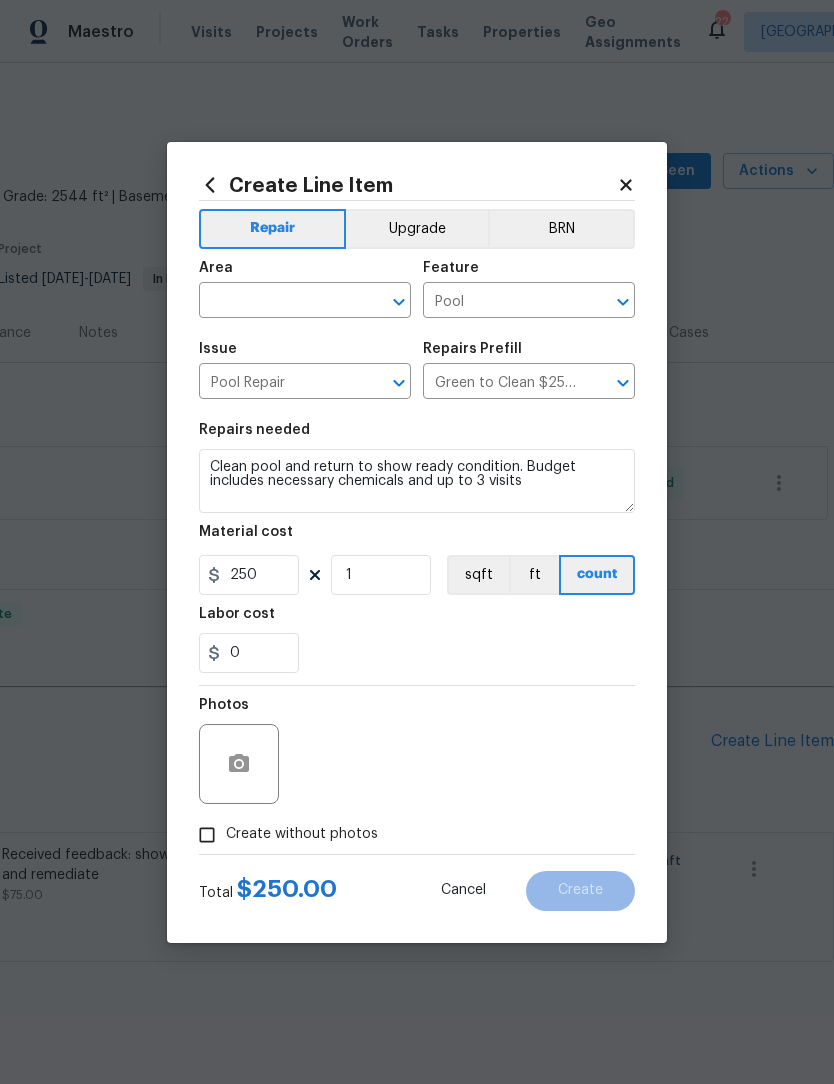 click at bounding box center [277, 302] 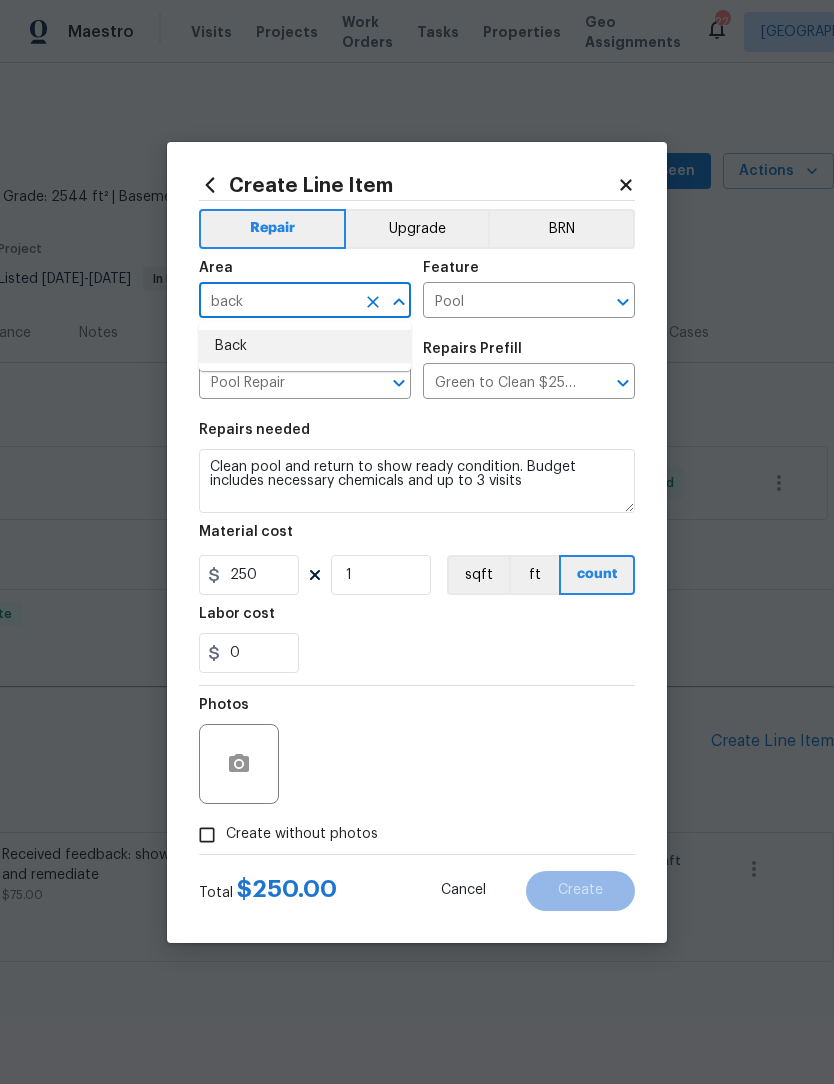 click on "Back" at bounding box center [305, 346] 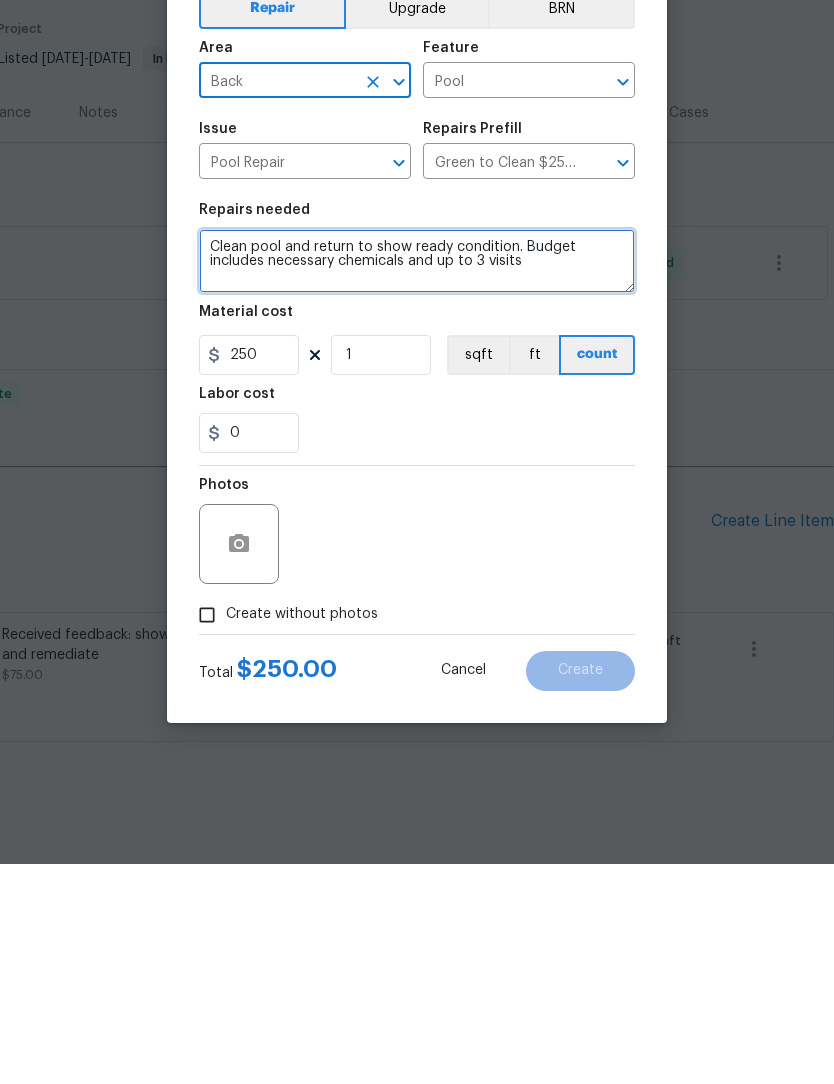 click on "Clean pool and return to show ready condition. Budget includes necessary chemicals and up to 3 visits" at bounding box center [417, 481] 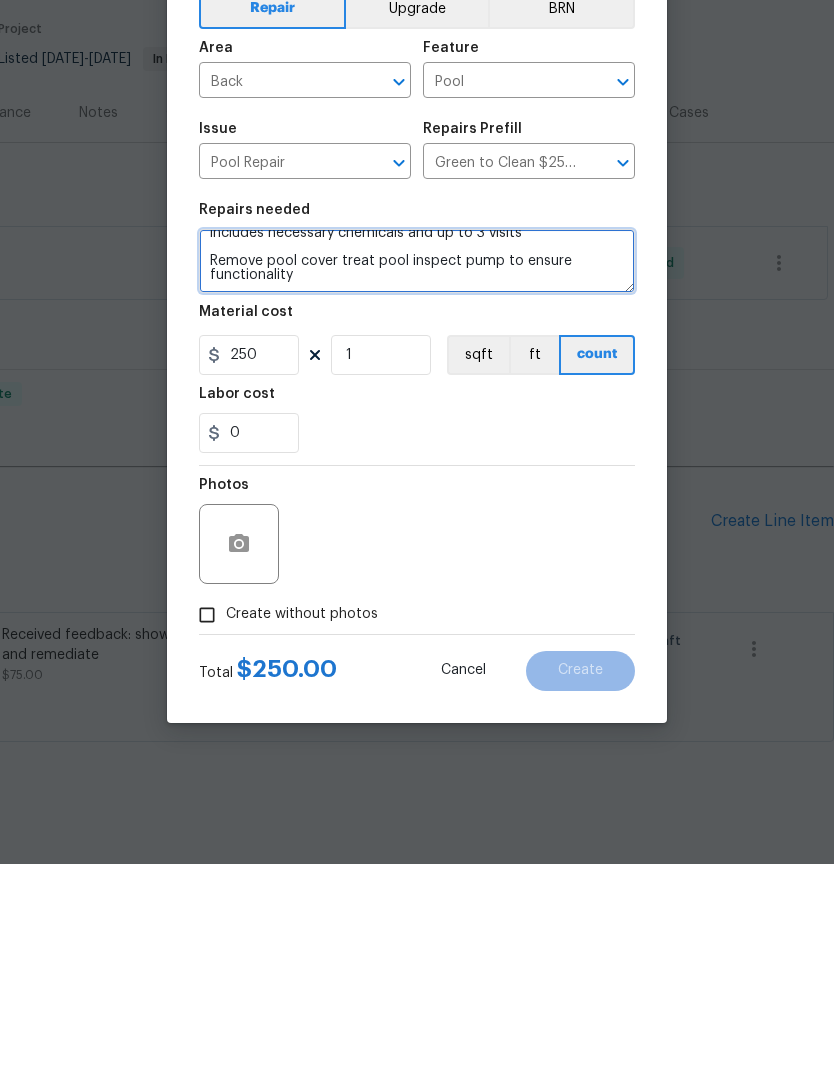 scroll, scrollTop: 19, scrollLeft: 0, axis: vertical 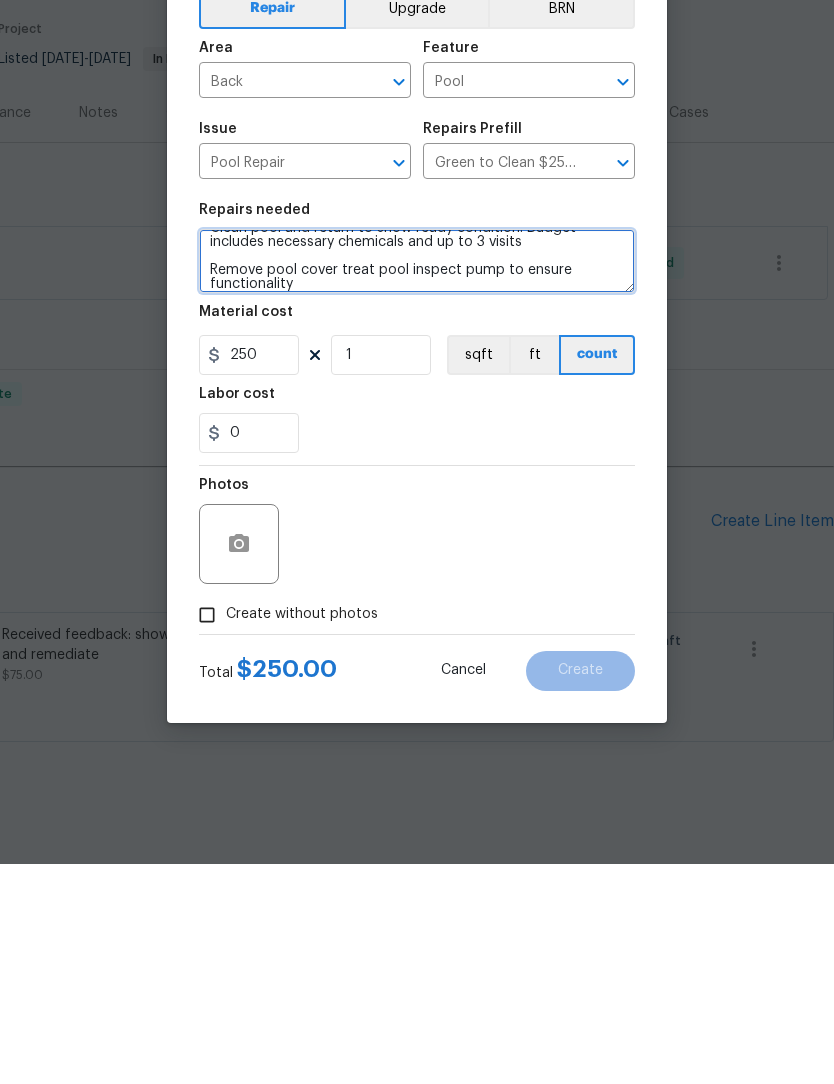 click on "Clean pool and return to show ready condition. Budget includes necessary chemicals and up to 3 visits
Remove pool cover treat pool inspect pump to ensure functionality" at bounding box center [417, 481] 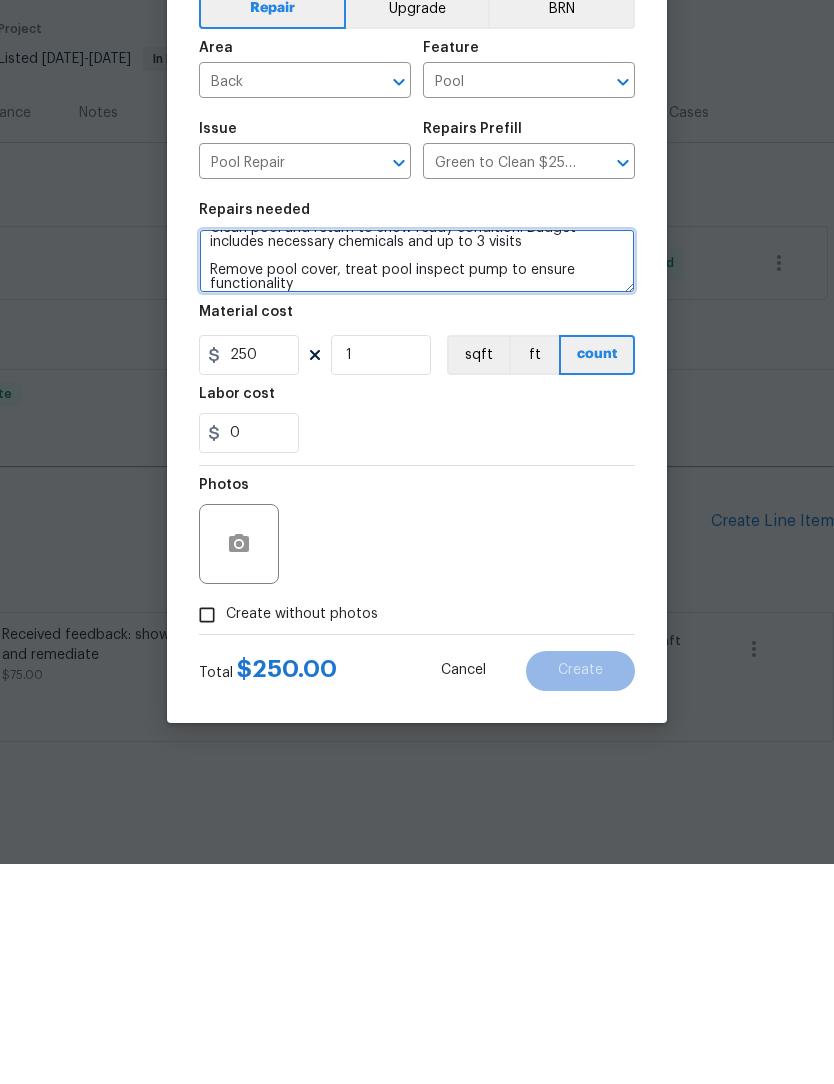 click on "Clean pool and return to show ready condition. Budget includes necessary chemicals and up to 3 visits
Remove pool cover, treat pool inspect pump to ensure functionality" at bounding box center (417, 481) 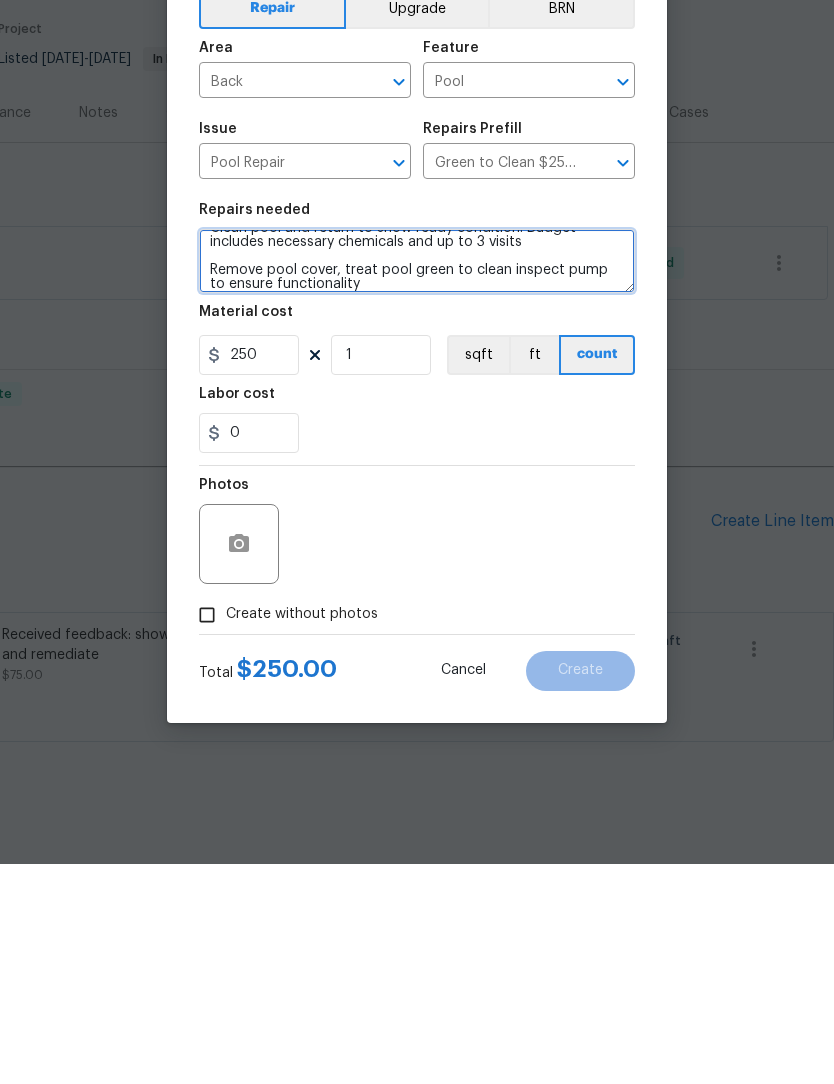 type on "Clean pool and return to show ready condition. Budget includes necessary chemicals and up to 3 visits
Remove pool cover, treat pool green to clean inspect pump to ensure functionality" 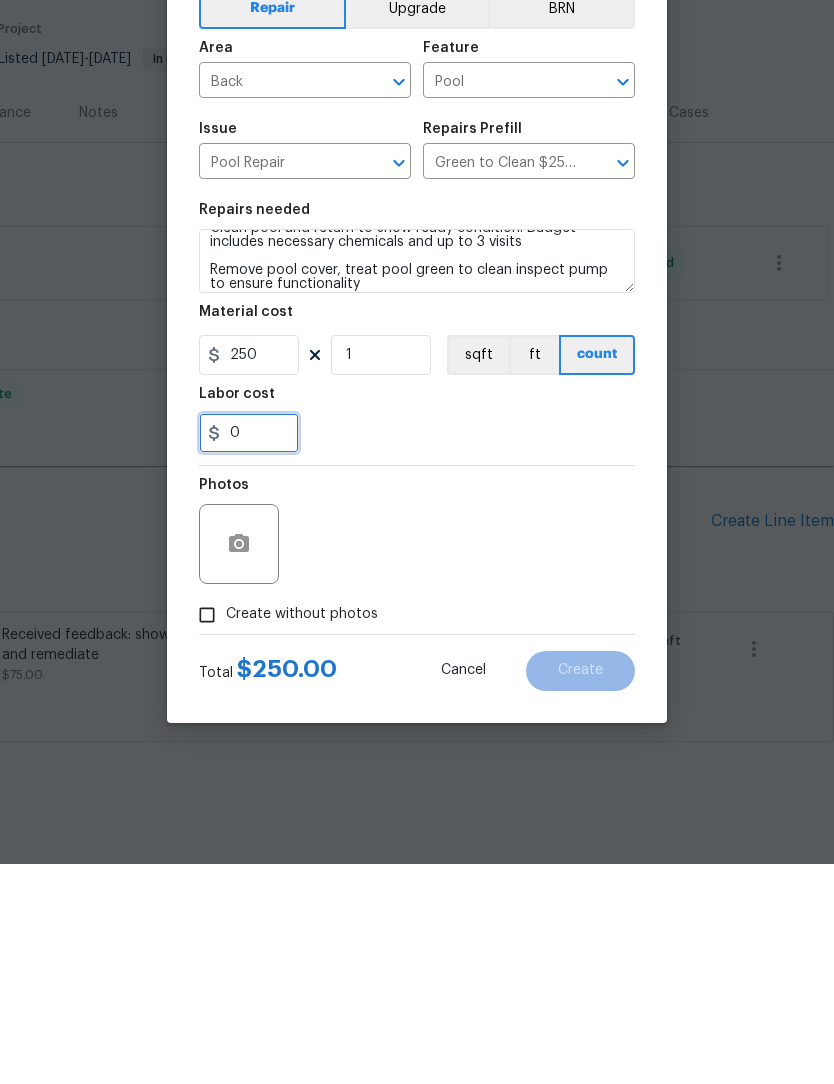 click on "0" at bounding box center [249, 653] 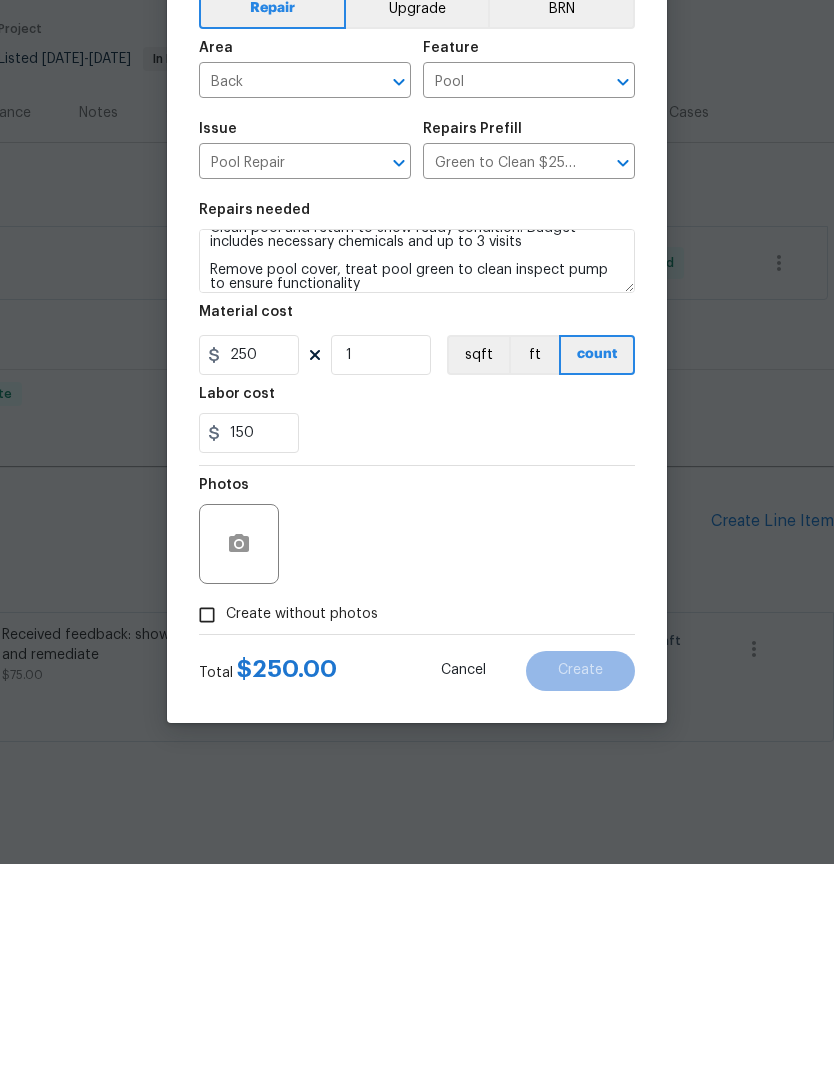 scroll, scrollTop: 14, scrollLeft: 0, axis: vertical 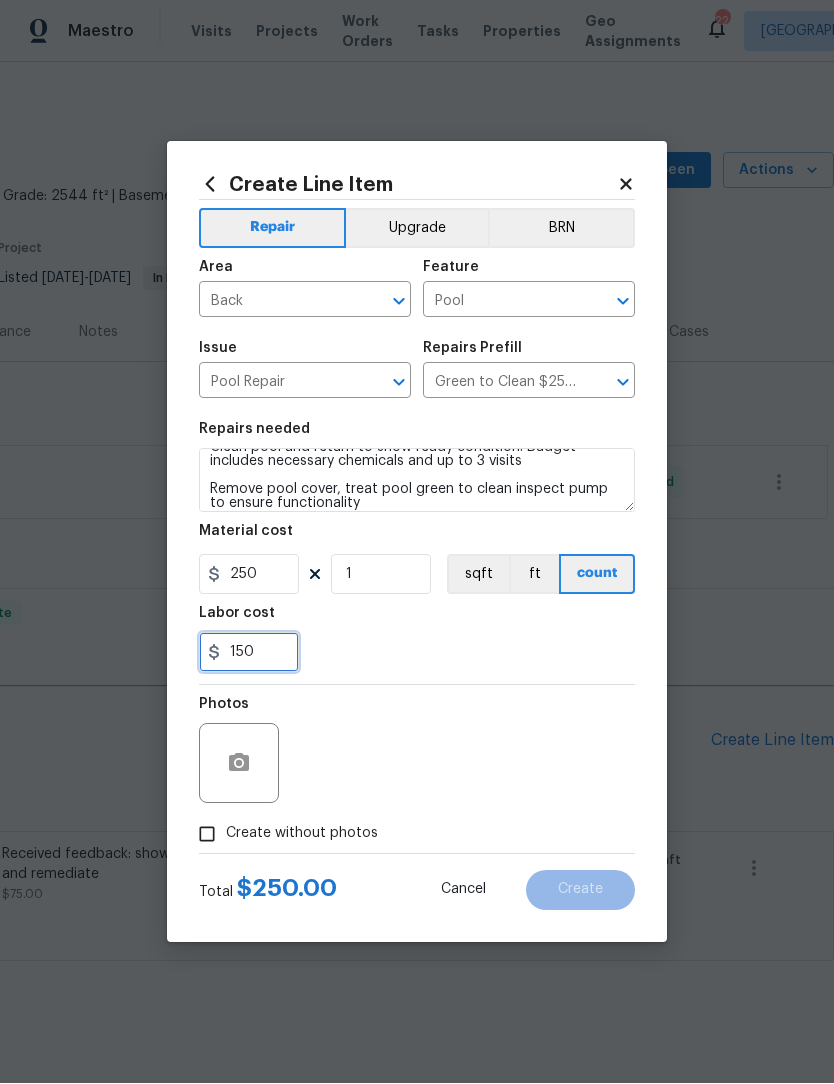 type on "150" 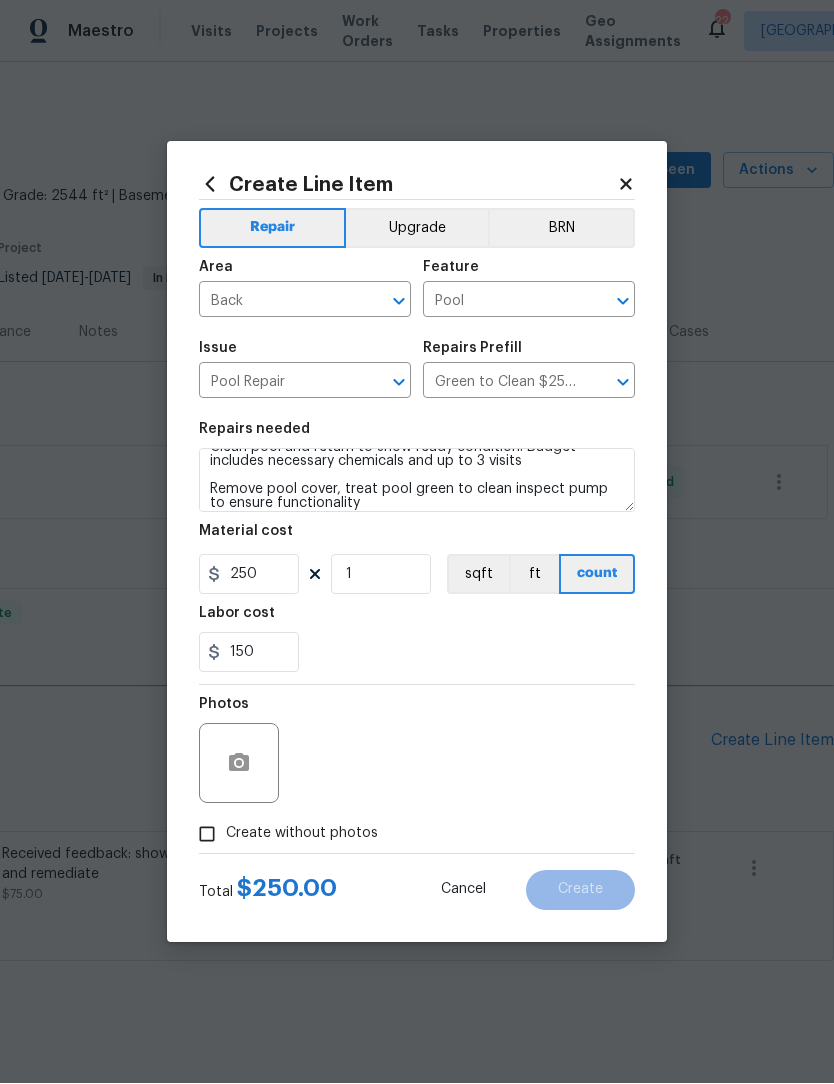click on "Create without photos" at bounding box center (207, 835) 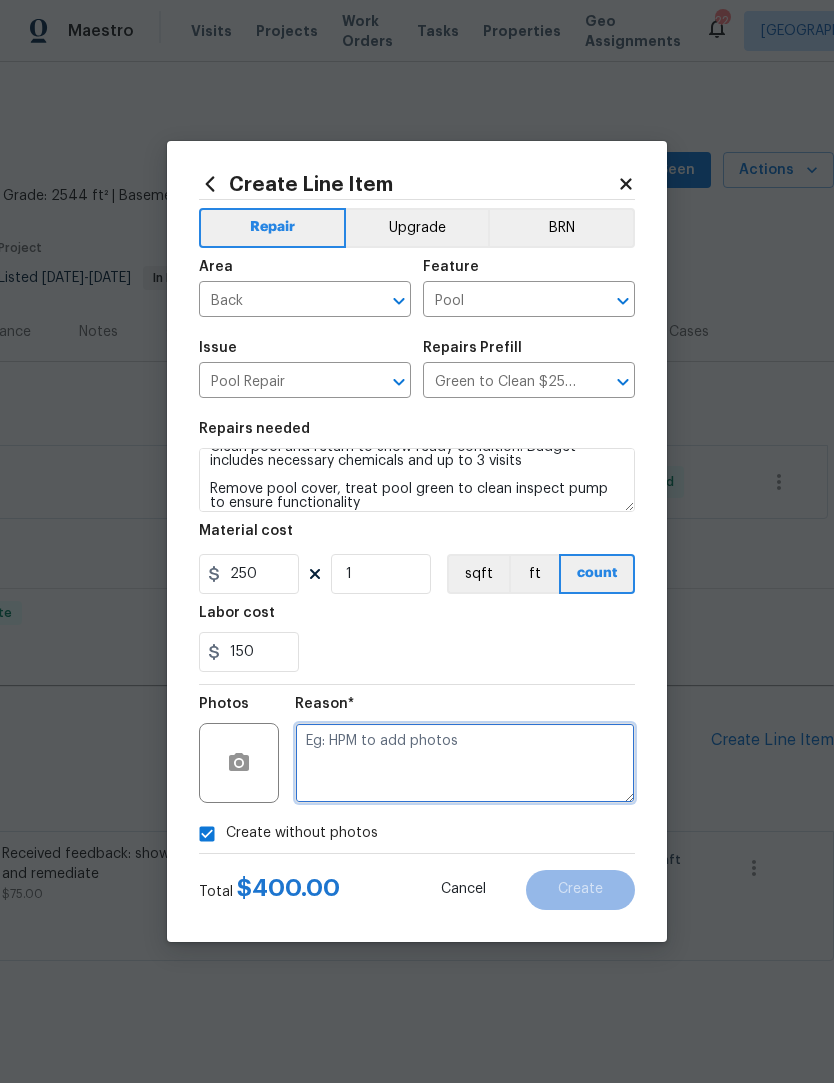 click at bounding box center (465, 764) 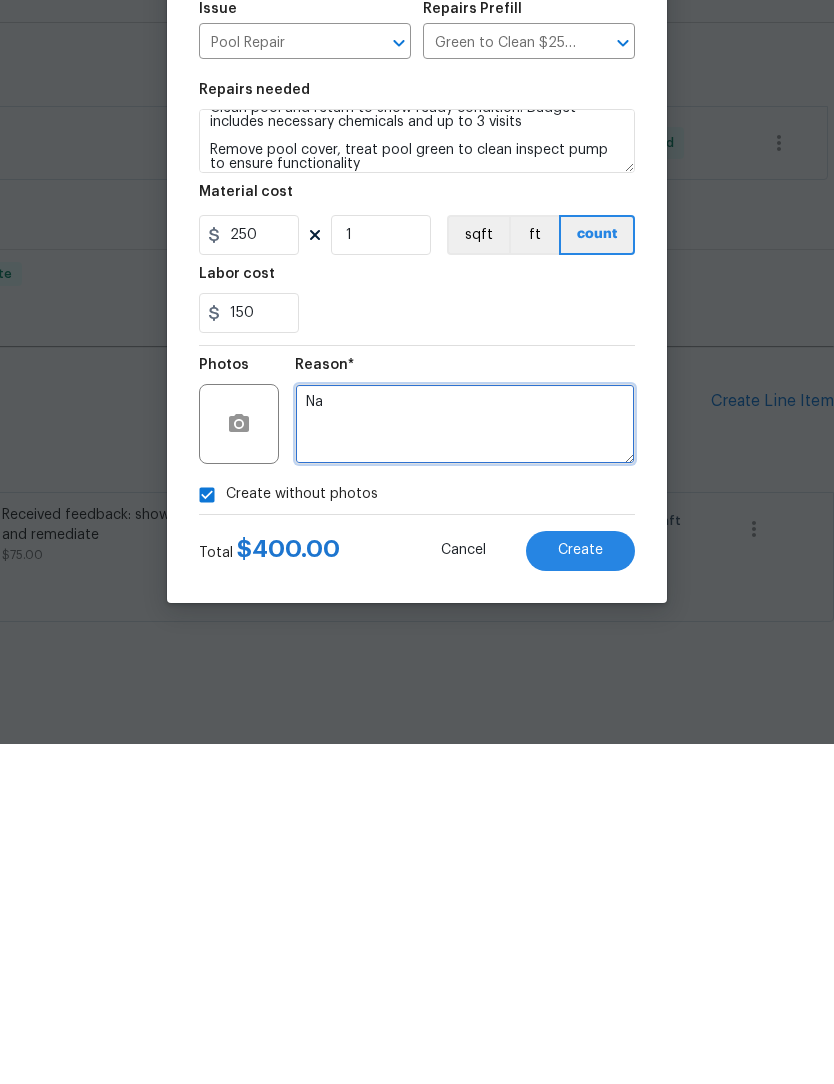 scroll, scrollTop: 14, scrollLeft: 0, axis: vertical 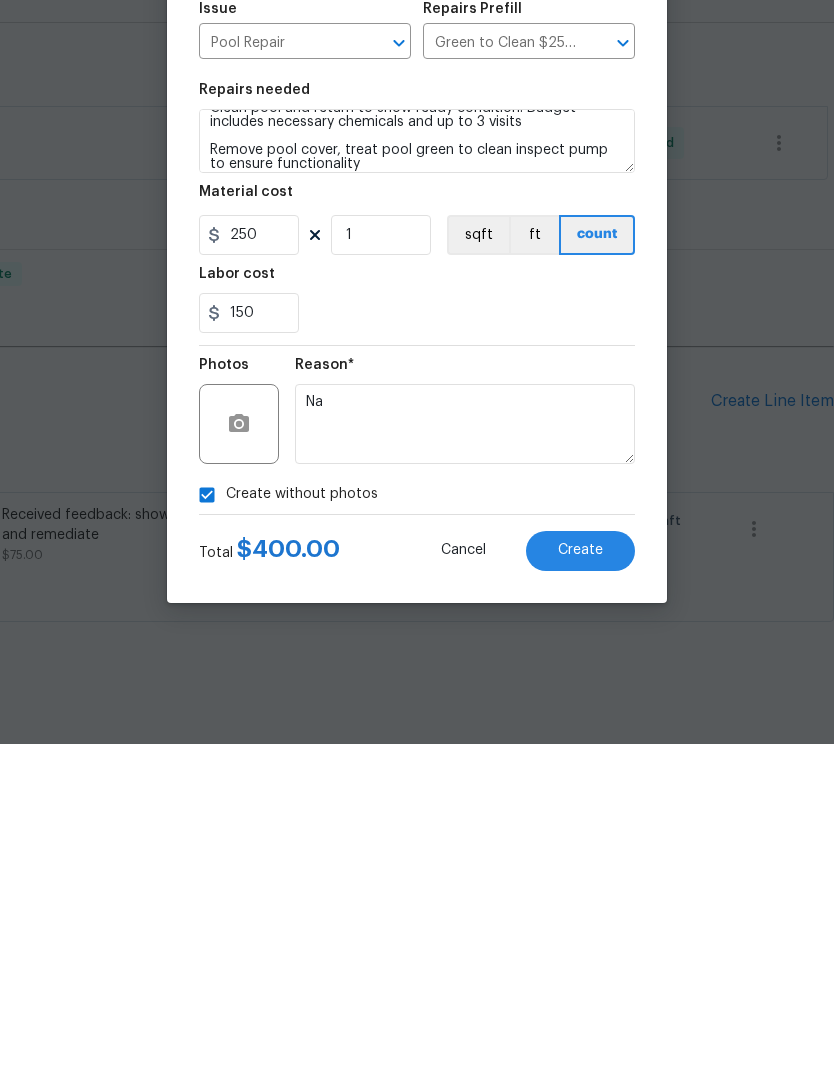 click on "Create" at bounding box center [580, 890] 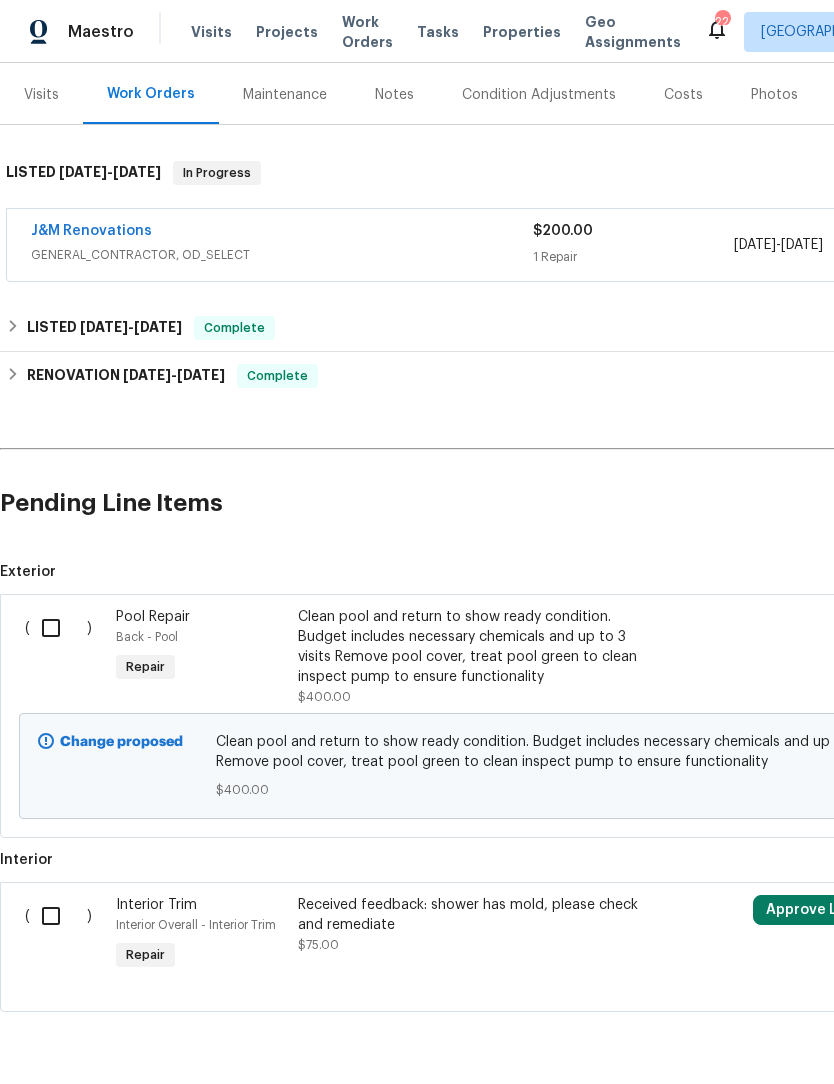scroll, scrollTop: 237, scrollLeft: 0, axis: vertical 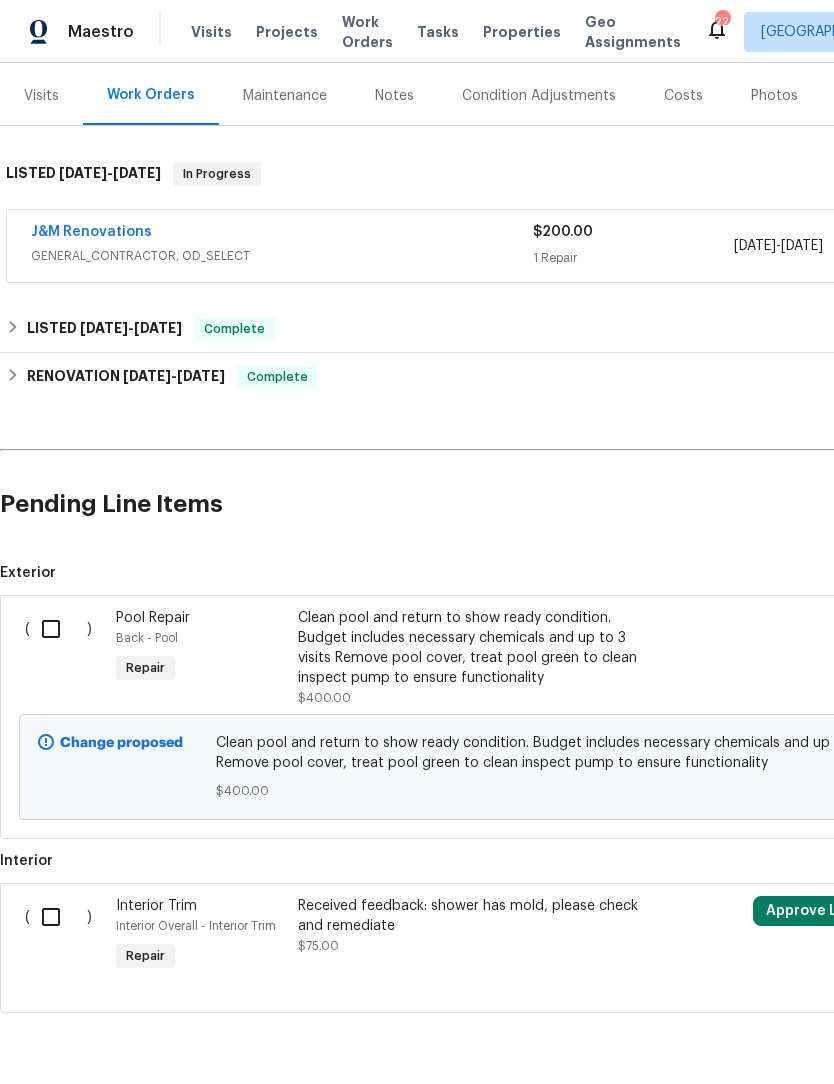 click at bounding box center (58, 629) 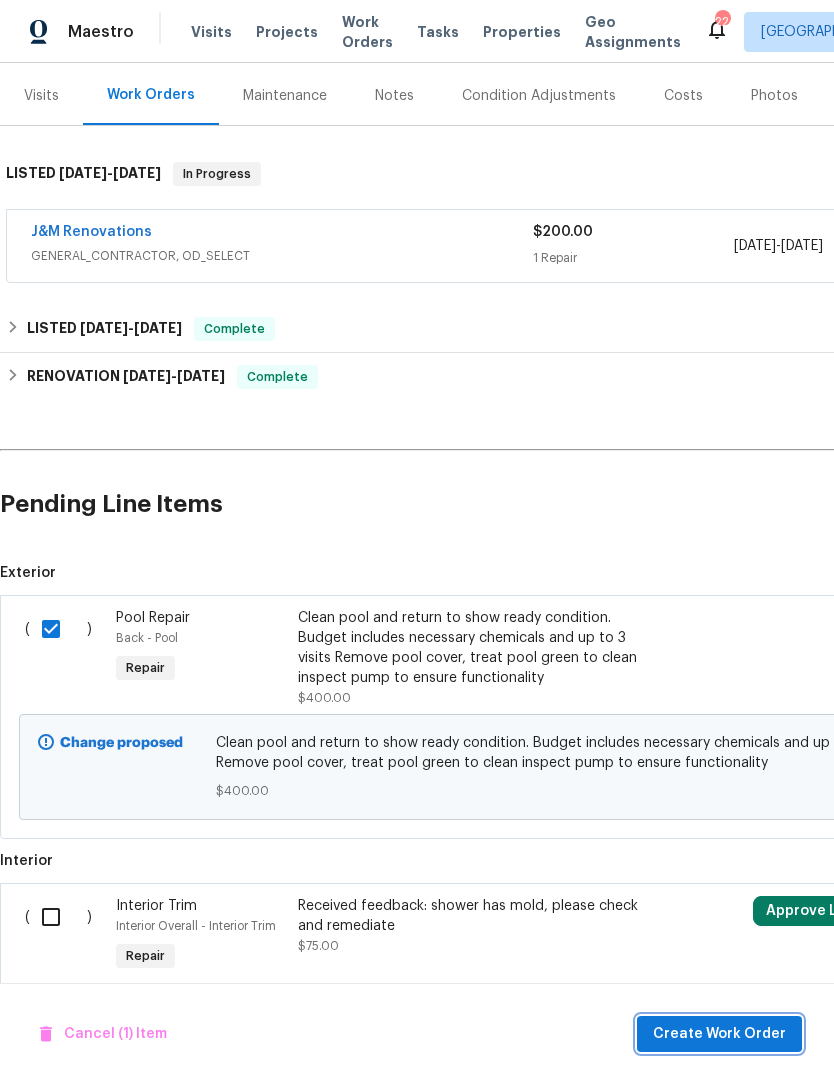 click on "Create Work Order" at bounding box center [719, 1034] 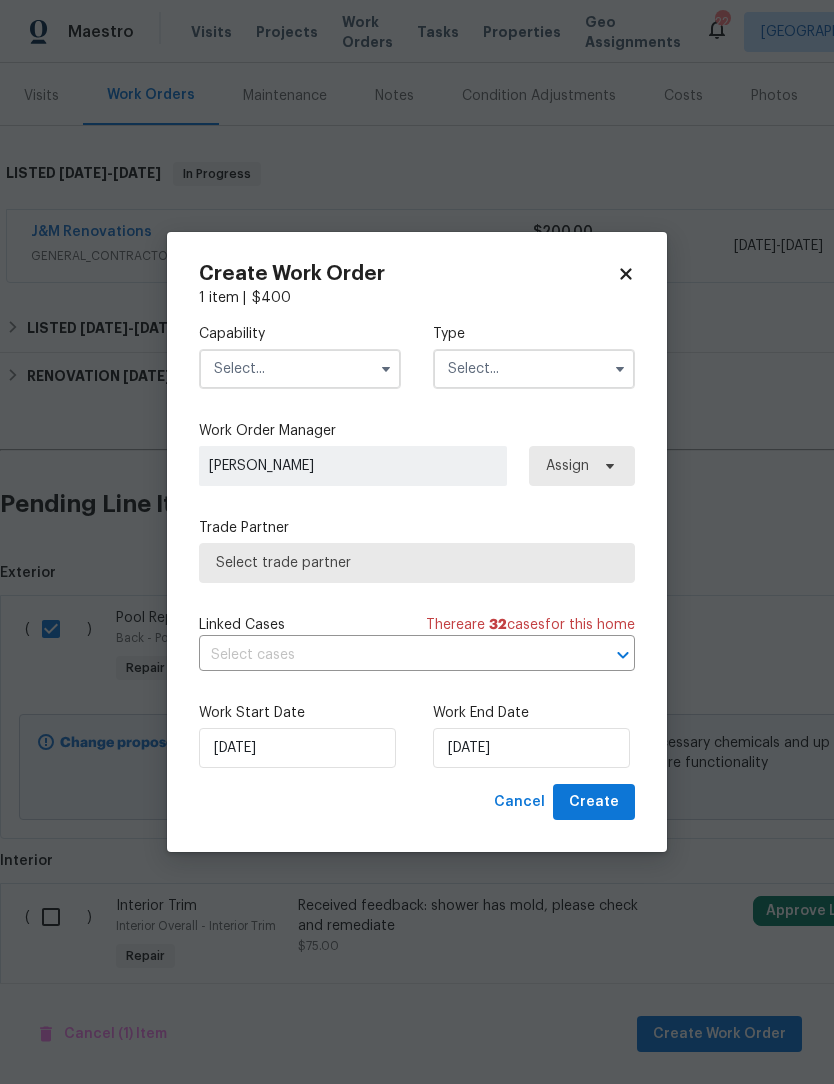 click at bounding box center (300, 369) 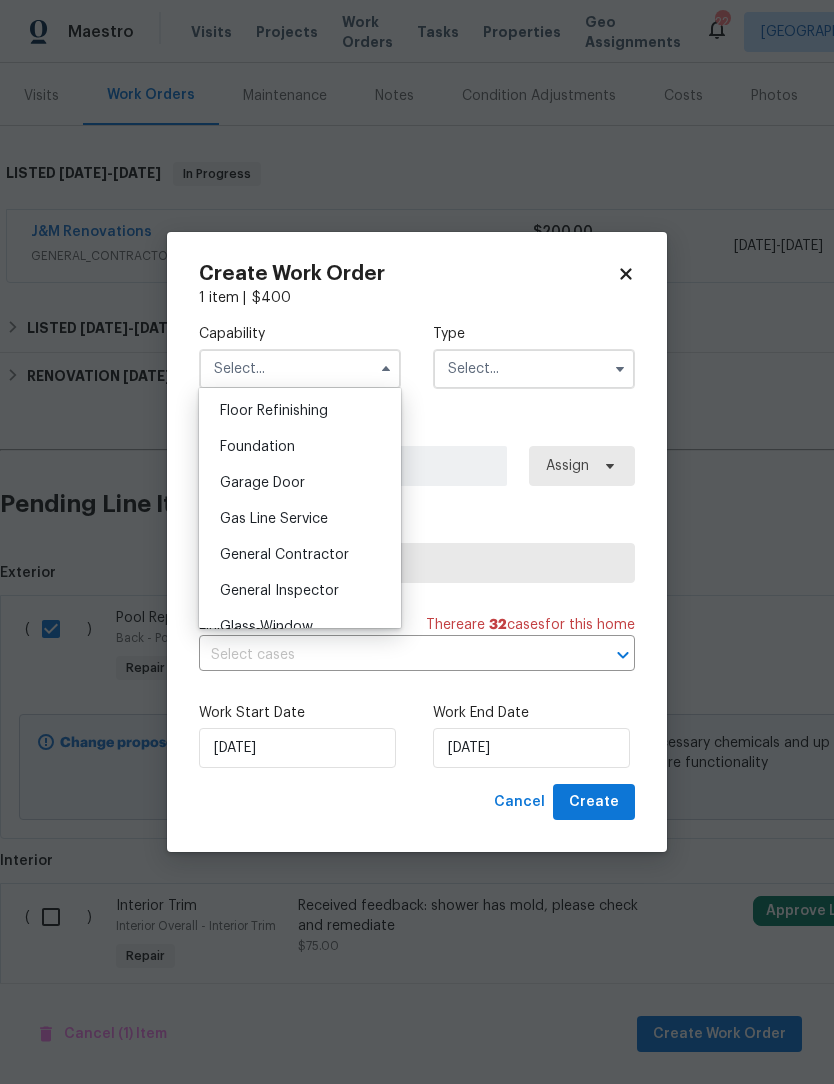 scroll, scrollTop: 811, scrollLeft: 0, axis: vertical 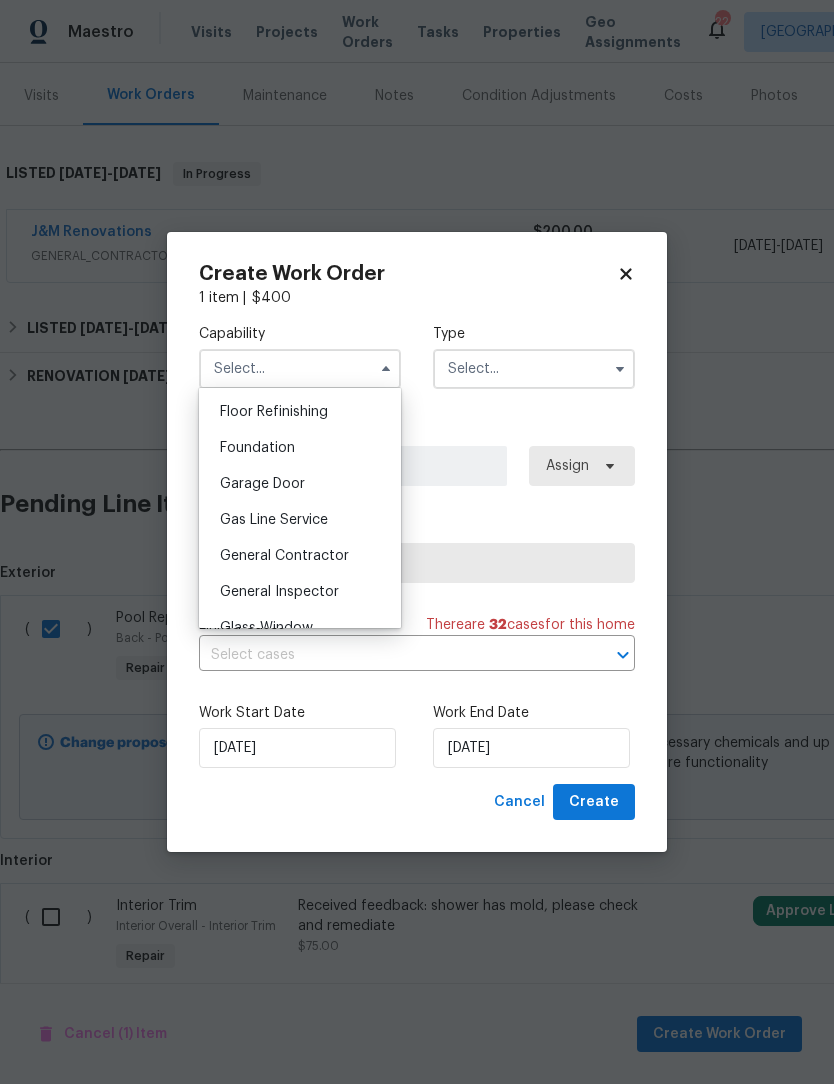 click on "General Contractor" at bounding box center (284, 556) 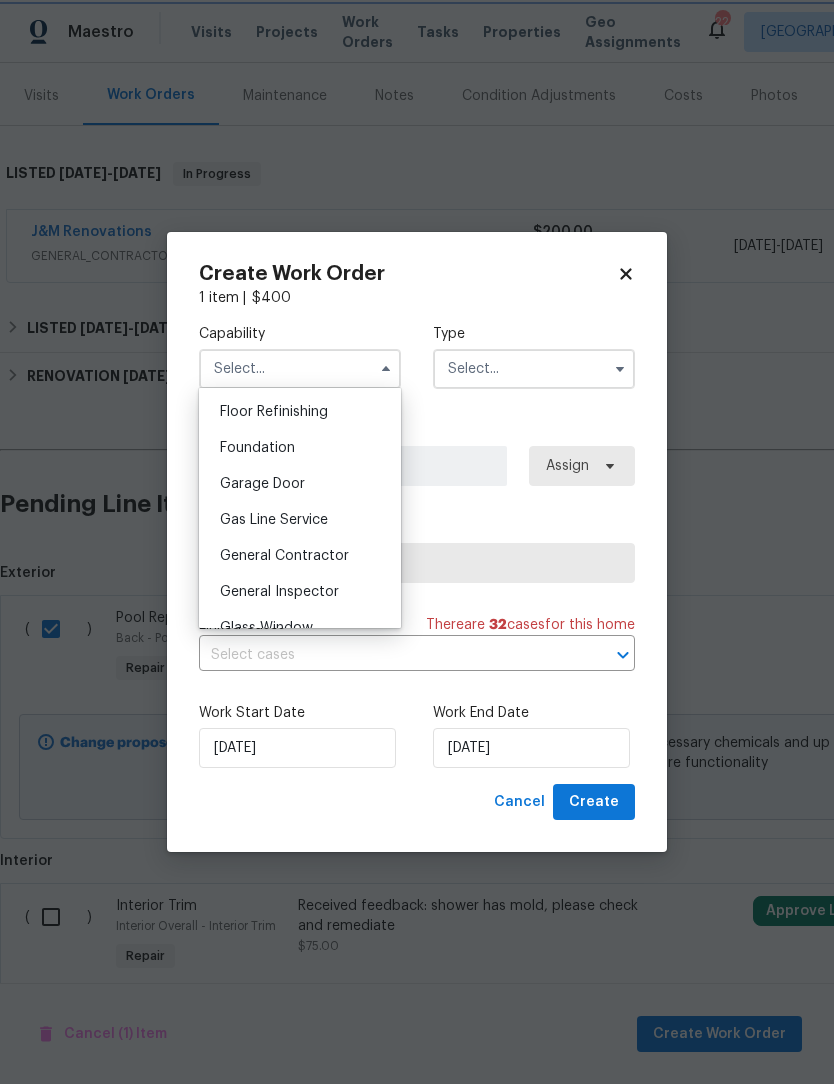 type on "General Contractor" 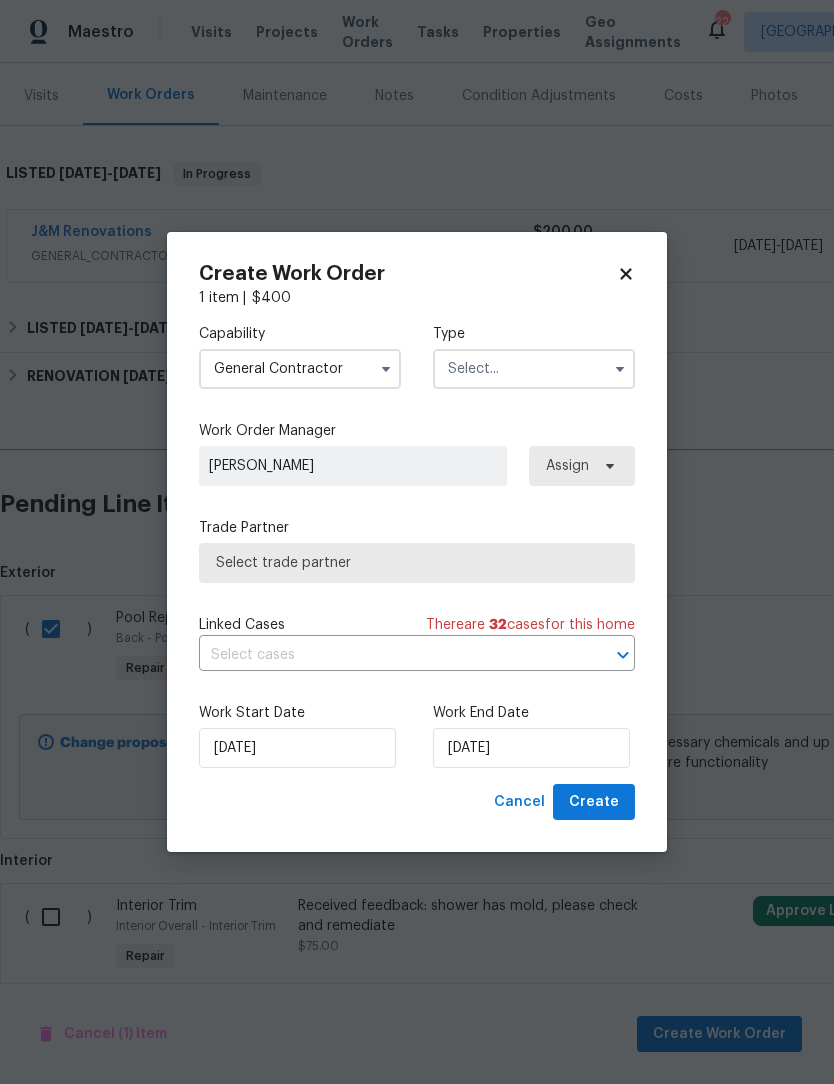 click at bounding box center (534, 369) 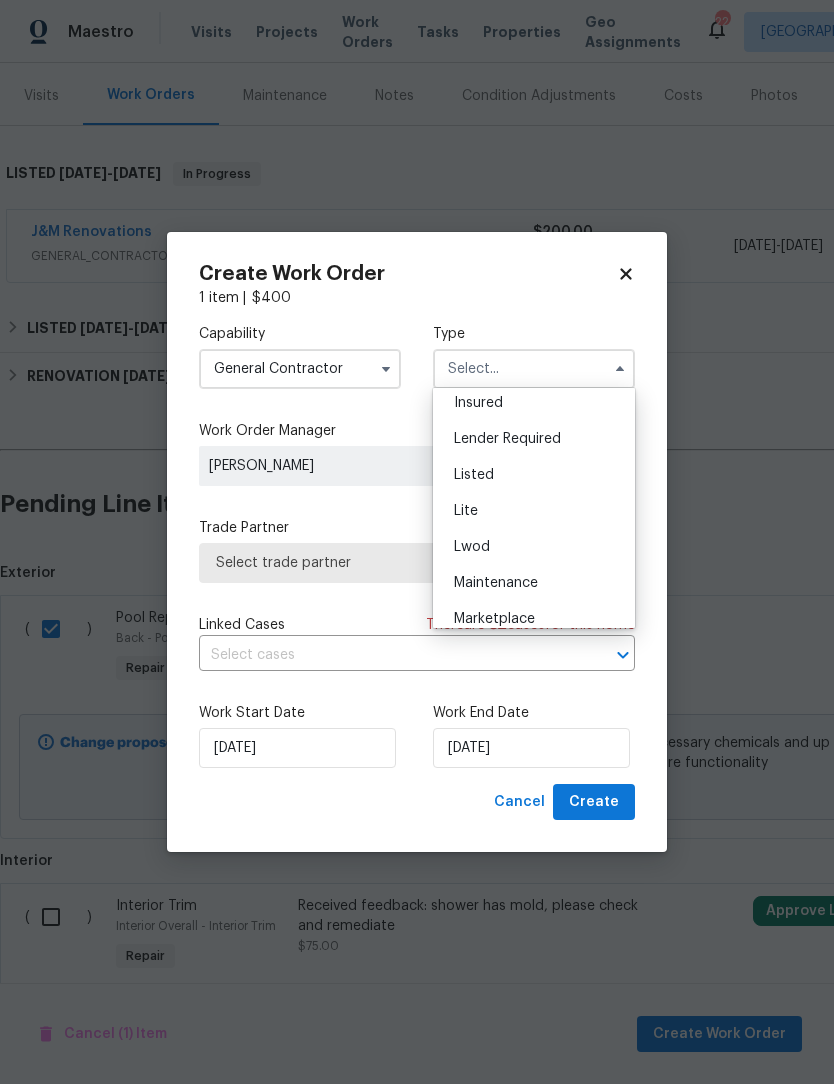 scroll, scrollTop: 183, scrollLeft: 0, axis: vertical 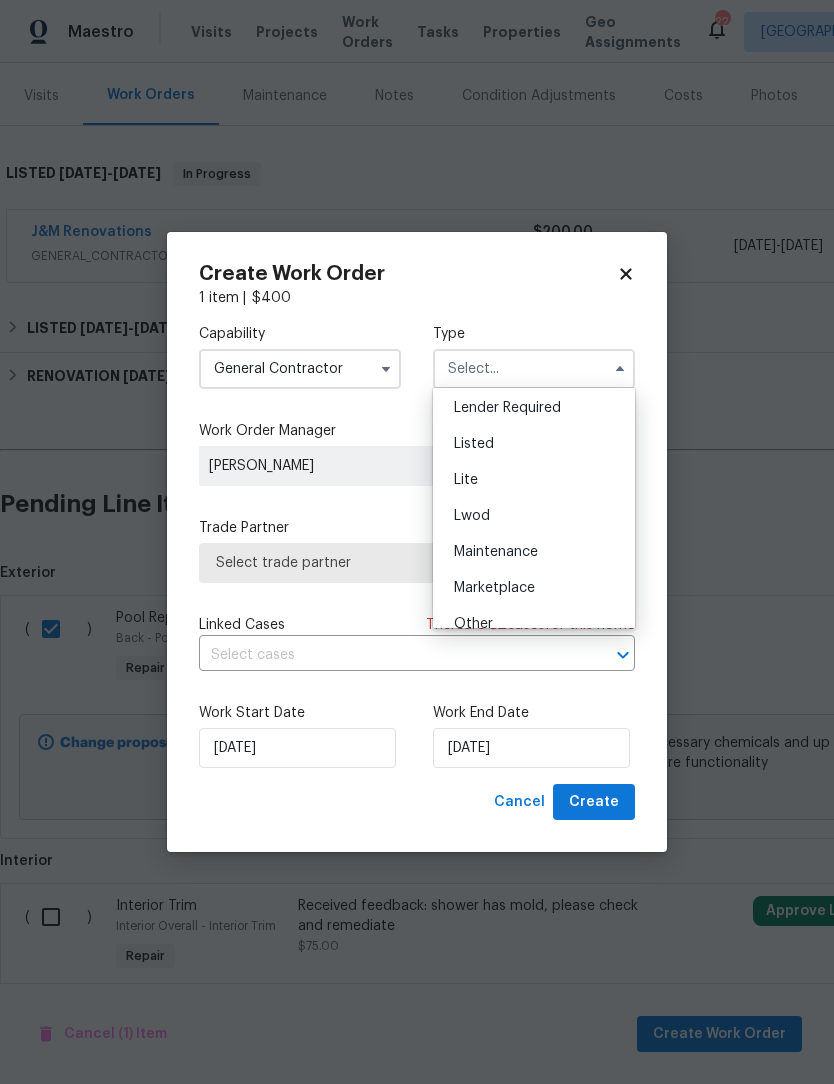 click on "Listed" at bounding box center (474, 444) 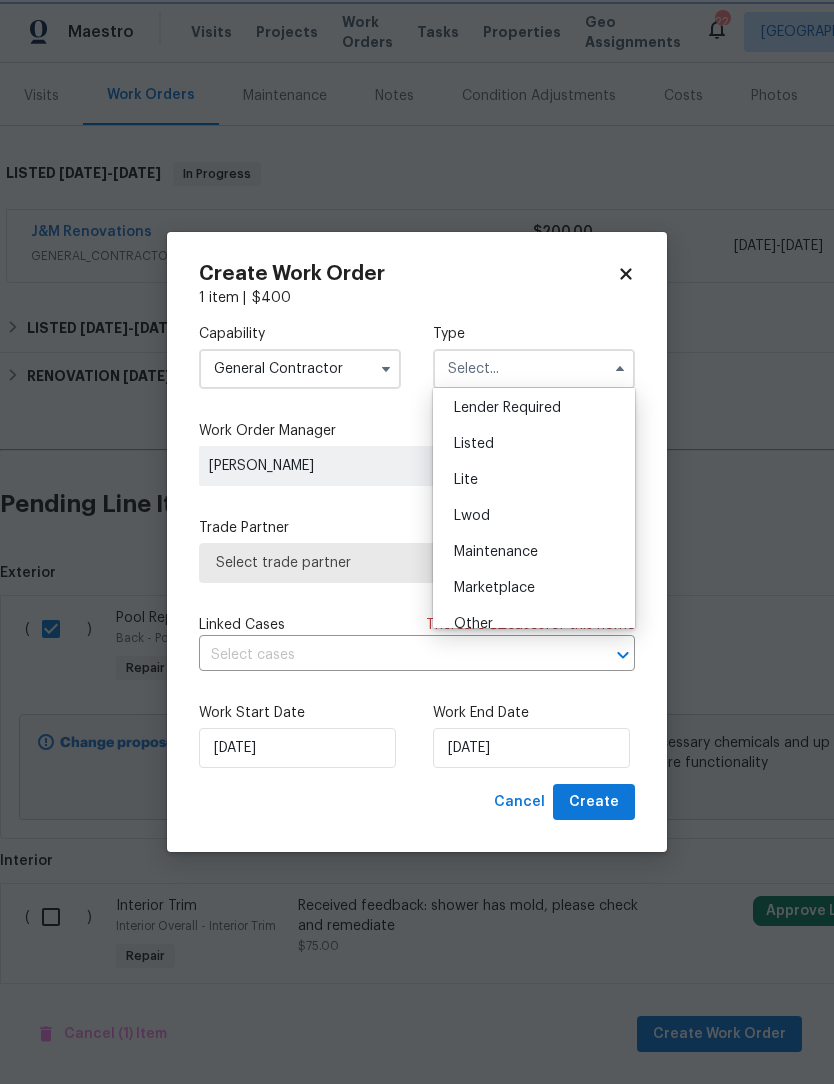 type on "Listed" 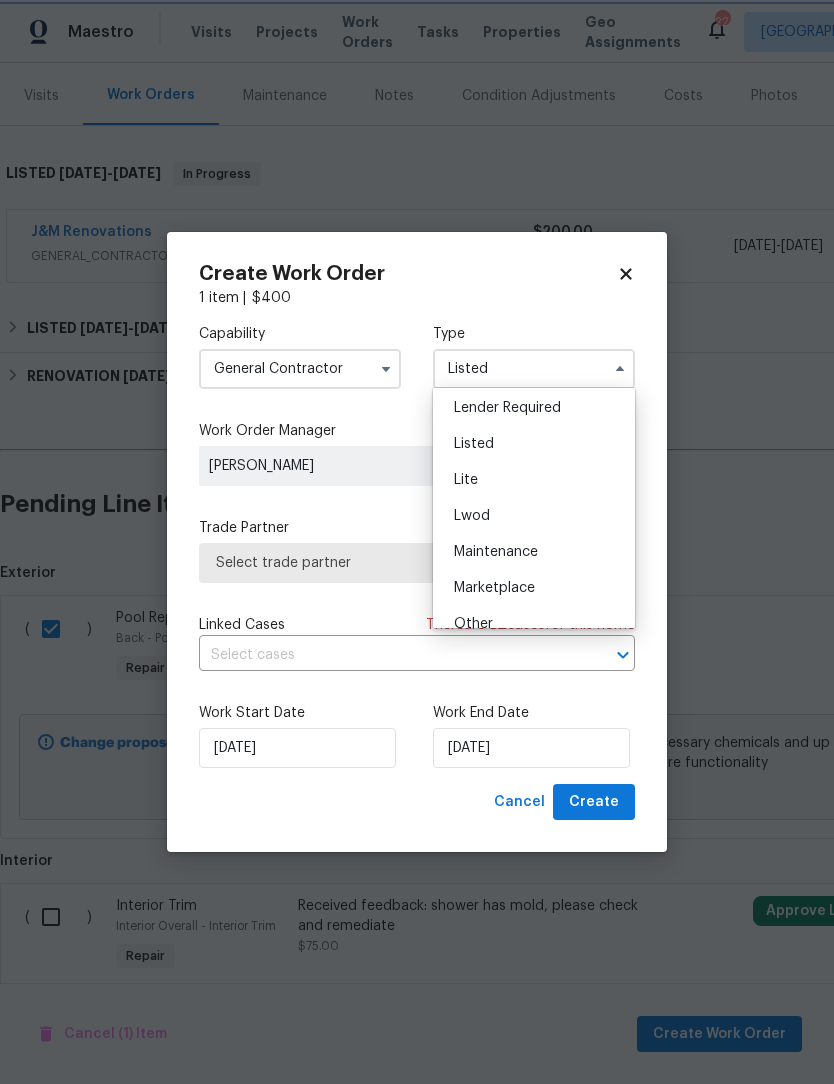 scroll, scrollTop: 0, scrollLeft: 0, axis: both 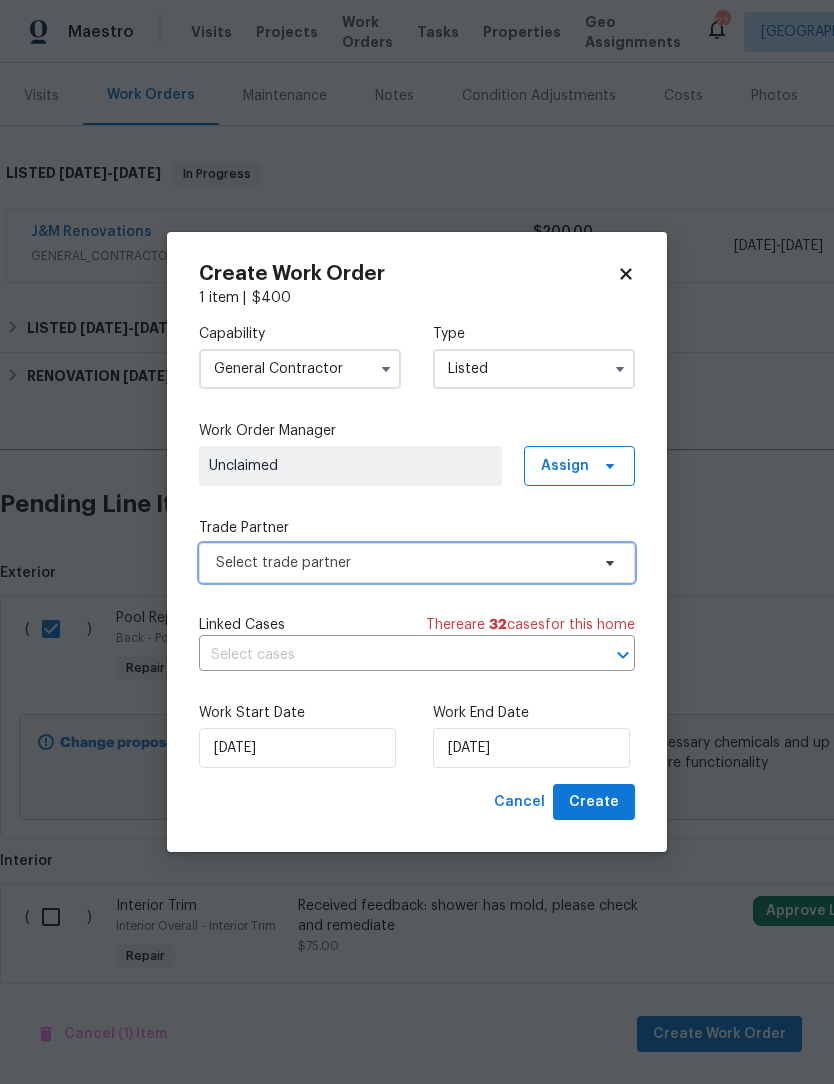 click on "Select trade partner" at bounding box center [402, 563] 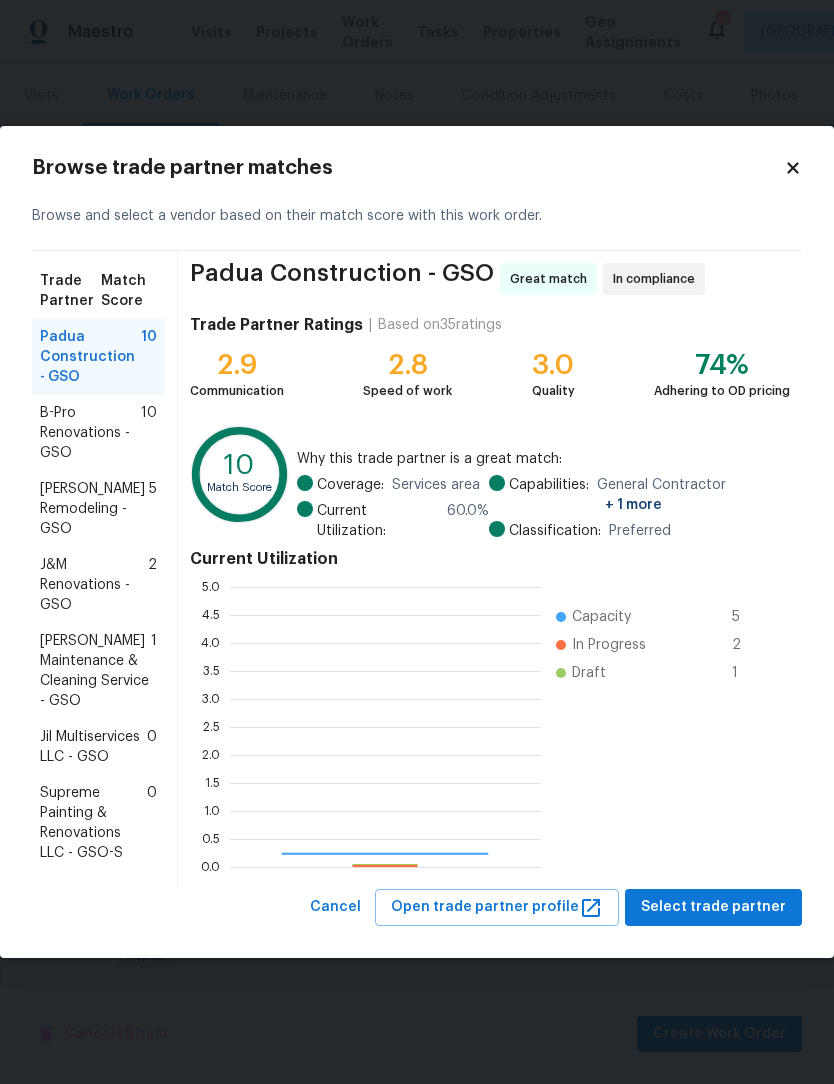 scroll, scrollTop: 2, scrollLeft: 2, axis: both 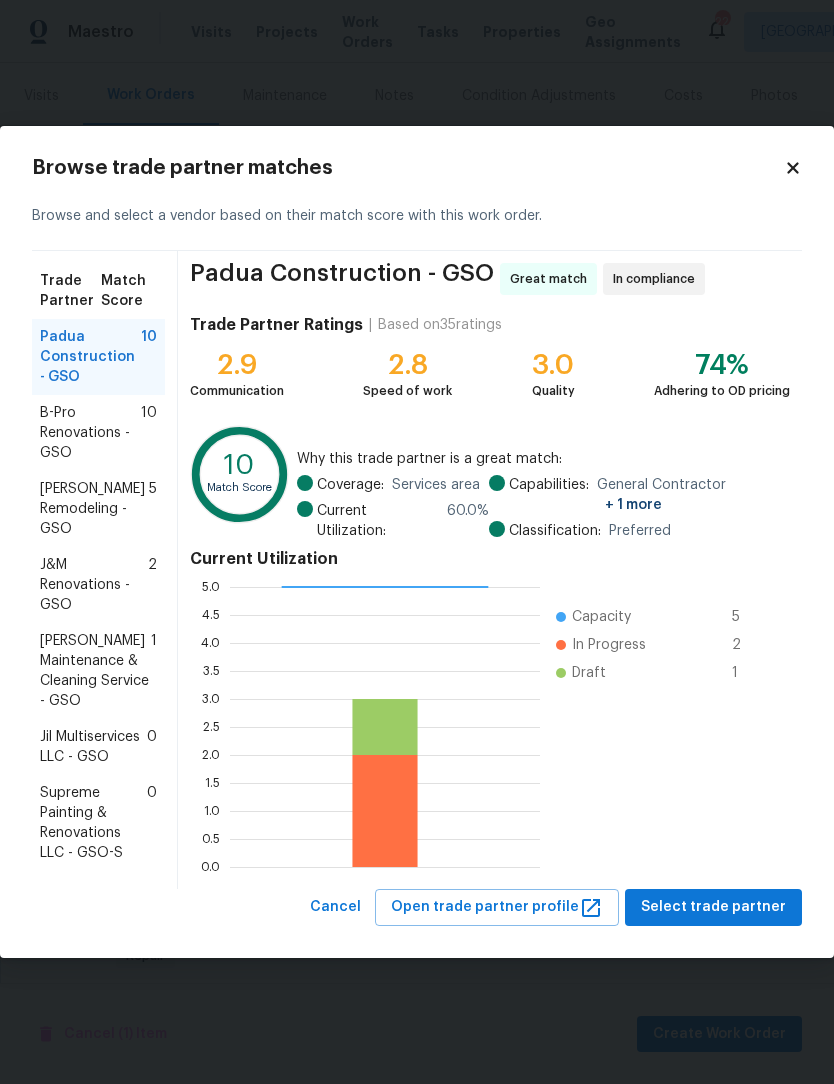 click on "Jil Multiservices LLC - GSO" at bounding box center (93, 747) 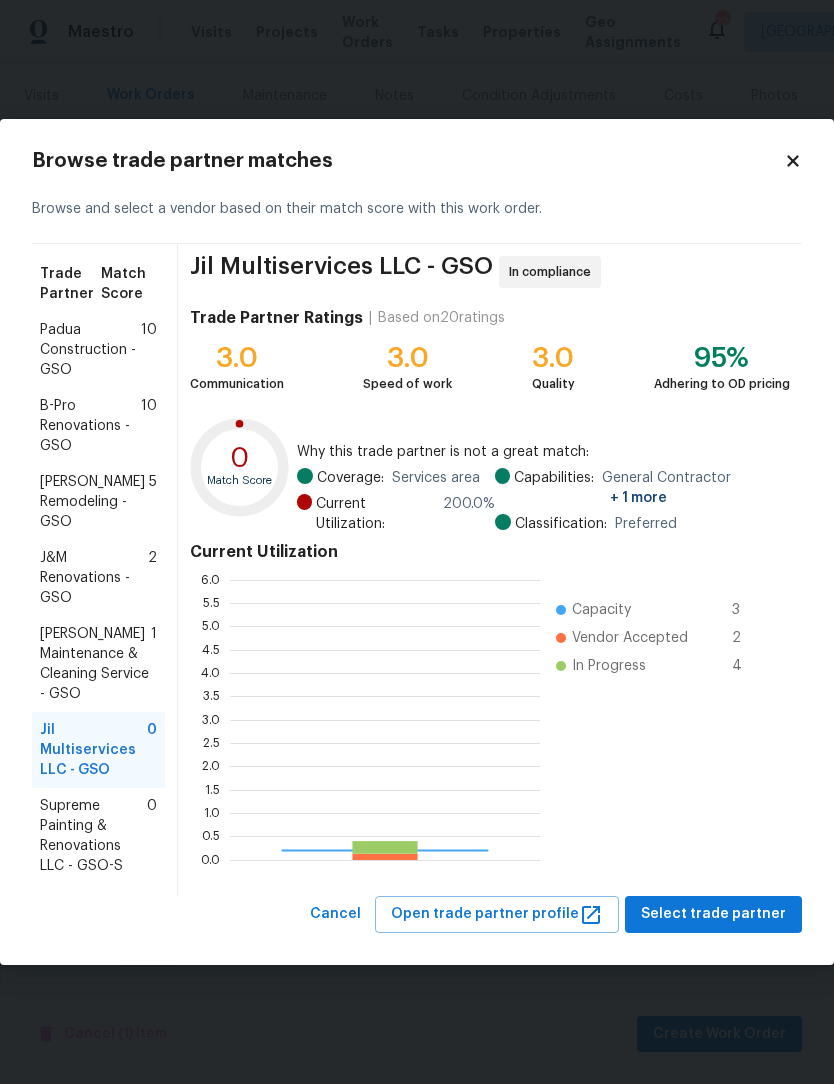 scroll, scrollTop: 2, scrollLeft: 2, axis: both 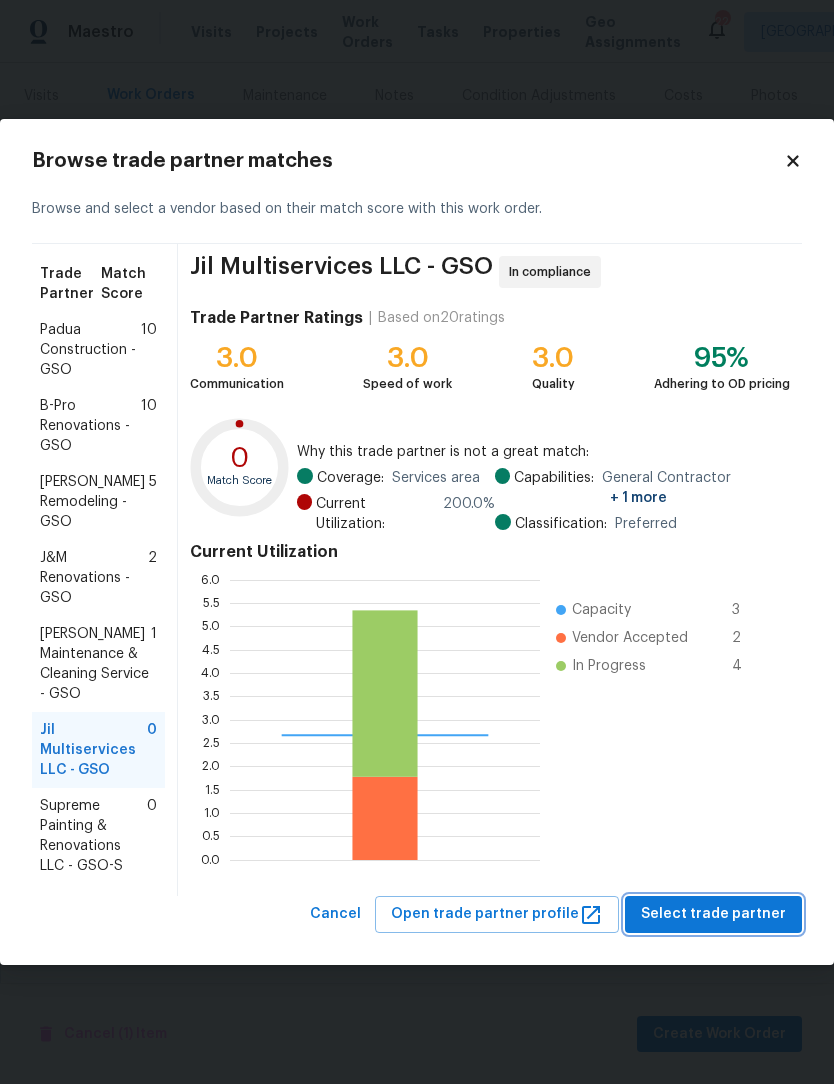 click on "Select trade partner" at bounding box center (713, 914) 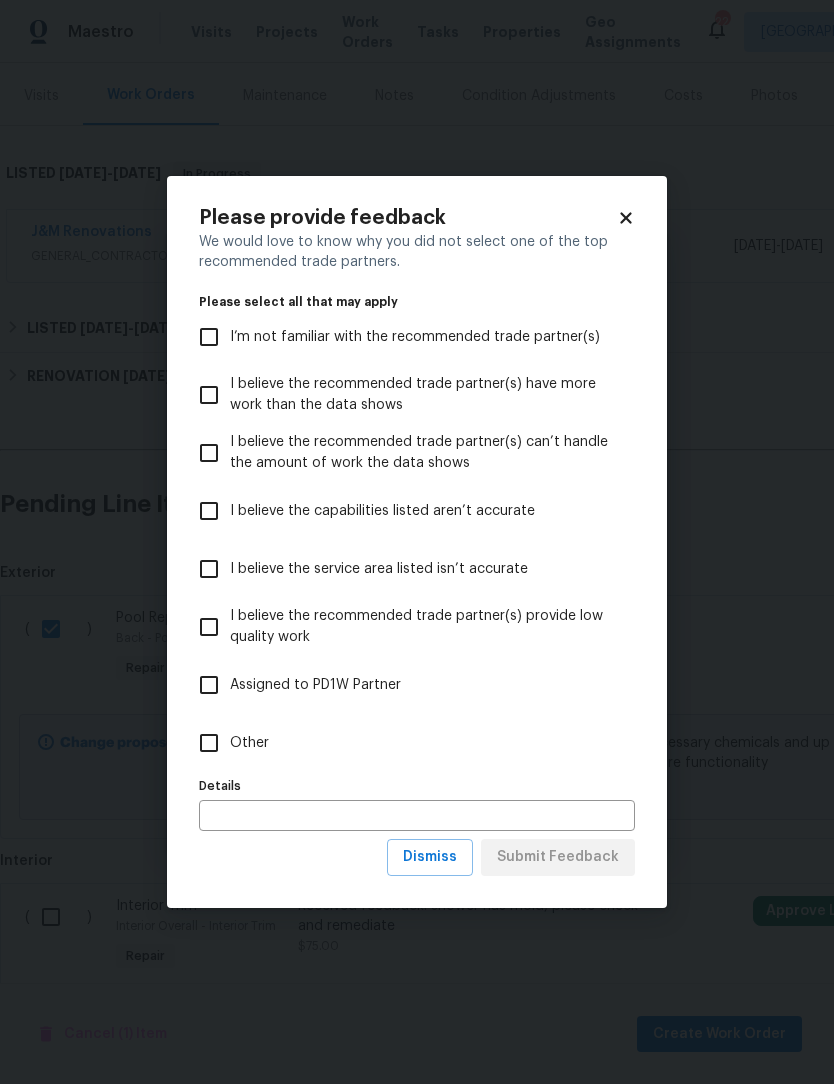 click on "Other" at bounding box center (209, 743) 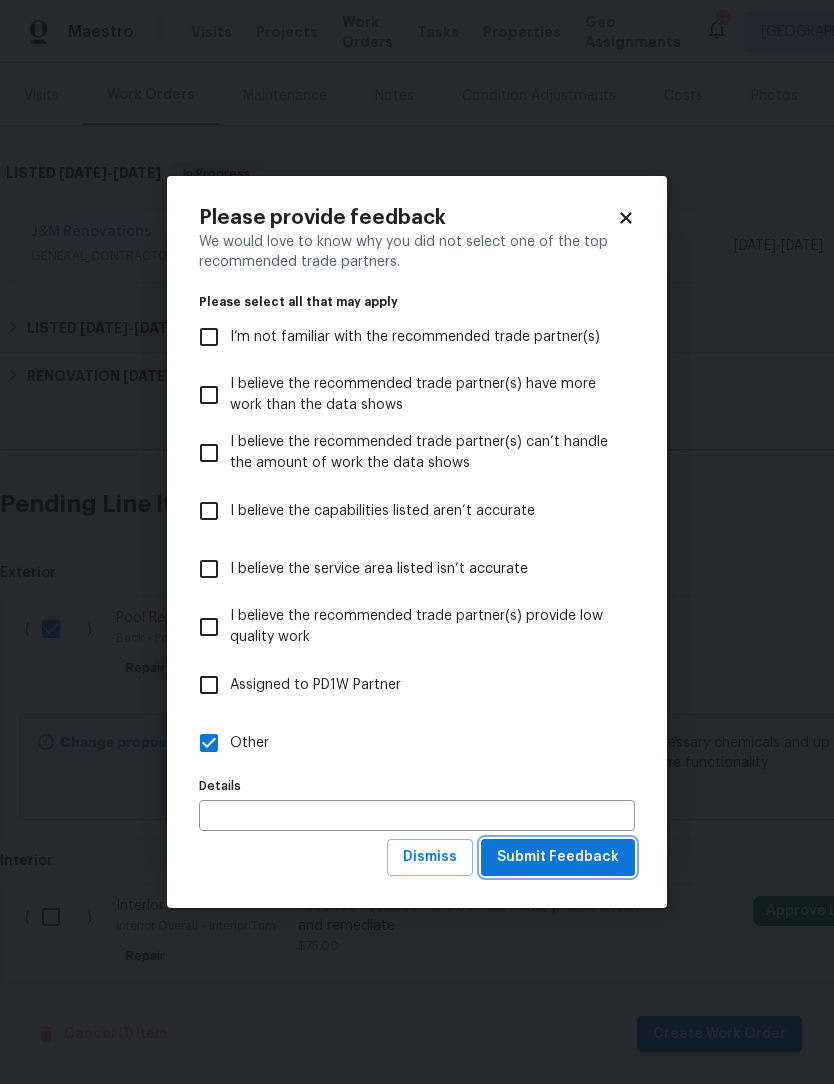 click on "Submit Feedback" at bounding box center [558, 857] 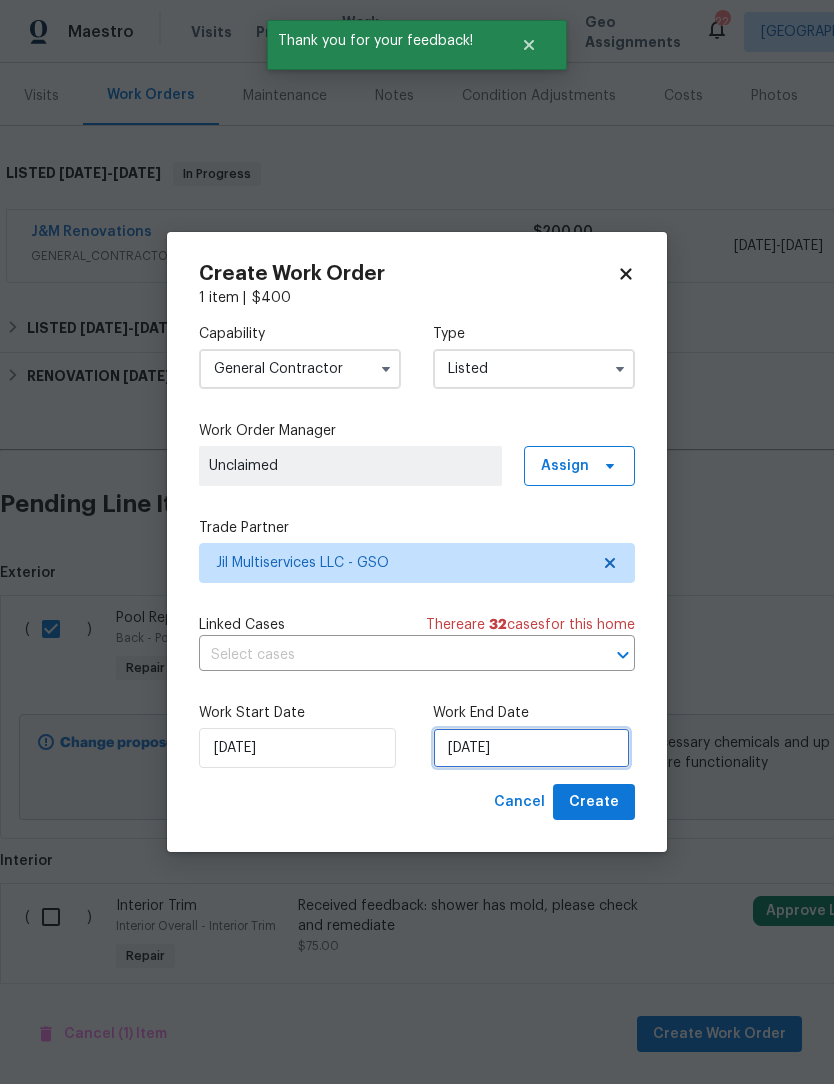 click on "[DATE]" at bounding box center (531, 748) 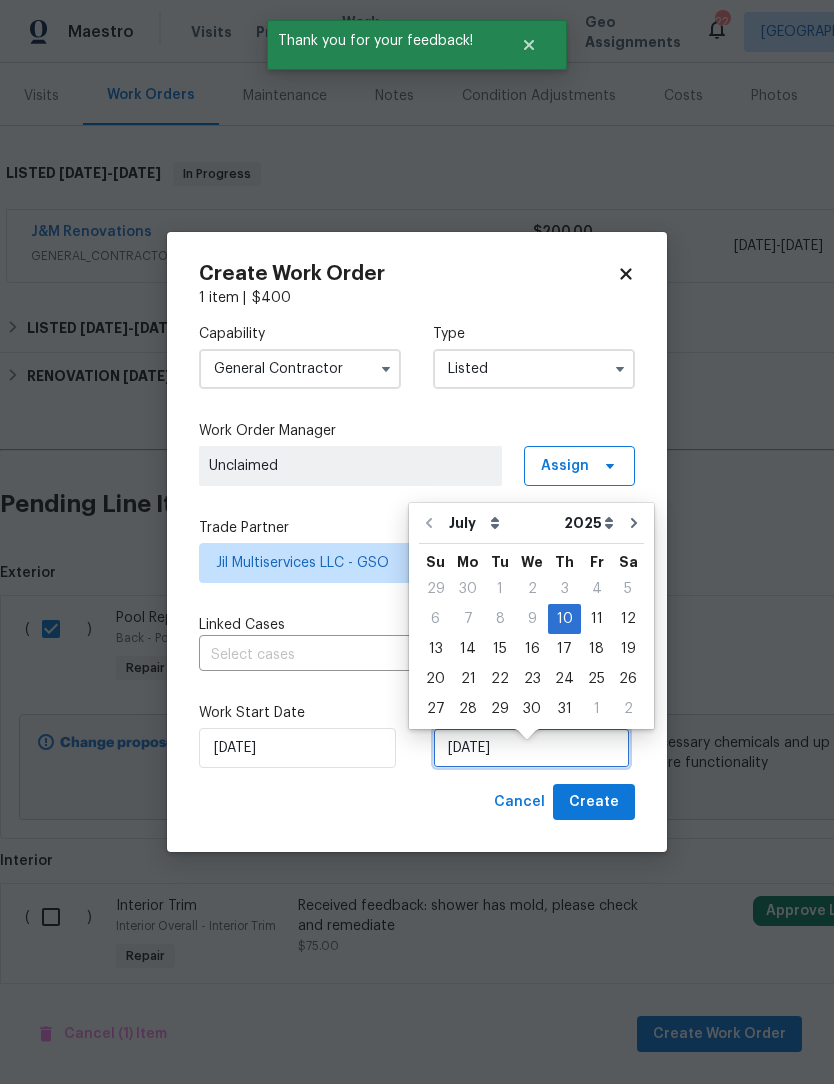 scroll, scrollTop: 51, scrollLeft: 0, axis: vertical 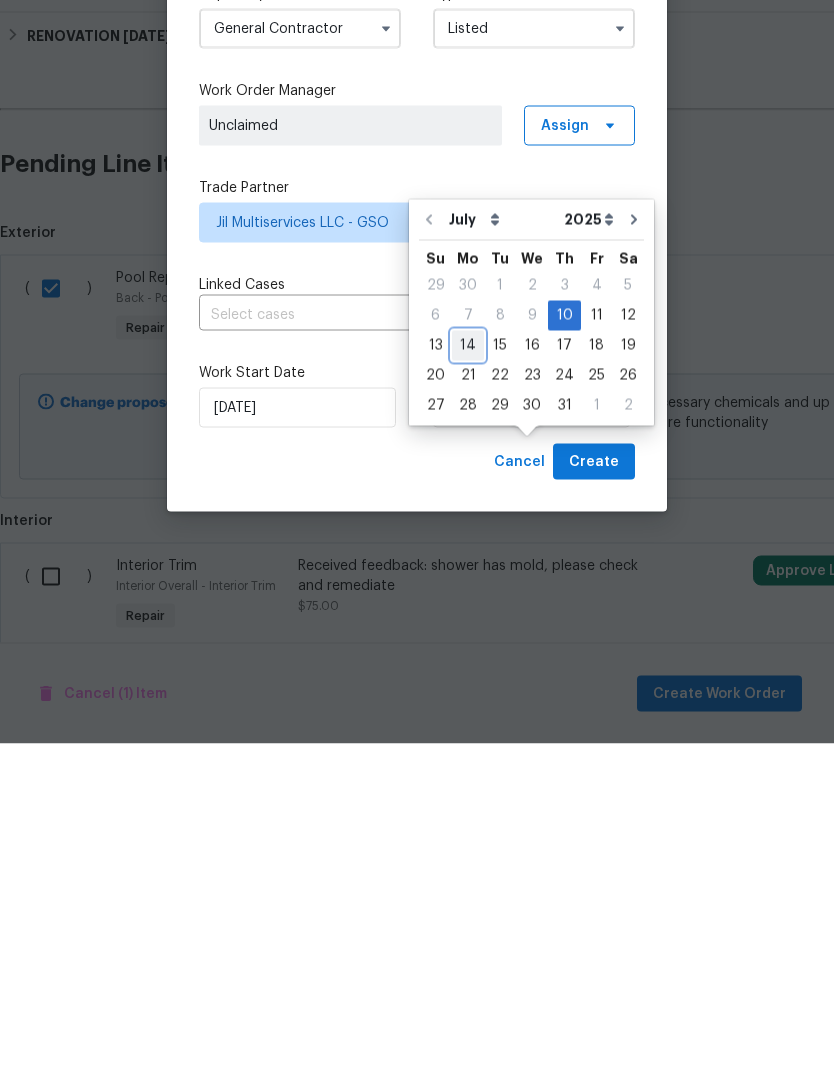 click on "14" at bounding box center [468, 686] 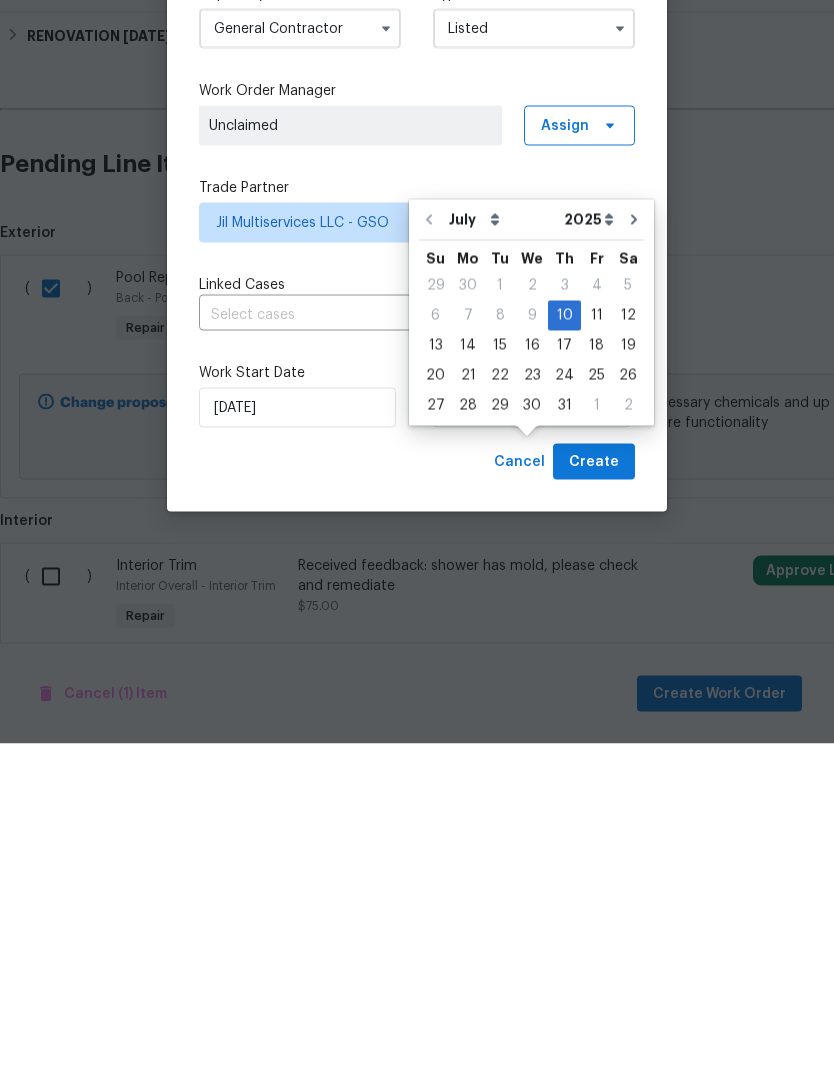 scroll, scrollTop: 66, scrollLeft: 0, axis: vertical 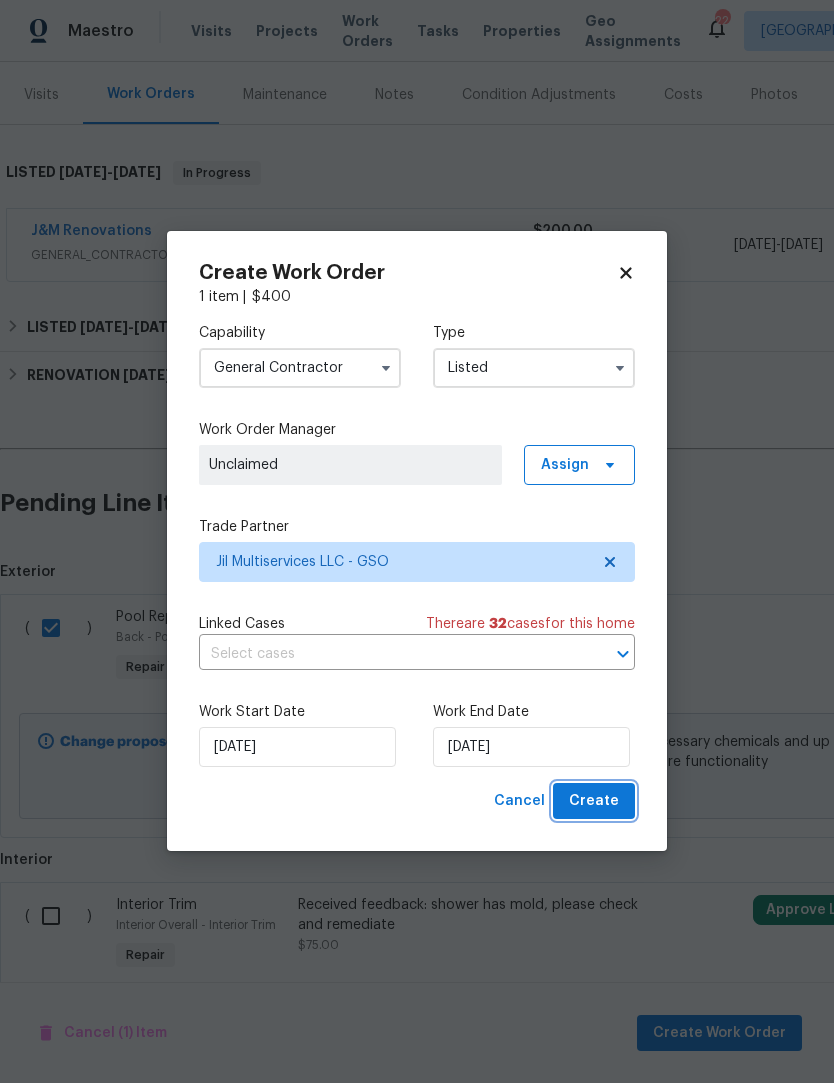 click on "Create" at bounding box center (594, 802) 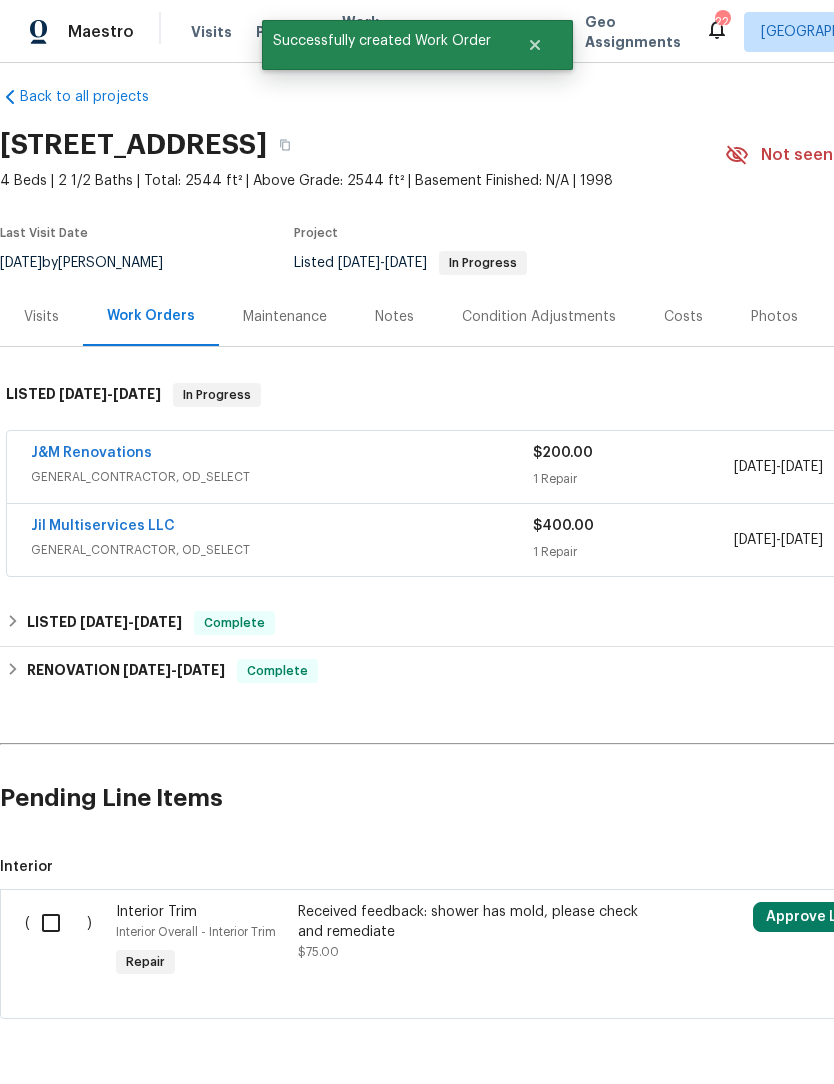 scroll, scrollTop: 16, scrollLeft: 0, axis: vertical 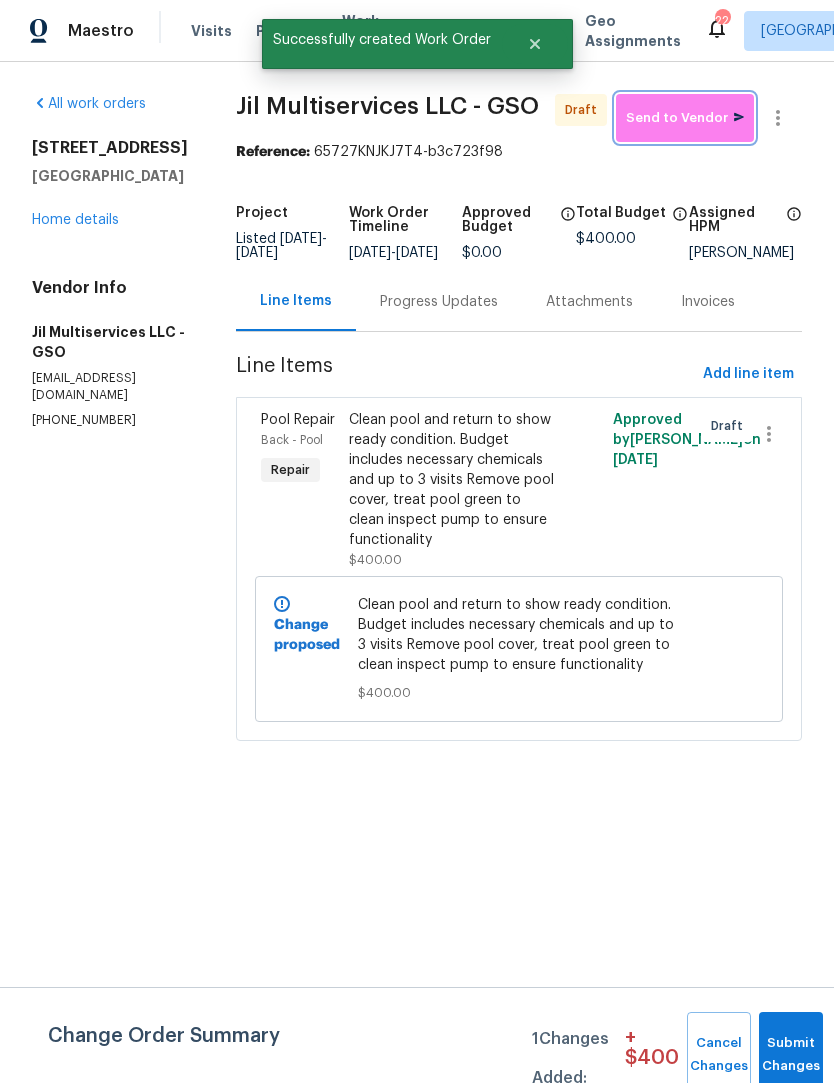 click on "Send to Vendor" at bounding box center [685, 119] 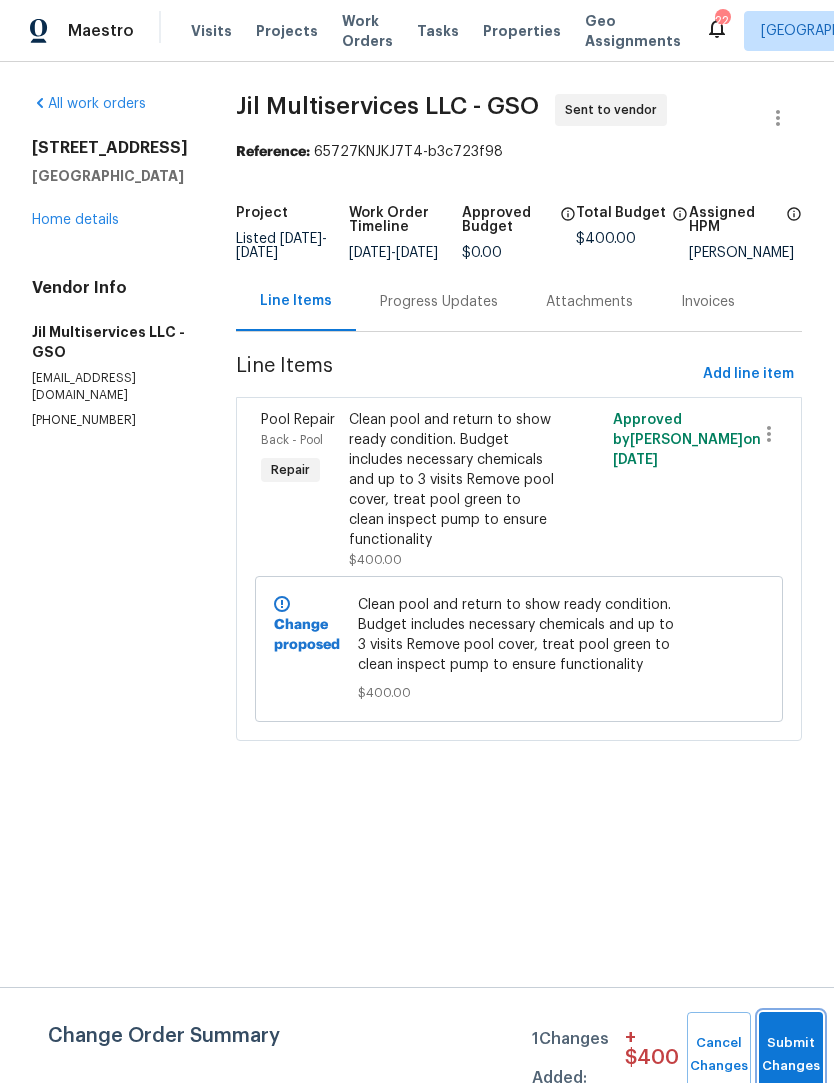 click on "Submit Changes" at bounding box center [791, 1056] 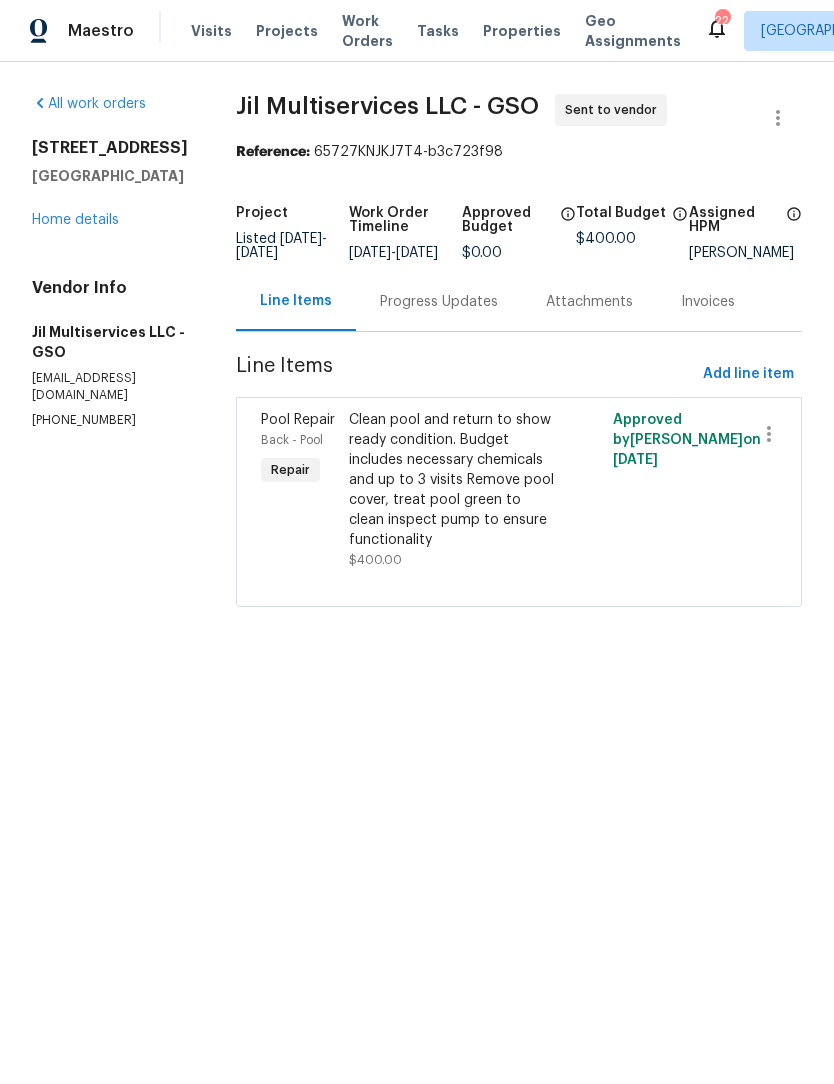 click on "Home details" at bounding box center [75, 221] 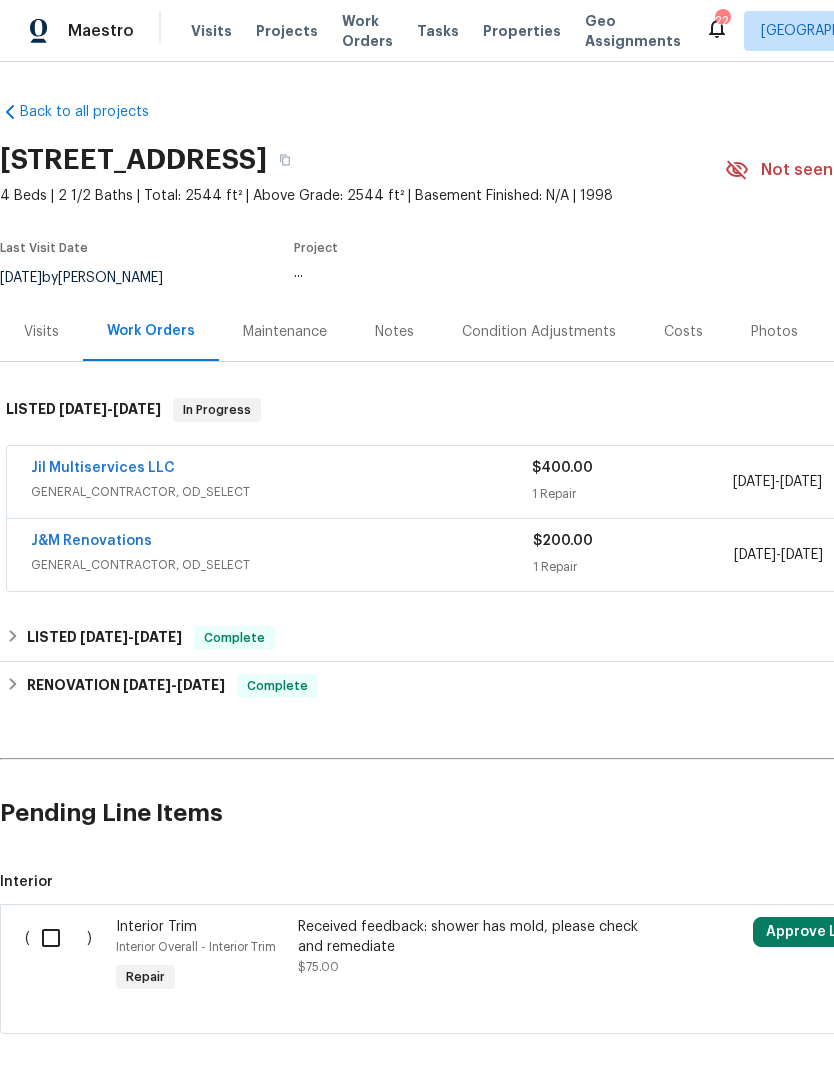 scroll, scrollTop: 1, scrollLeft: 0, axis: vertical 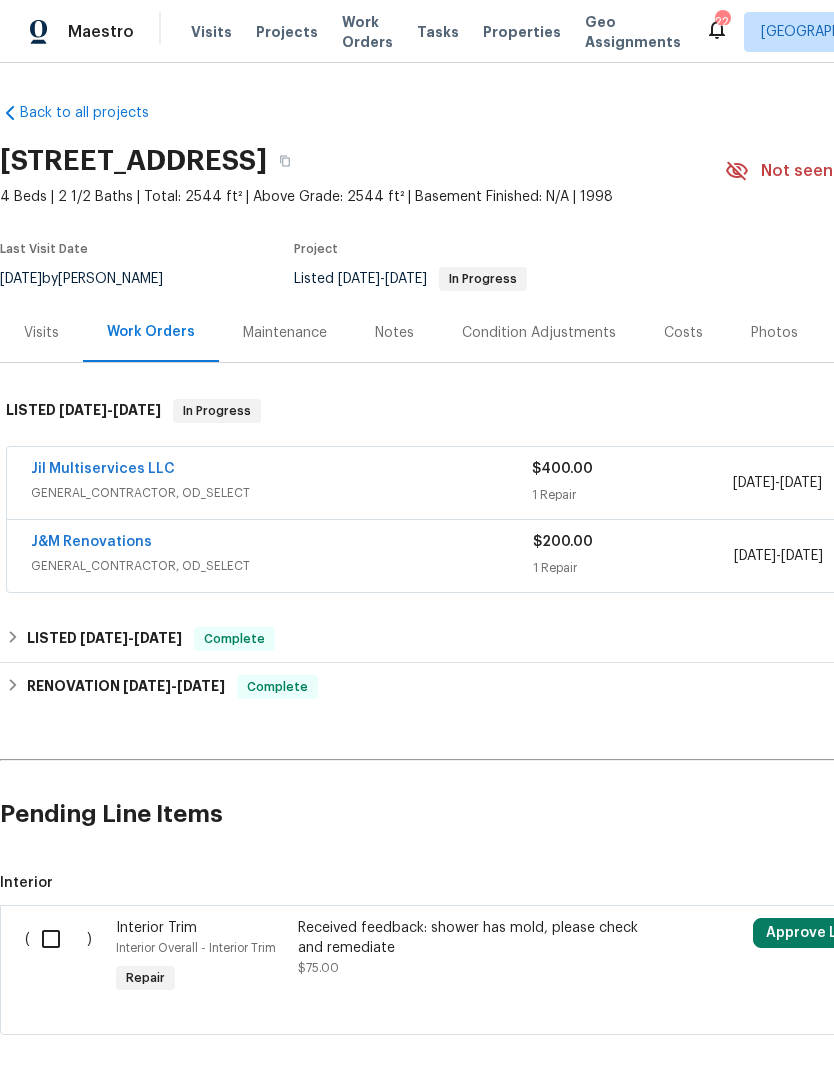click on "Jil Multiservices LLC" at bounding box center (103, 469) 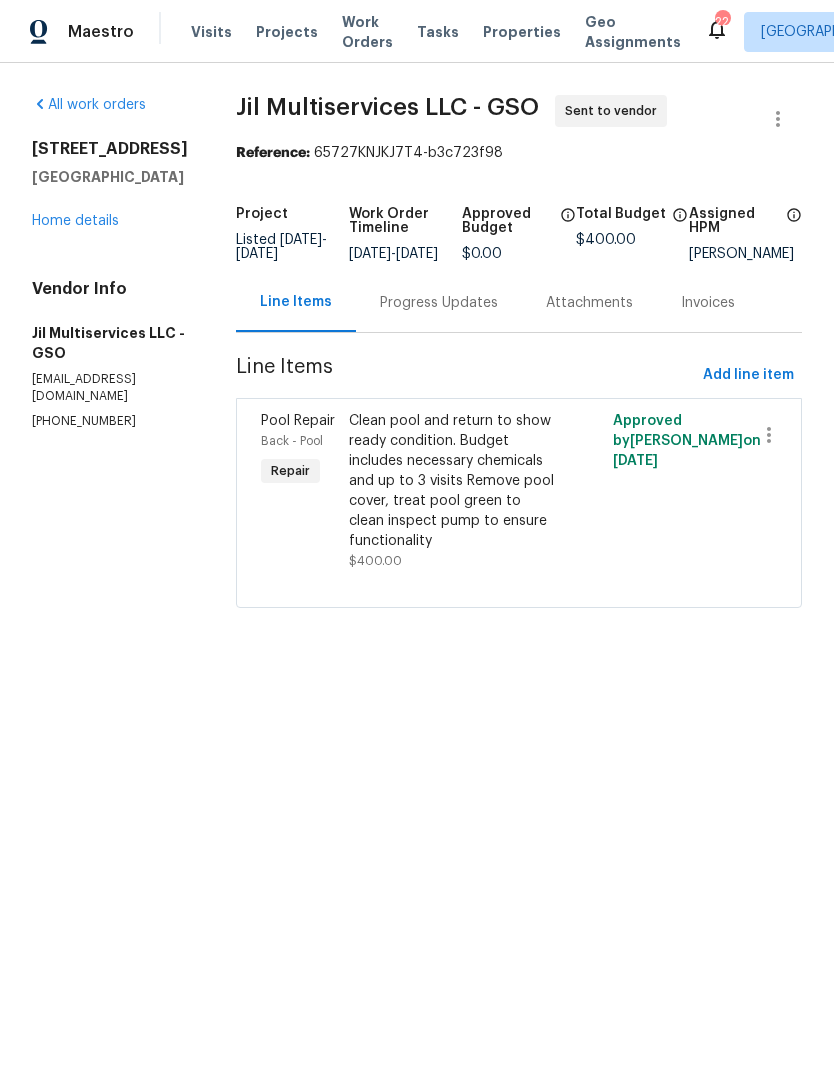 click on "3604 Oak Field Ct High Point, NC 27265 Home details" at bounding box center [110, 185] 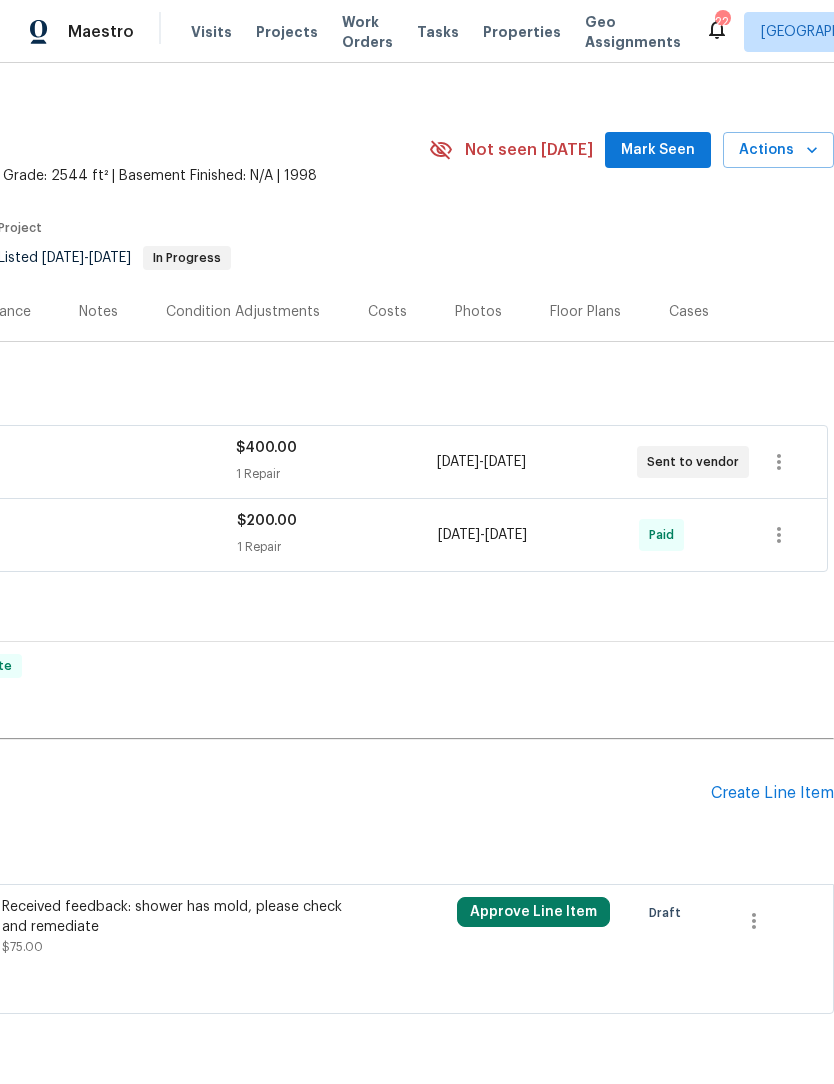 scroll, scrollTop: 21, scrollLeft: 296, axis: both 